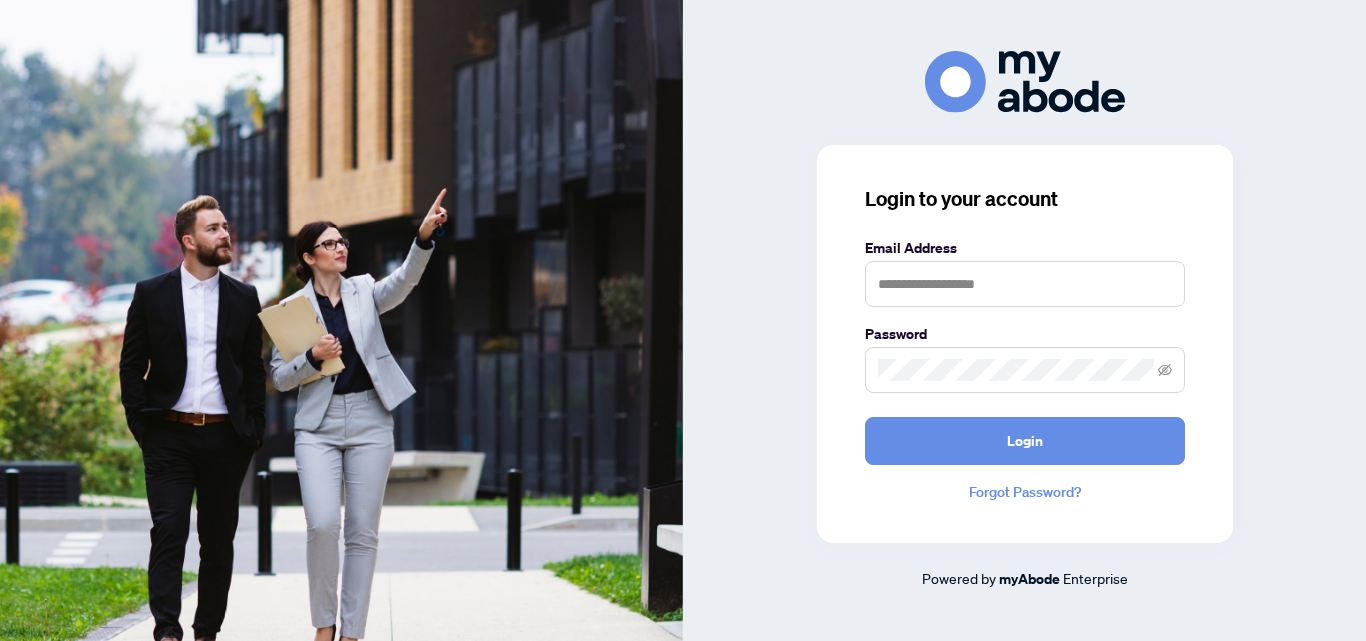 scroll, scrollTop: 0, scrollLeft: 0, axis: both 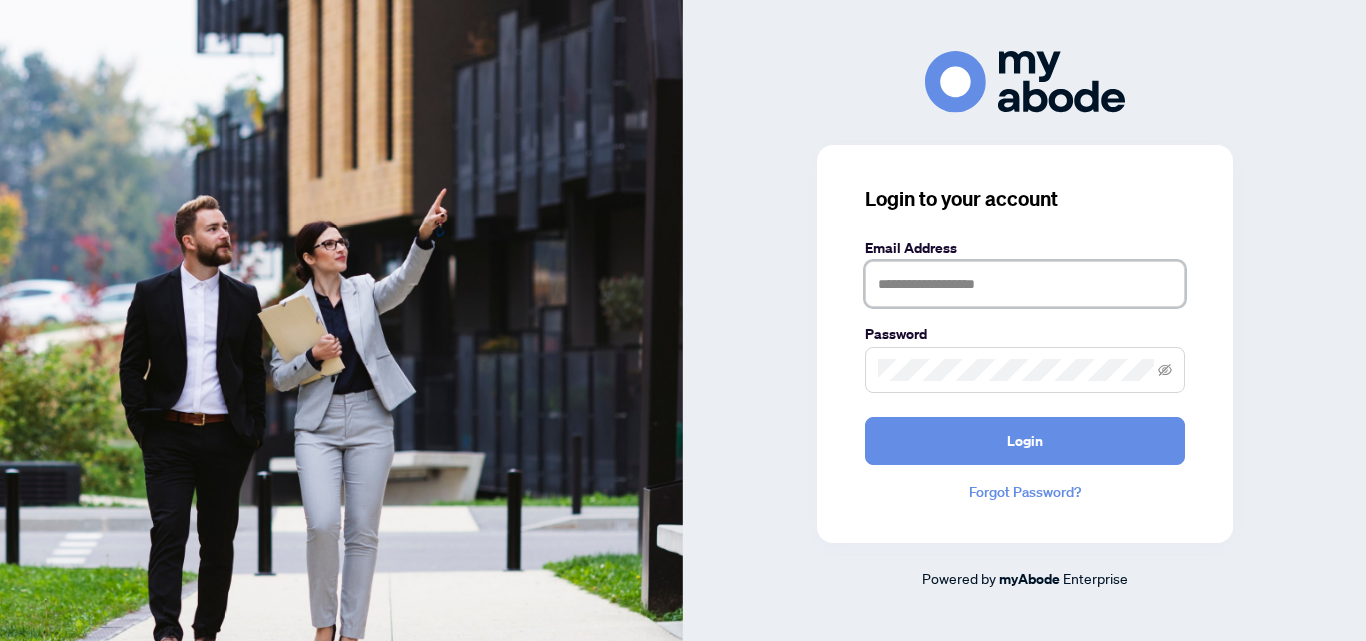 click at bounding box center (1025, 284) 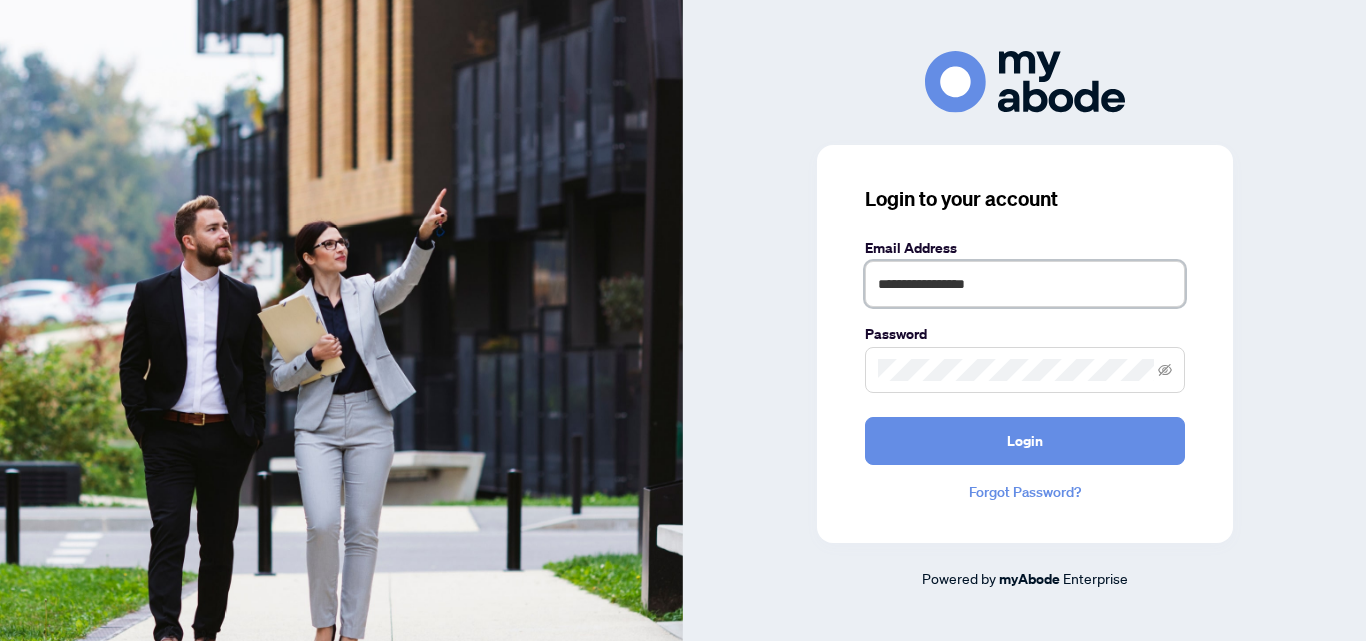type on "**********" 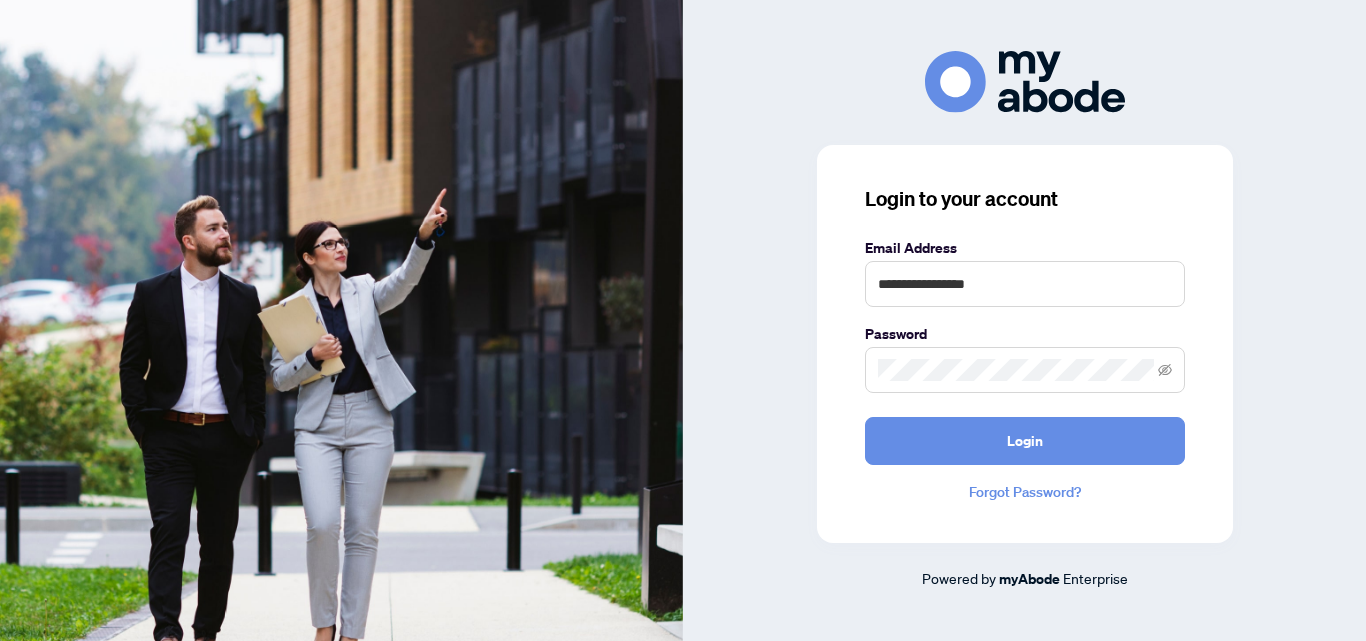 click at bounding box center [1025, 370] 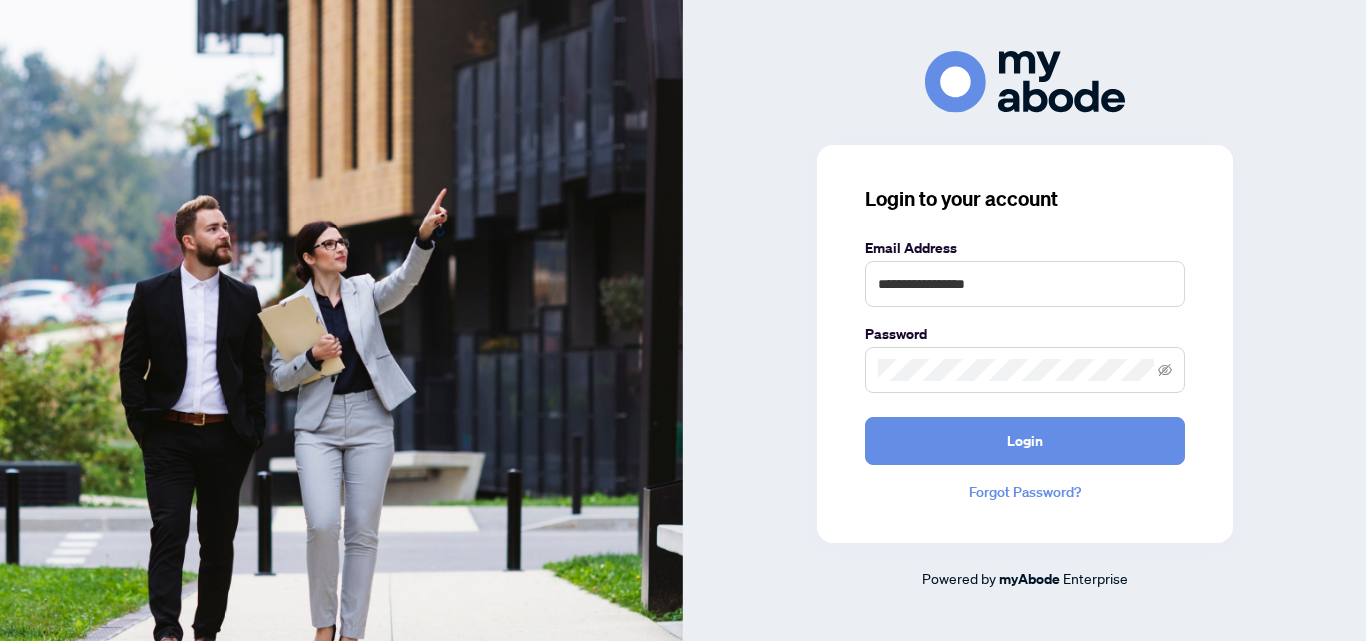 click at bounding box center [1025, 370] 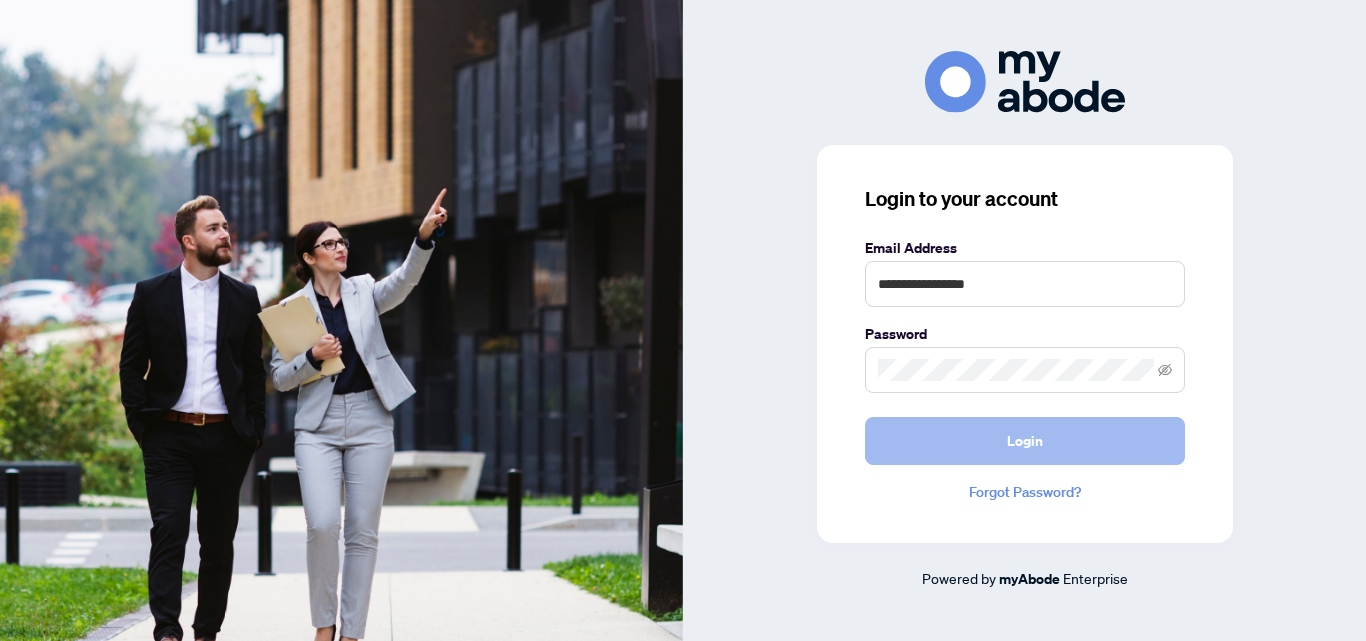 click on "Login" at bounding box center [1025, 441] 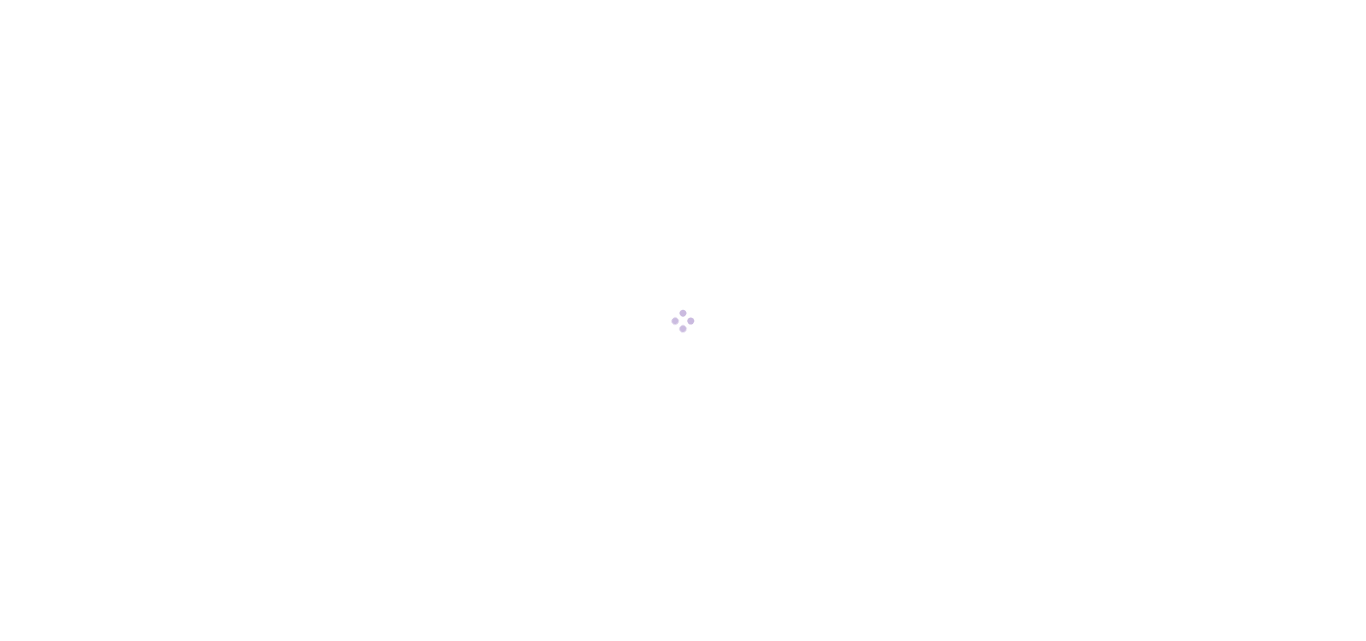 scroll, scrollTop: 0, scrollLeft: 0, axis: both 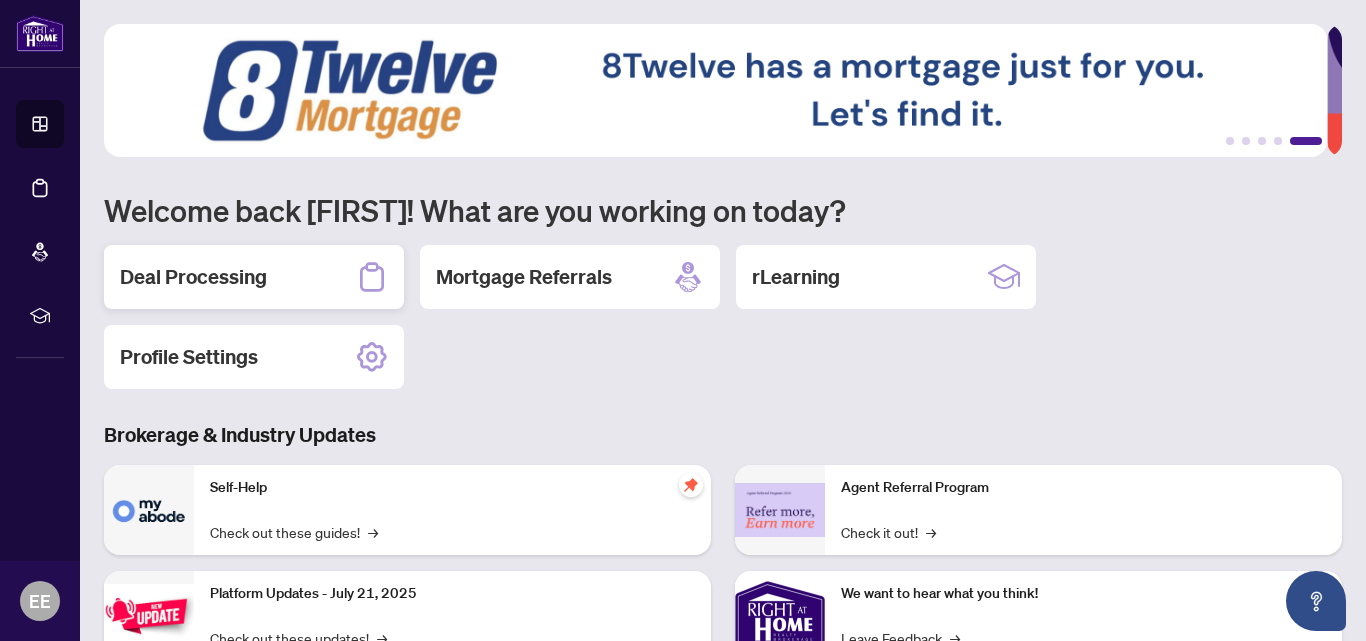 click on "Deal Processing" at bounding box center [193, 277] 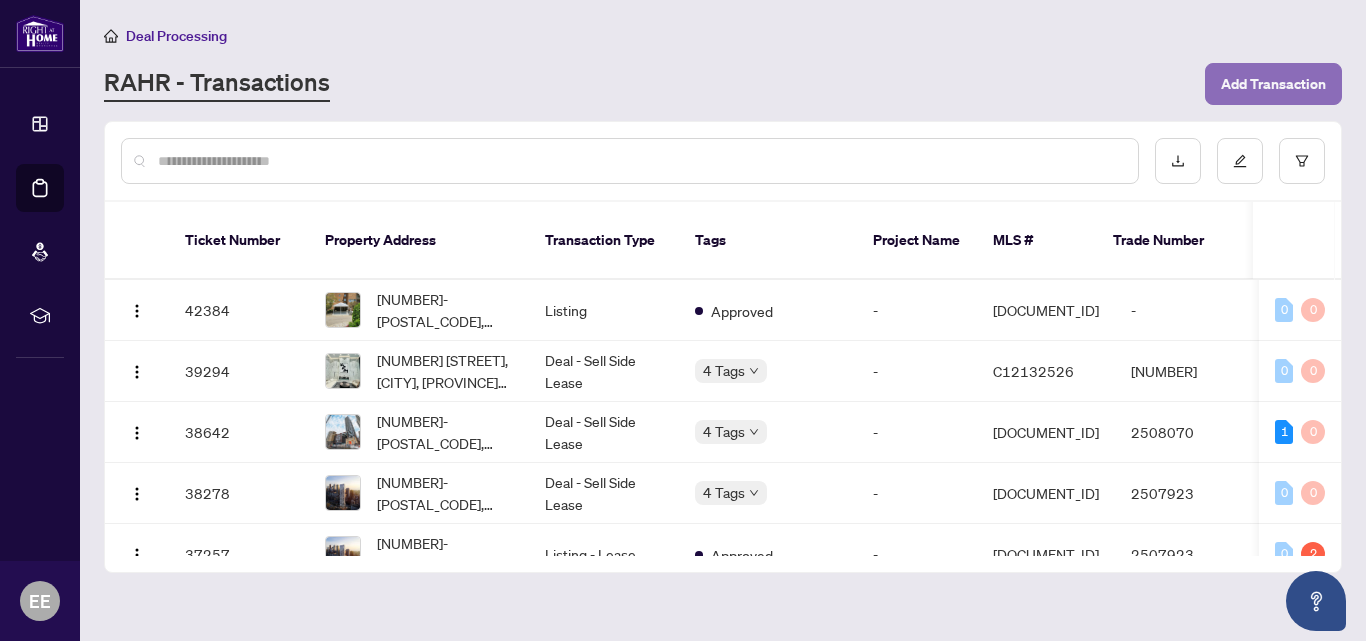click on "Add Transaction" at bounding box center (1273, 84) 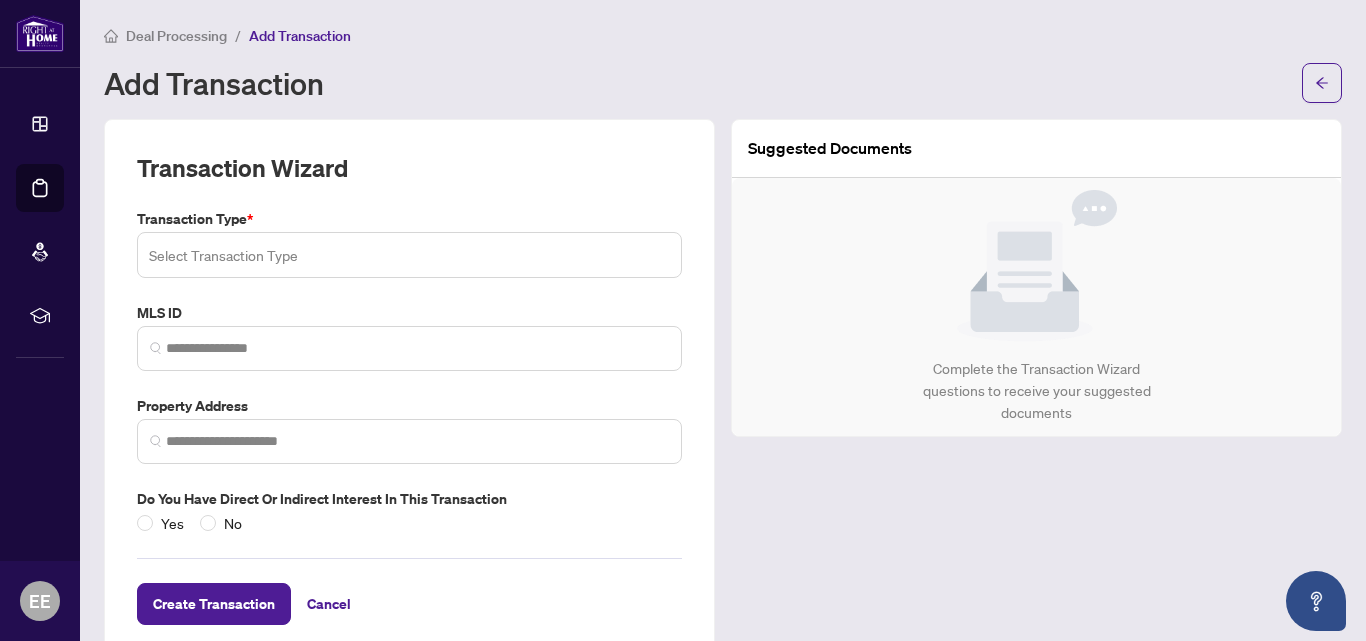 click at bounding box center (409, 255) 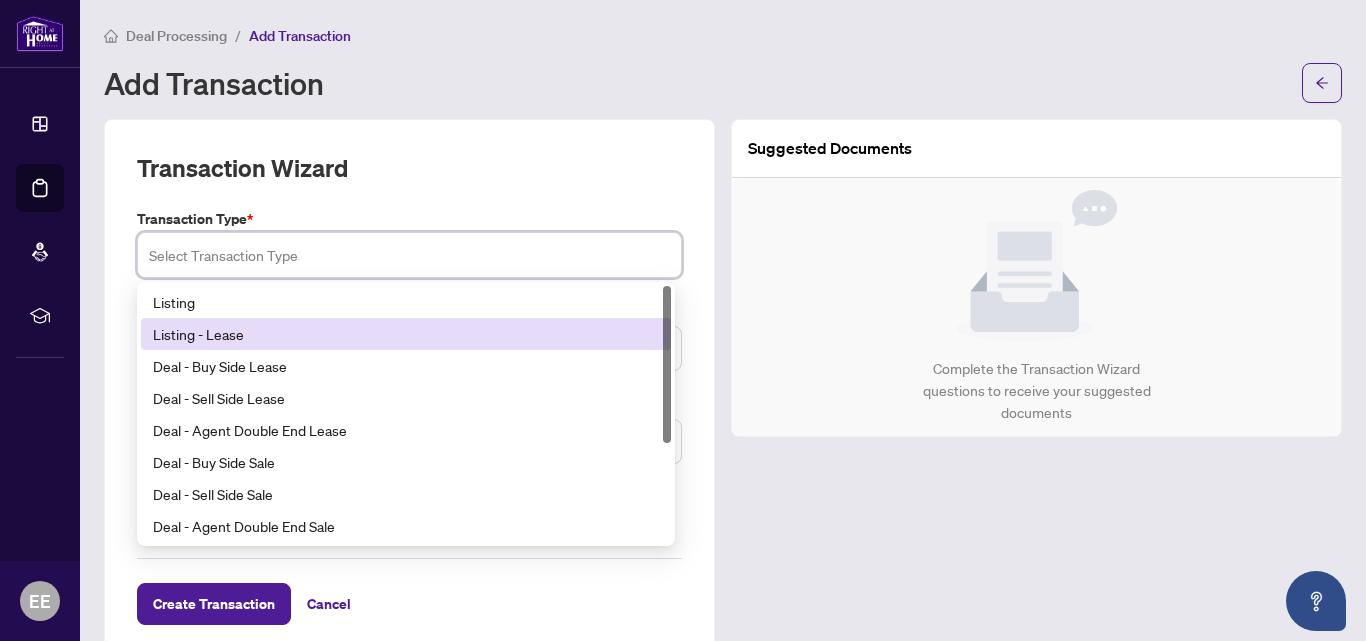 click on "Listing - Lease" at bounding box center [406, 334] 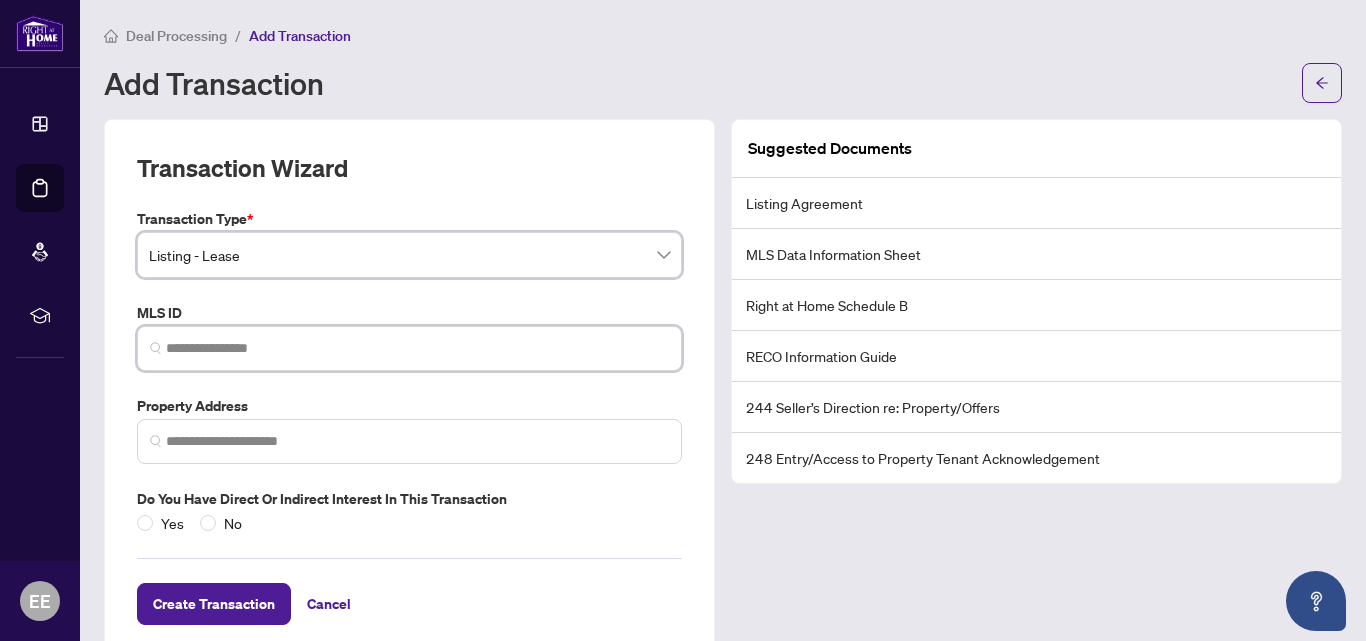 click at bounding box center (417, 348) 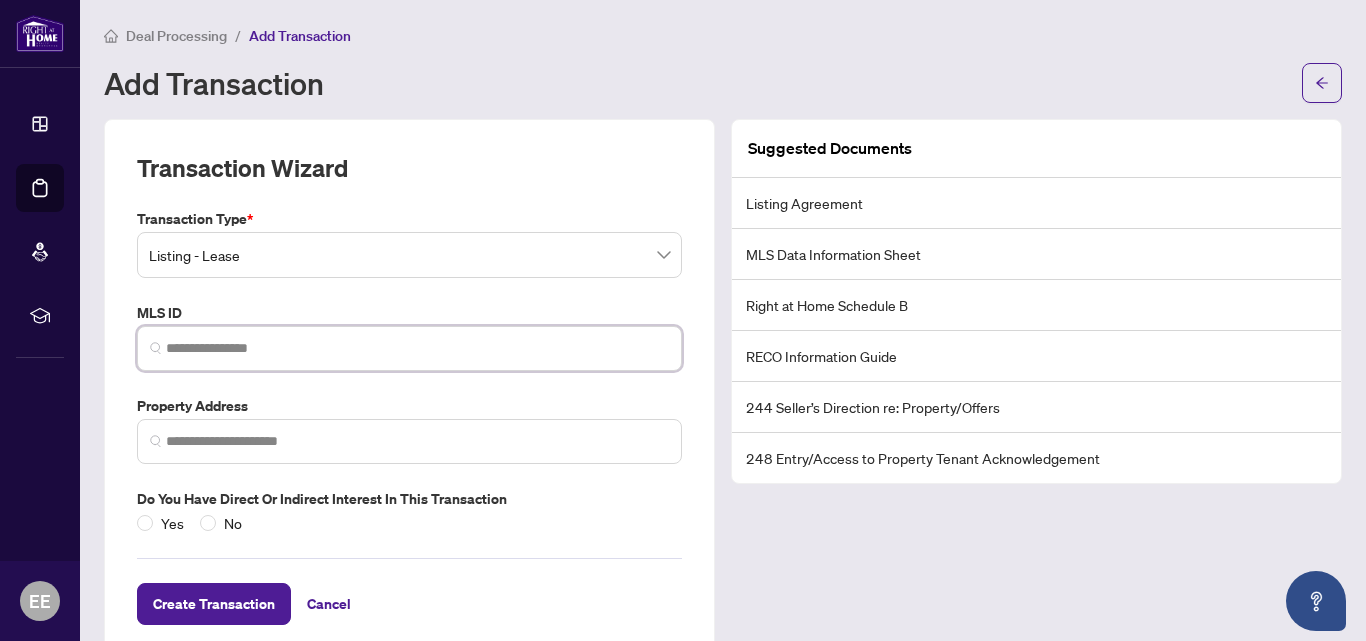 paste on "*********" 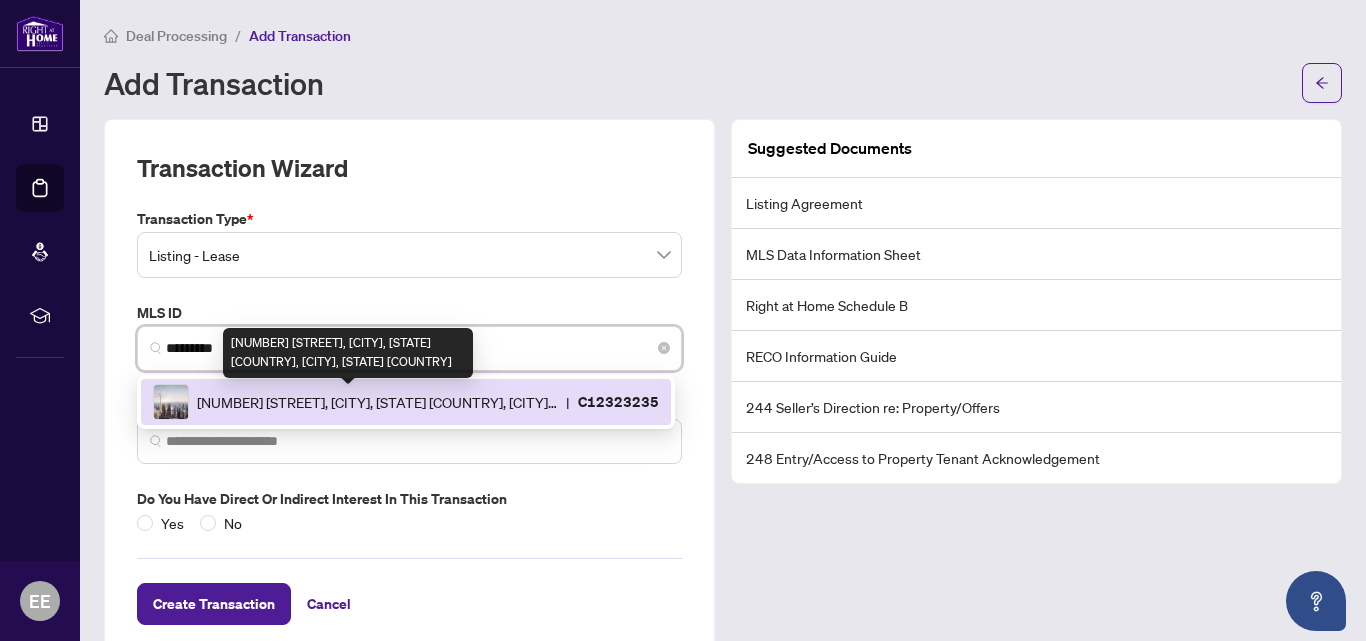 click on "[NUMBER] [STREET], [CITY], [STATE] [COUNTRY], [CITY], [STATE] [COUNTRY]" at bounding box center (377, 402) 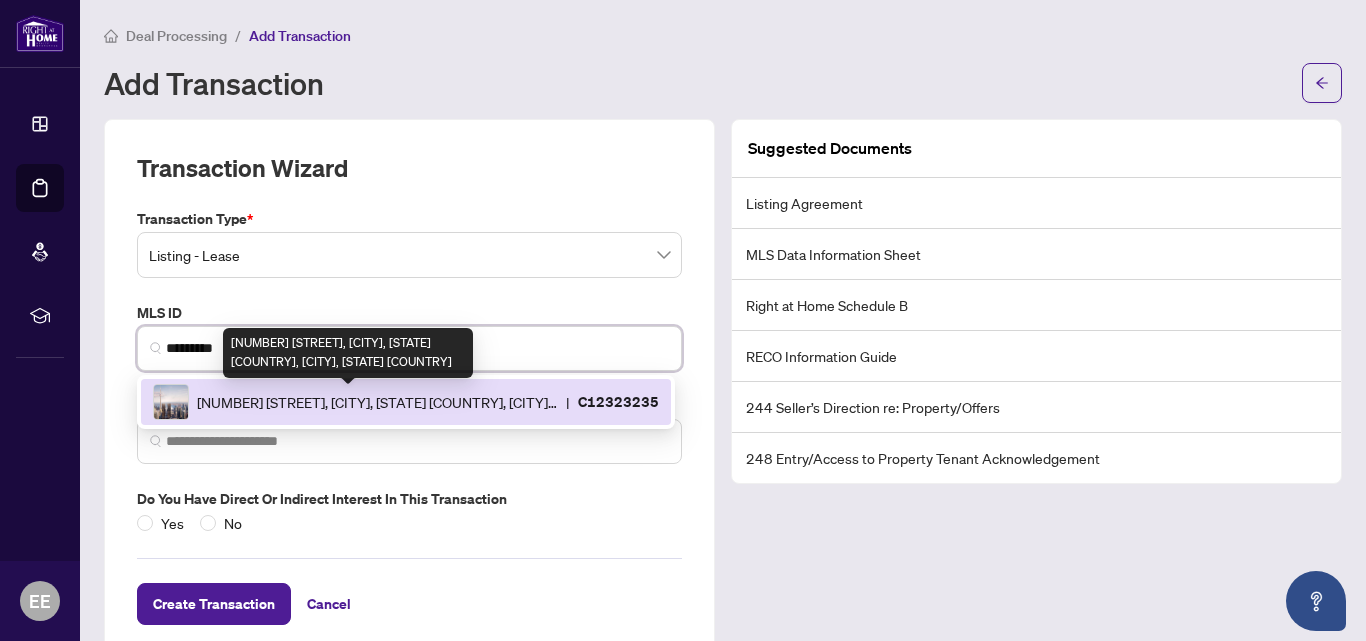 type on "**********" 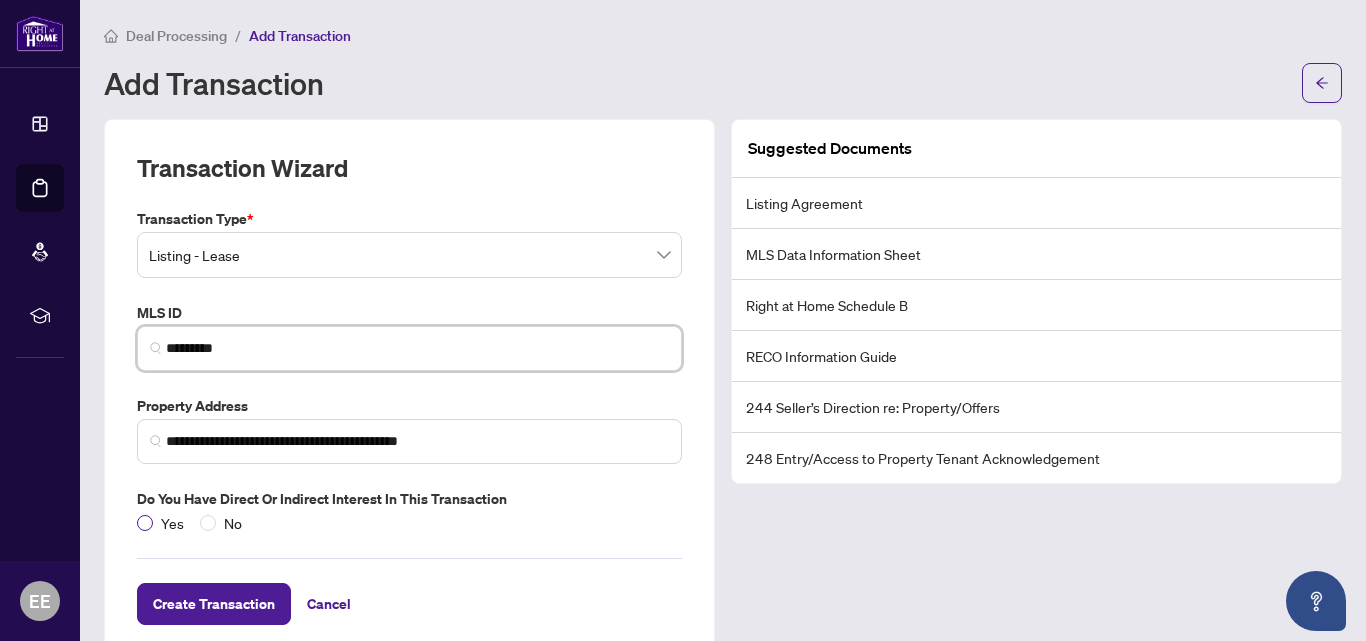 type on "*********" 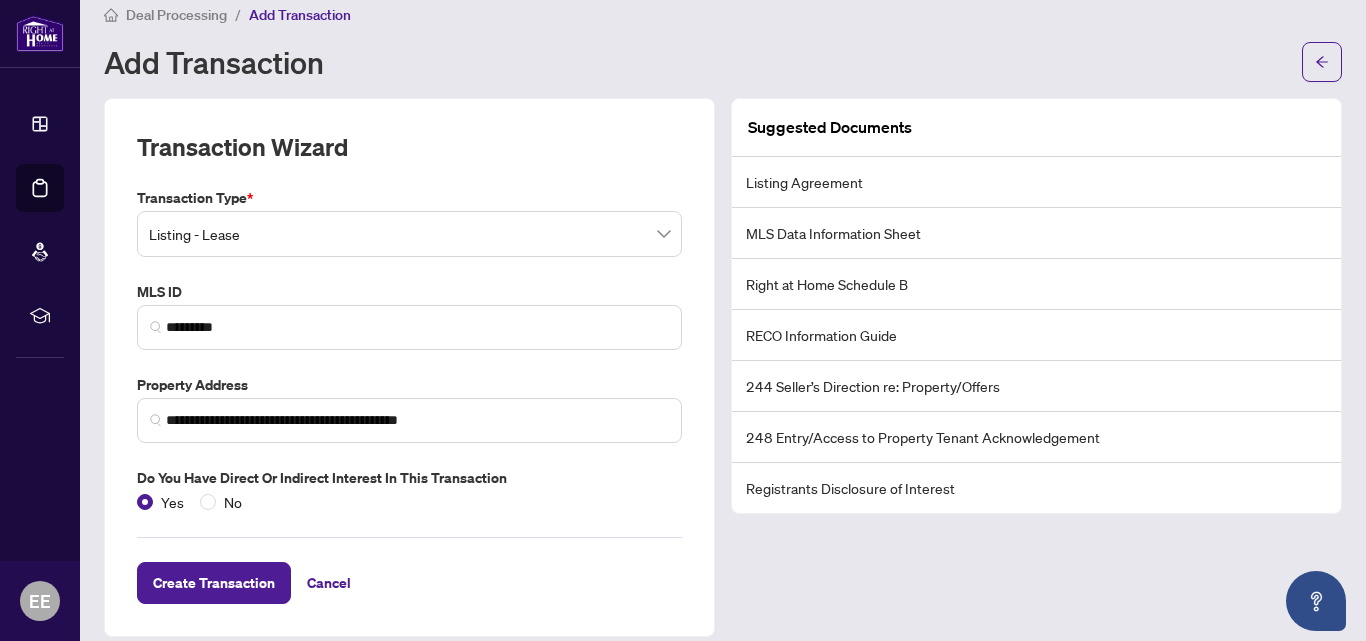 scroll, scrollTop: 40, scrollLeft: 0, axis: vertical 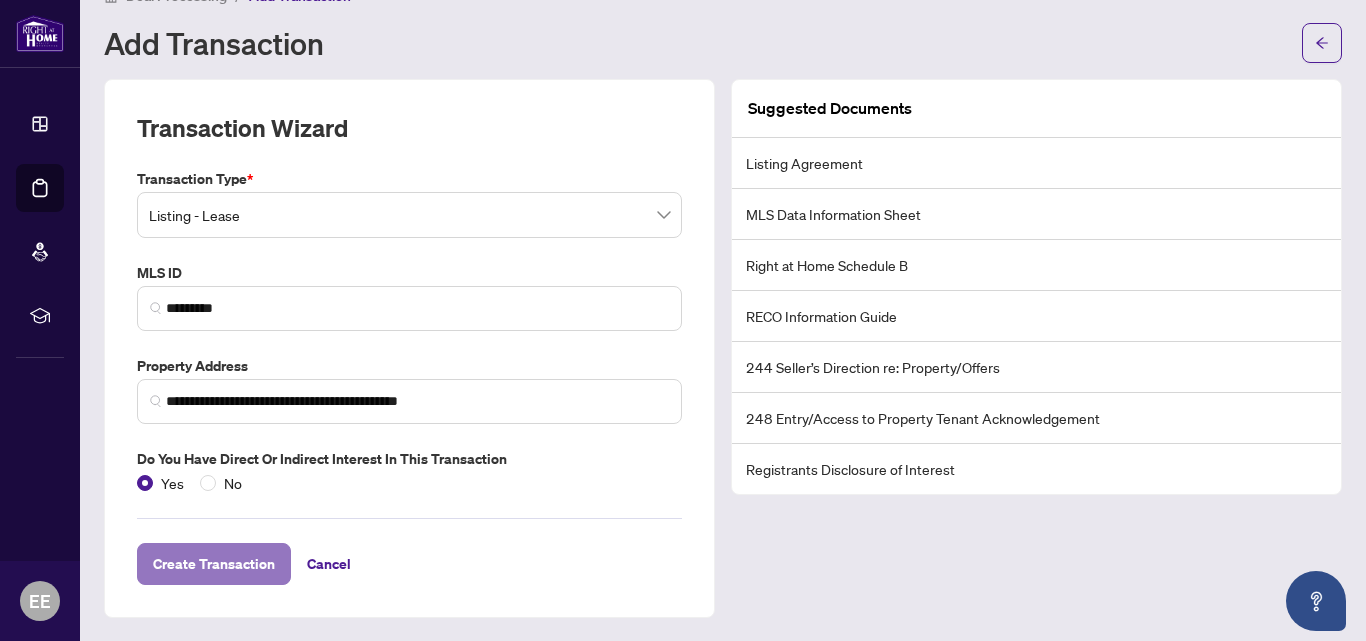 click on "Create Transaction" at bounding box center [214, 564] 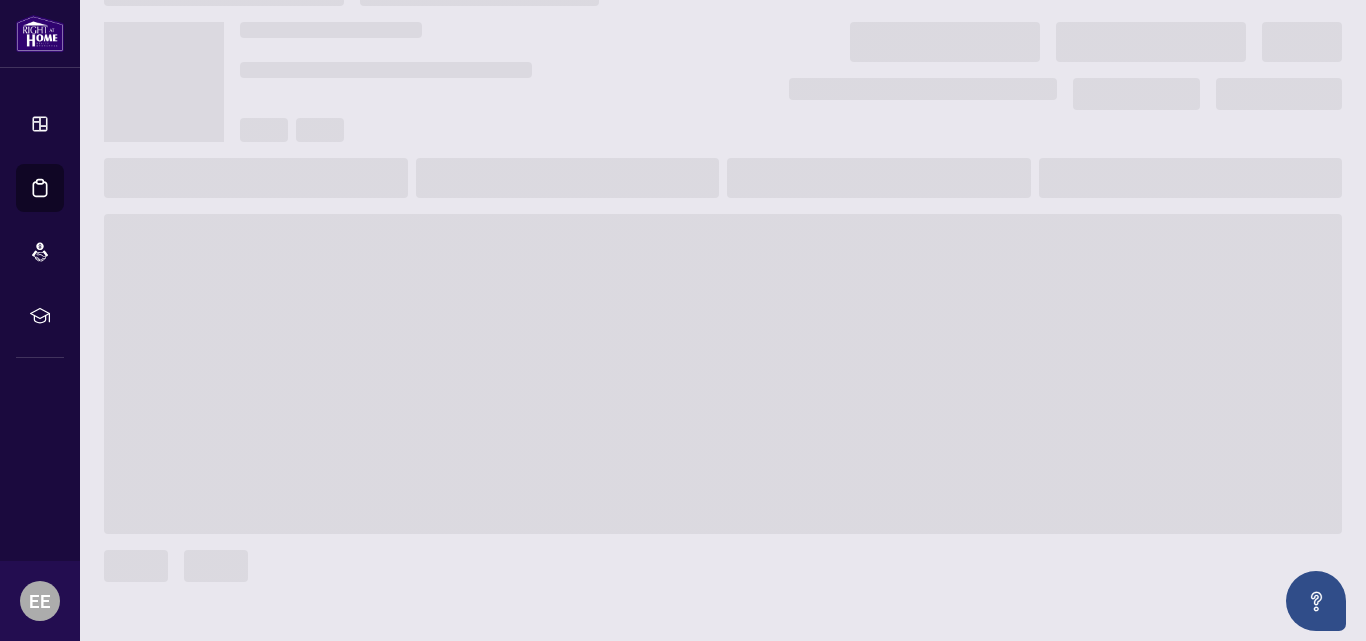 scroll, scrollTop: 0, scrollLeft: 0, axis: both 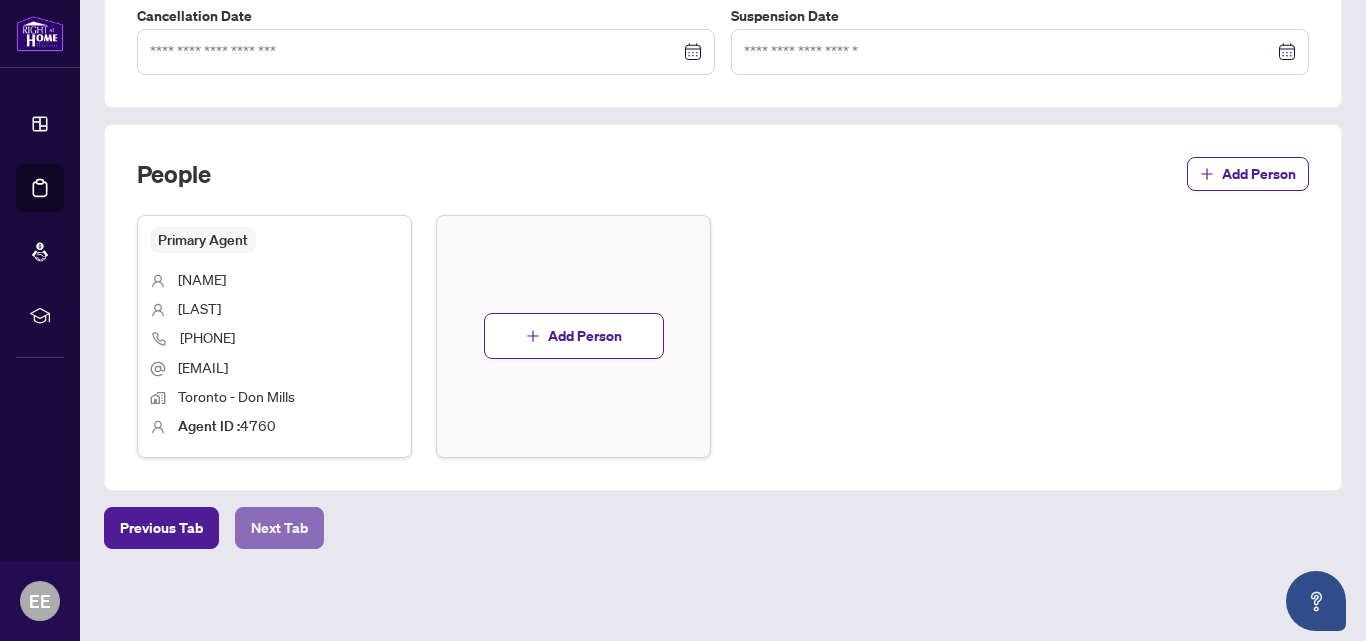 click on "Next Tab" at bounding box center [279, 528] 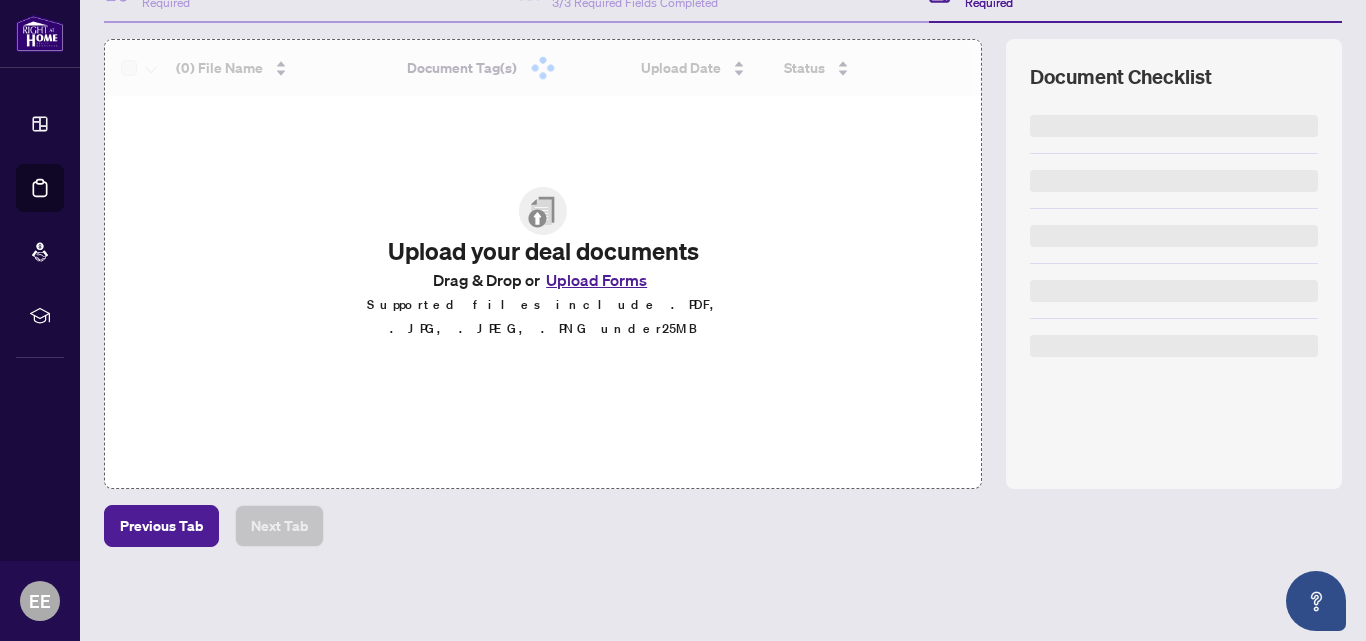 scroll, scrollTop: 0, scrollLeft: 0, axis: both 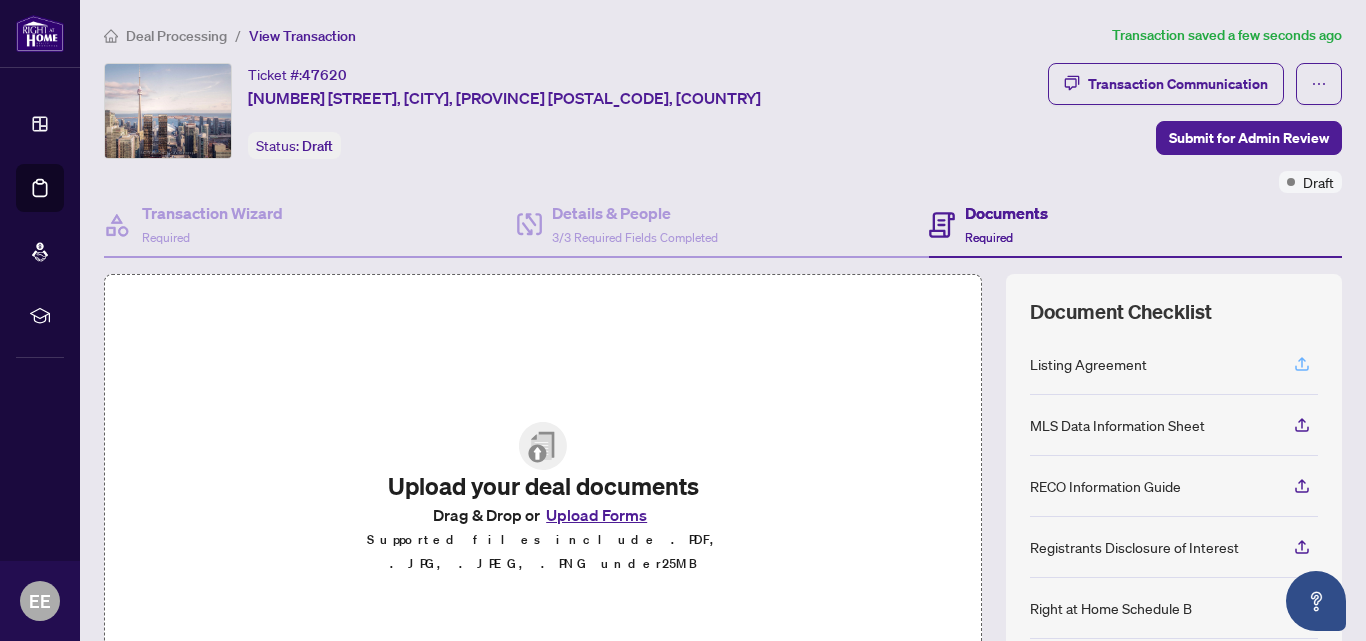click 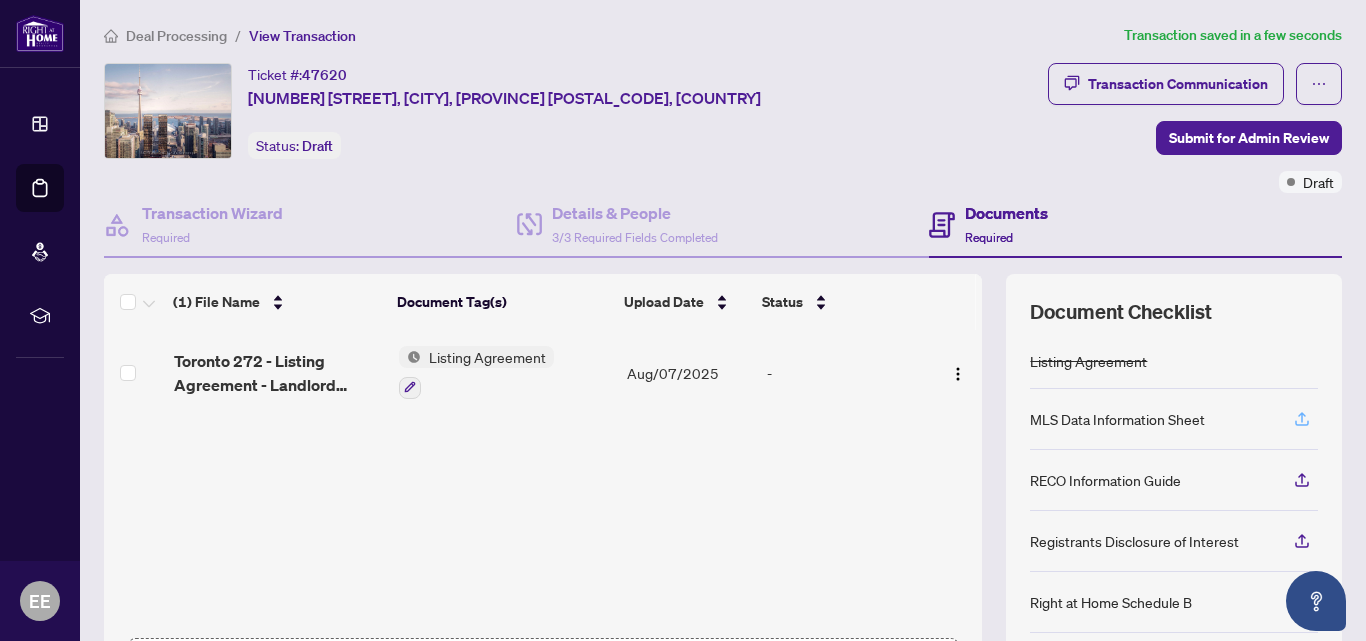 click 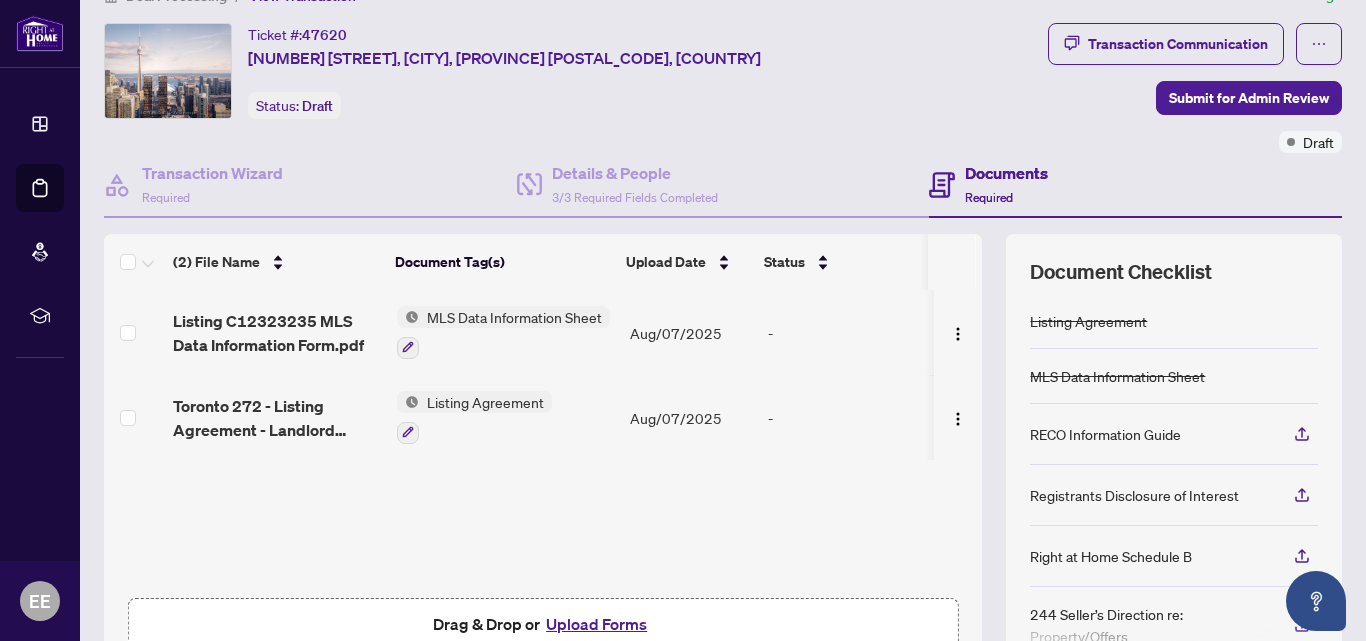 scroll, scrollTop: 107, scrollLeft: 0, axis: vertical 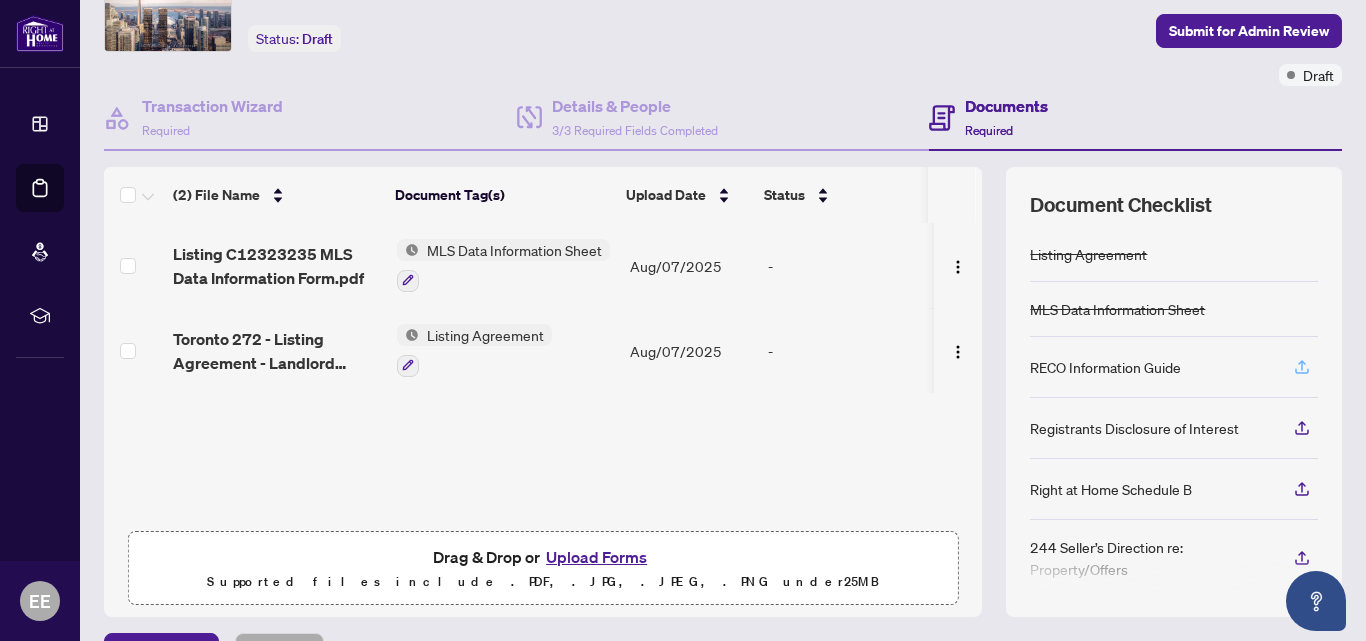 click 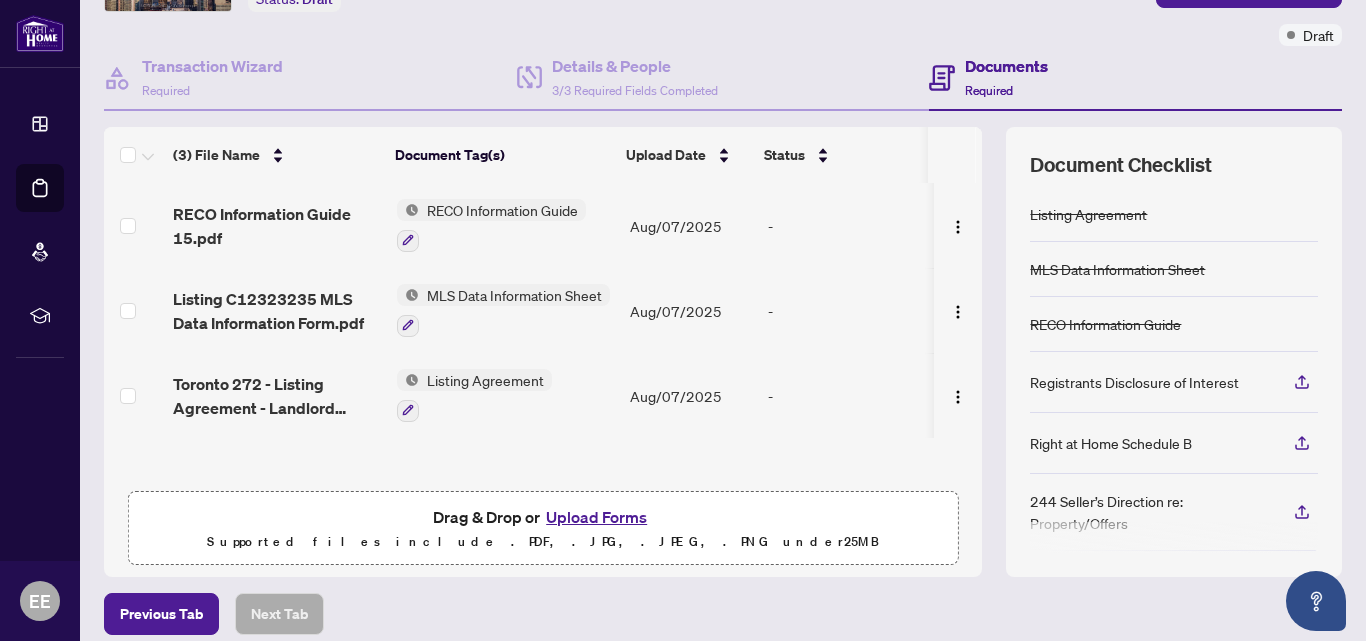 scroll, scrollTop: 234, scrollLeft: 0, axis: vertical 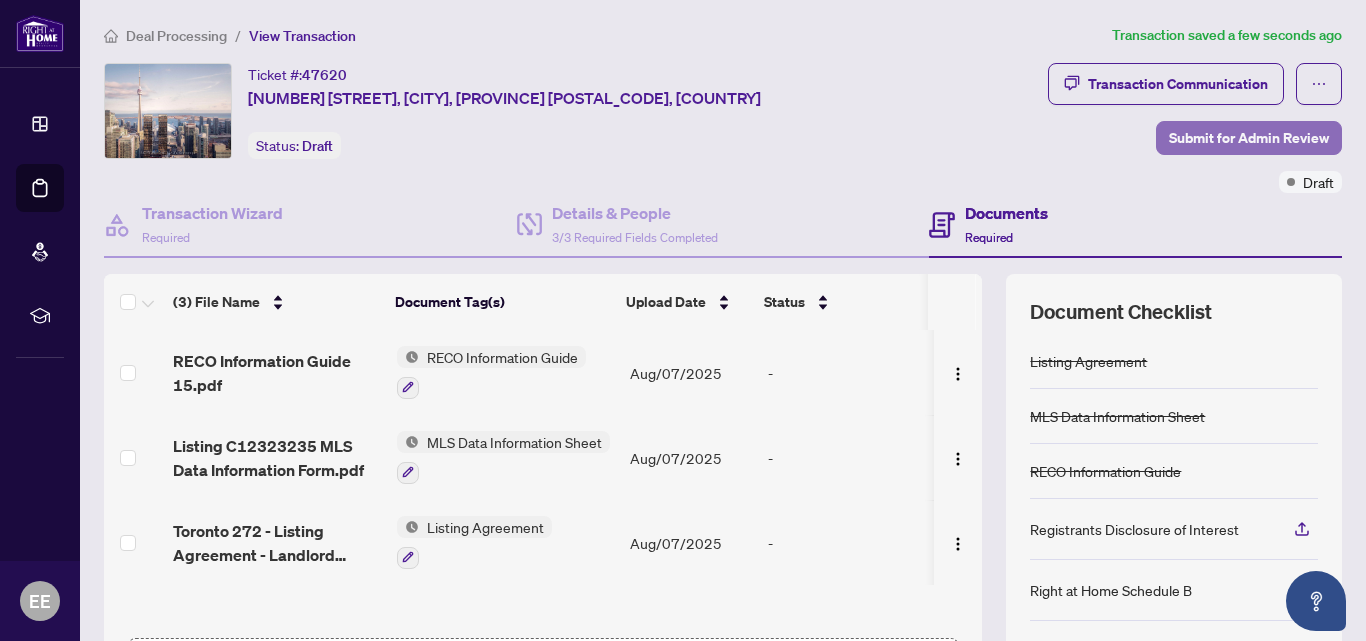 click on "Submit for Admin Review" at bounding box center (1249, 138) 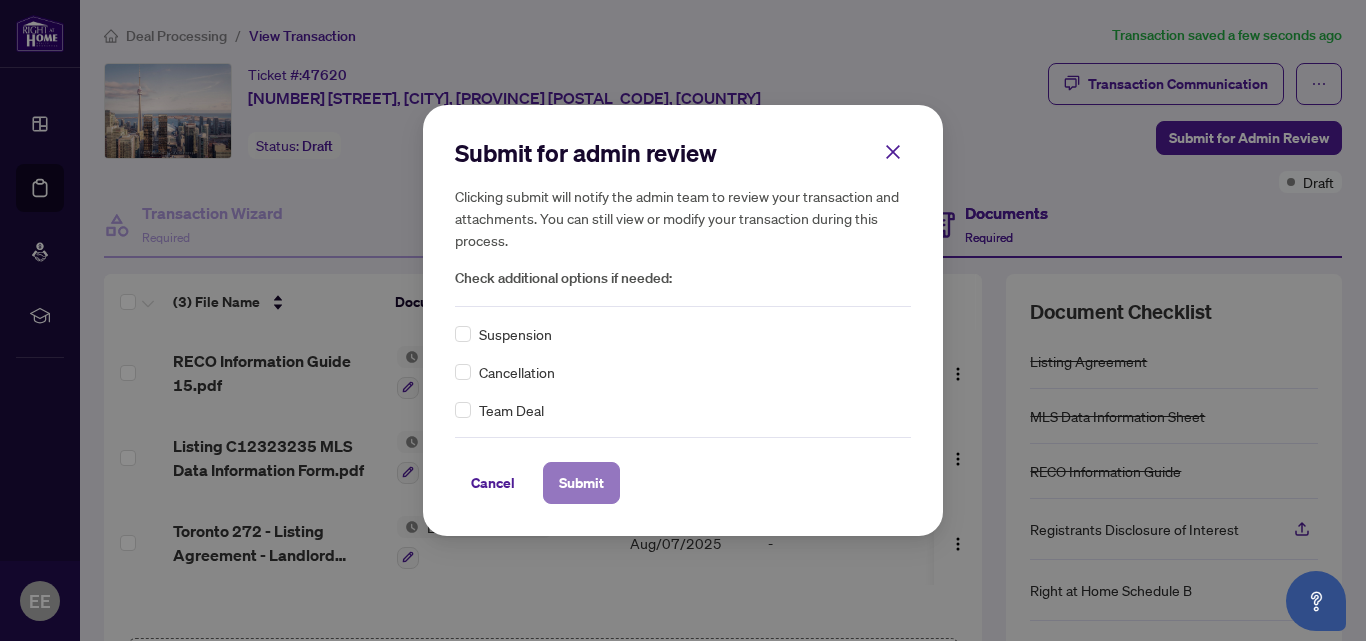 click on "Submit" at bounding box center (581, 483) 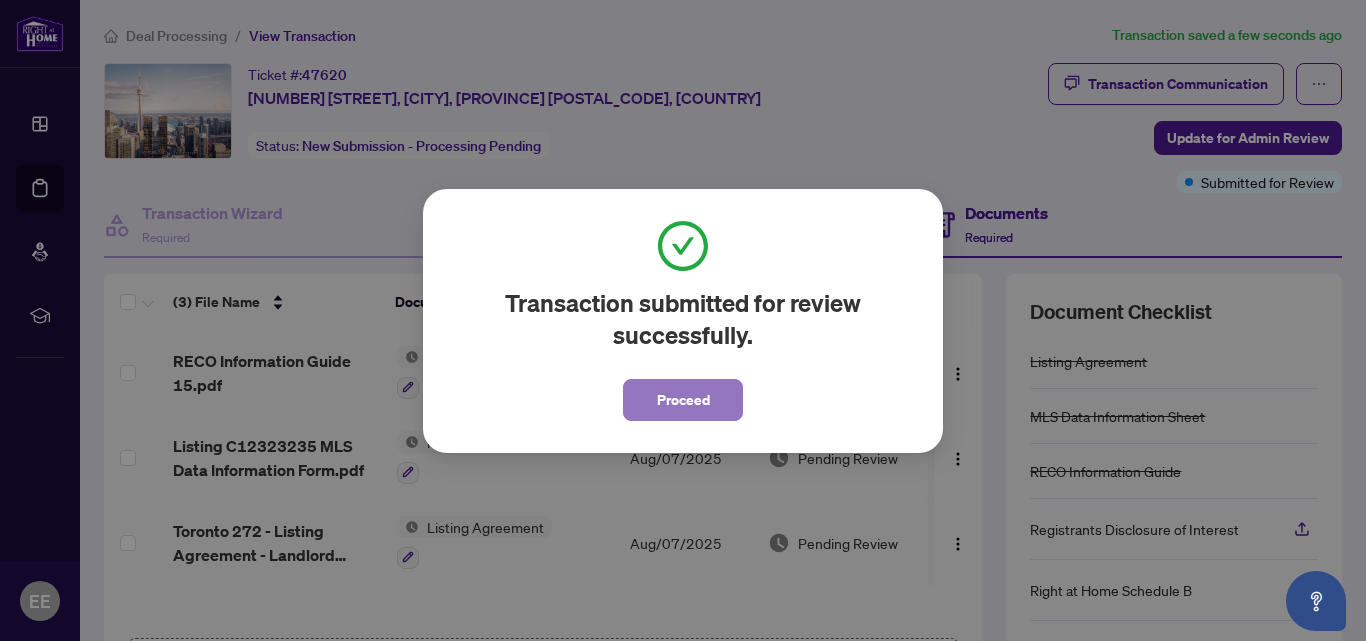 click on "Proceed" at bounding box center [683, 400] 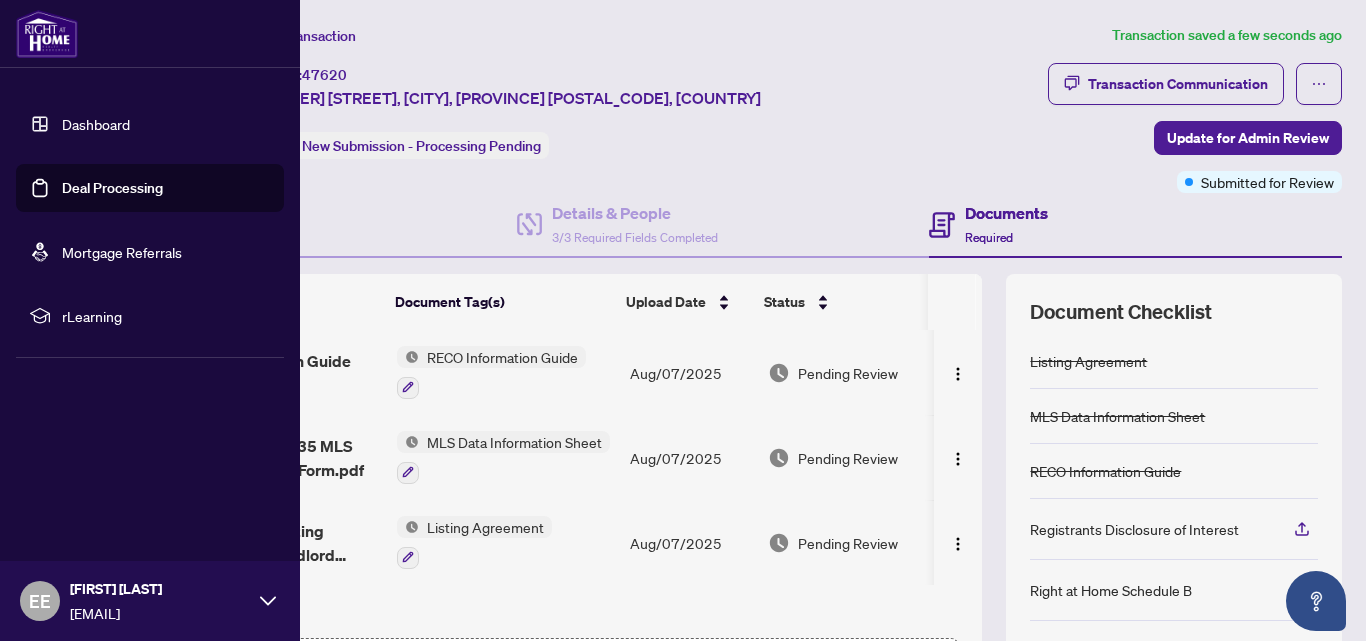 click on "Deal Processing" at bounding box center (112, 188) 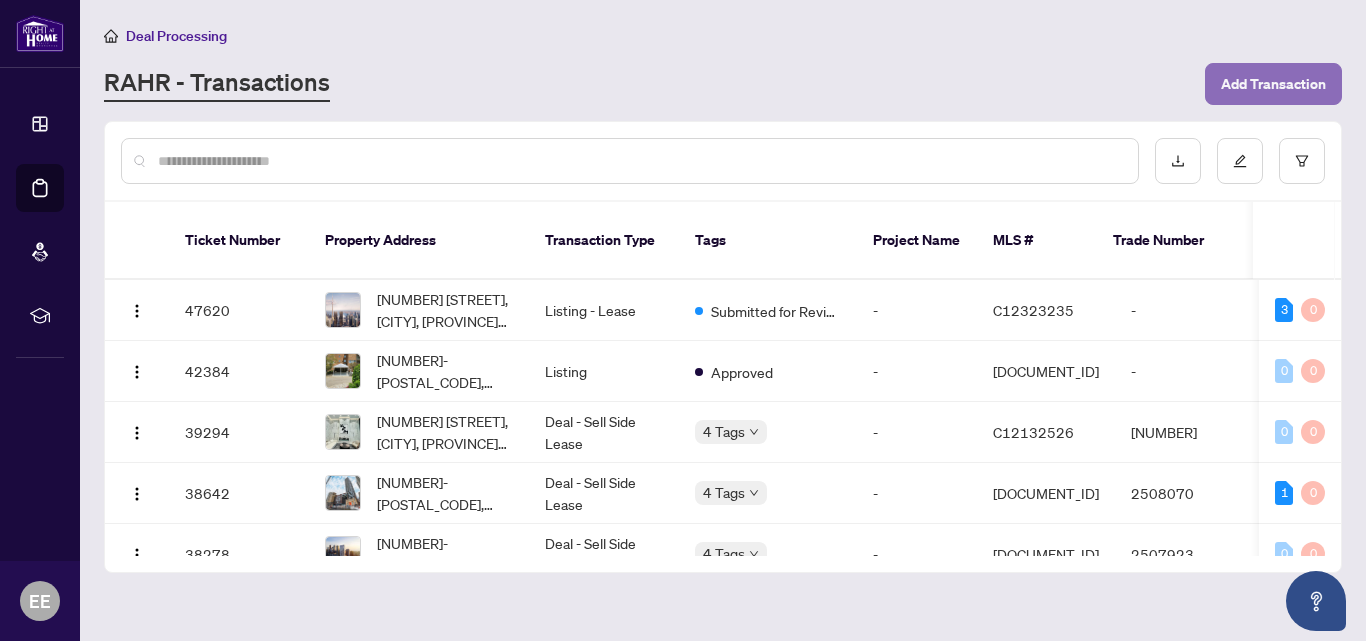 click on "Add Transaction" at bounding box center [1273, 84] 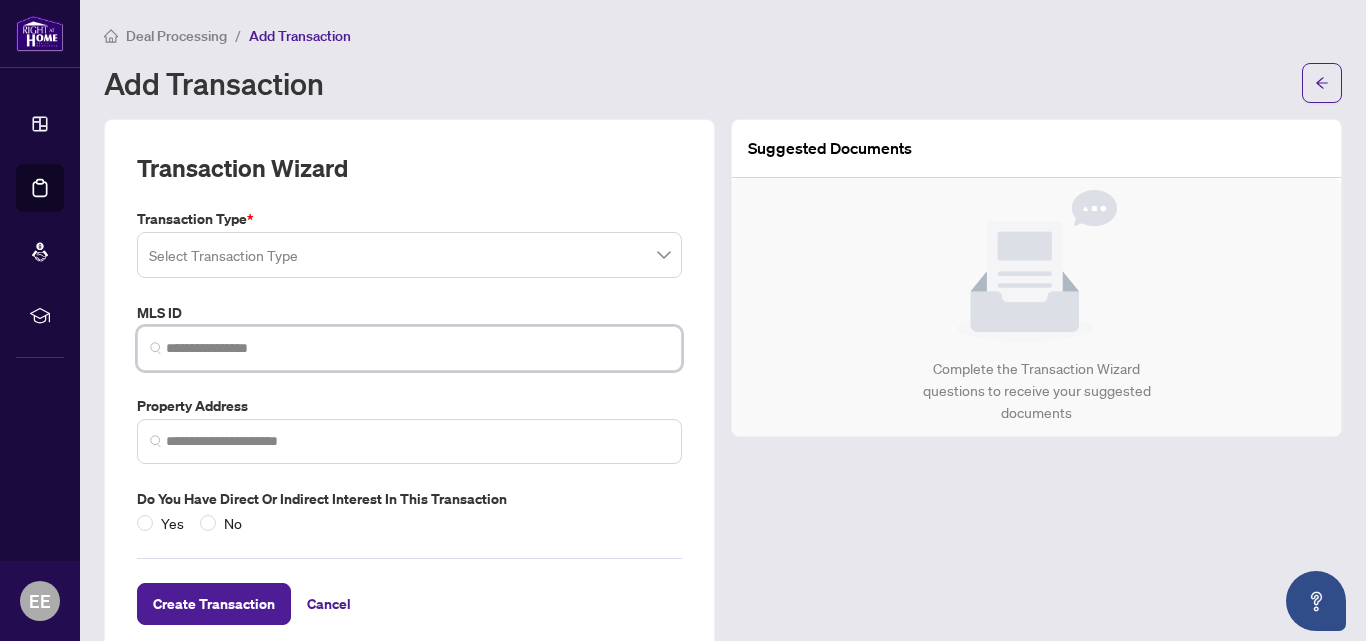 click at bounding box center (417, 348) 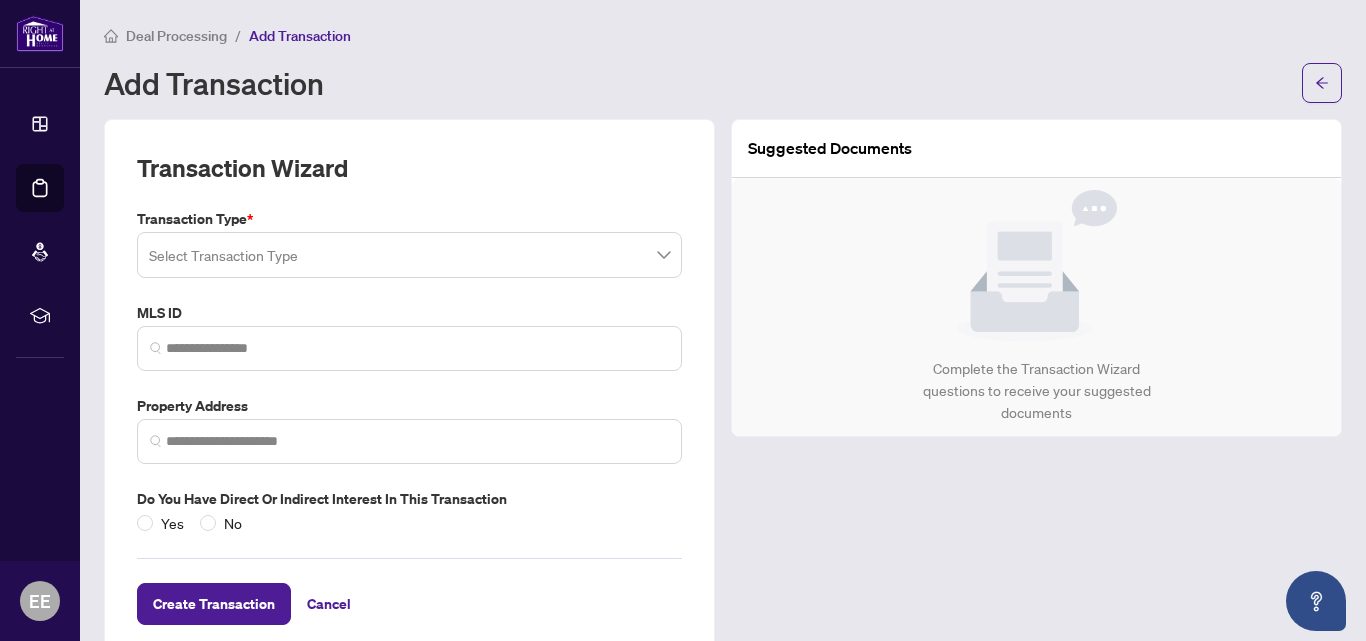 click on "Suggested Documents Complete the Transaction Wizard questions to receive your suggested documents" at bounding box center (1036, 388) 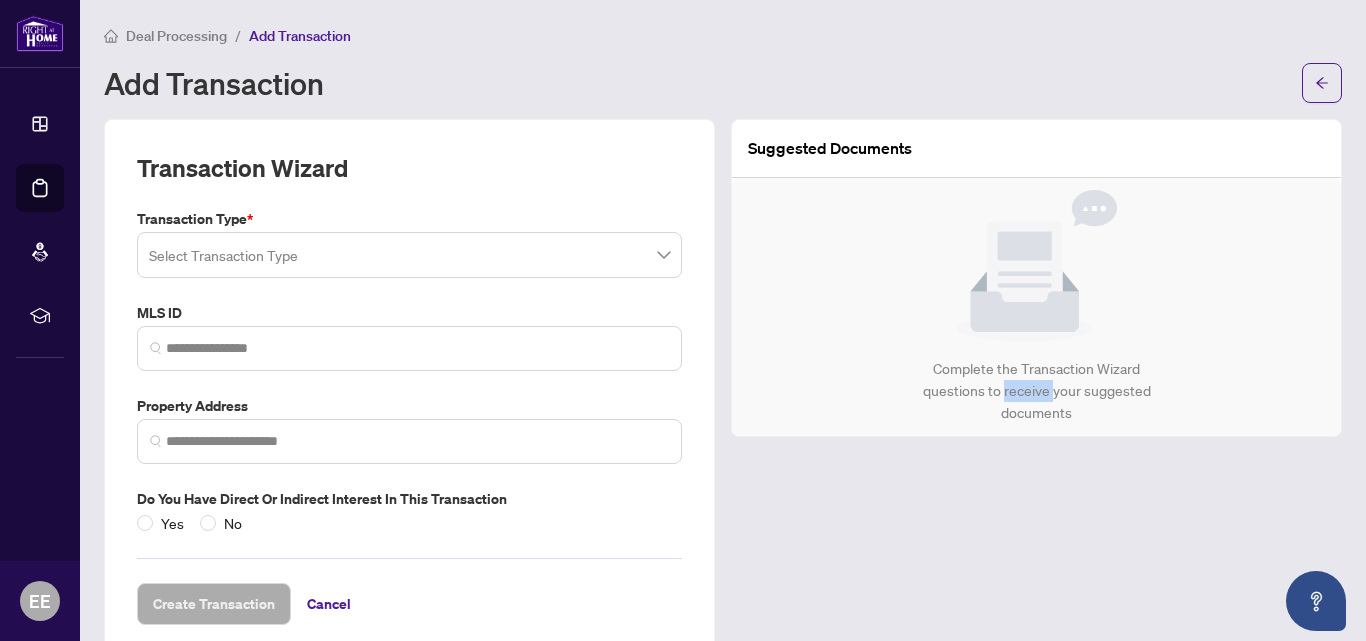 click on "Suggested Documents Complete the Transaction Wizard questions to receive your suggested documents" at bounding box center [1036, 388] 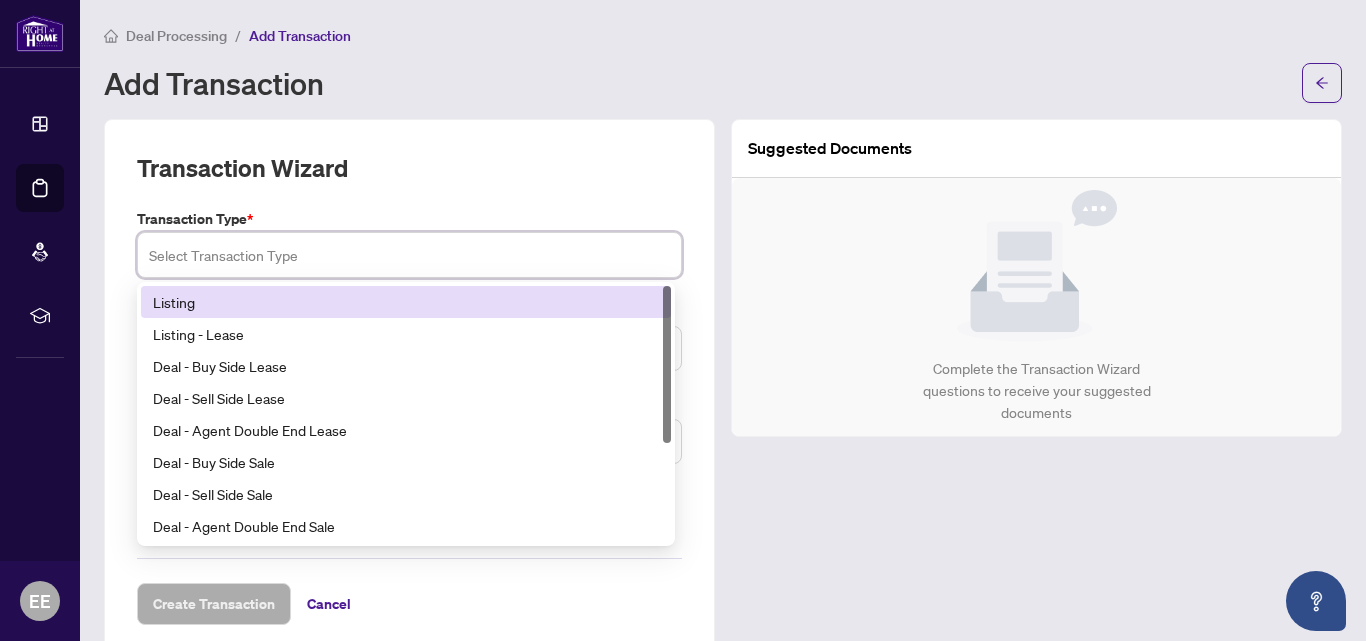 click at bounding box center (409, 255) 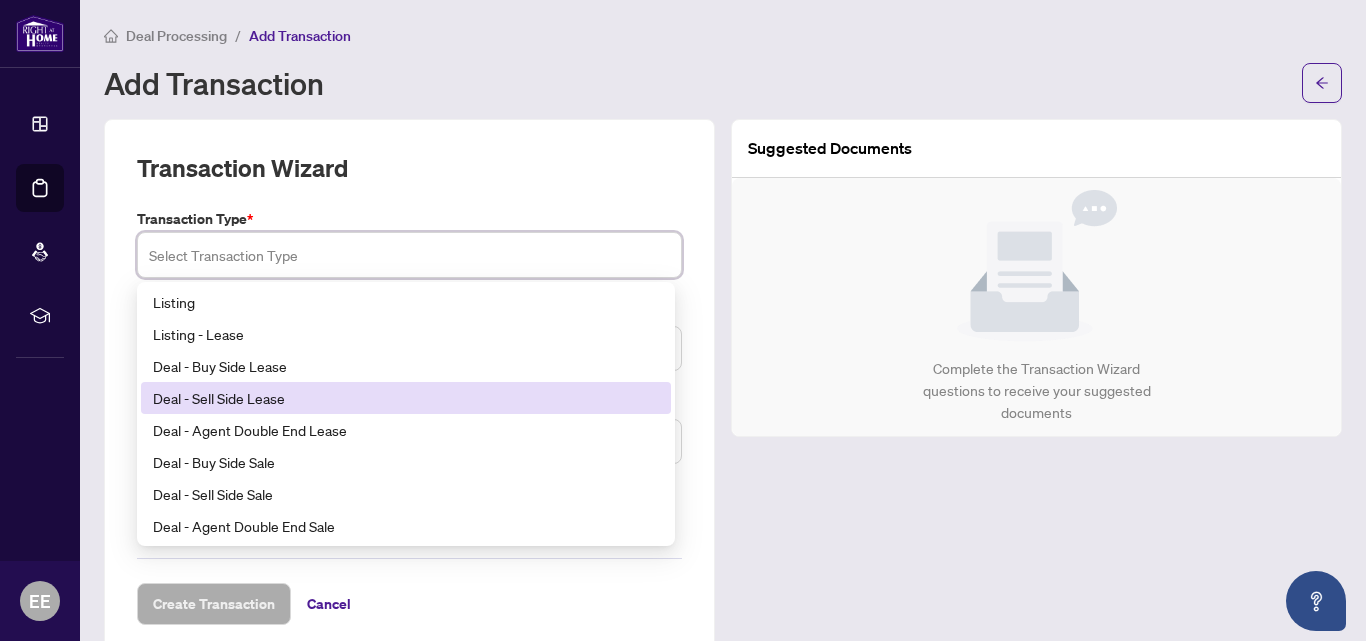 click on "Deal - Sell Side Lease" at bounding box center (406, 398) 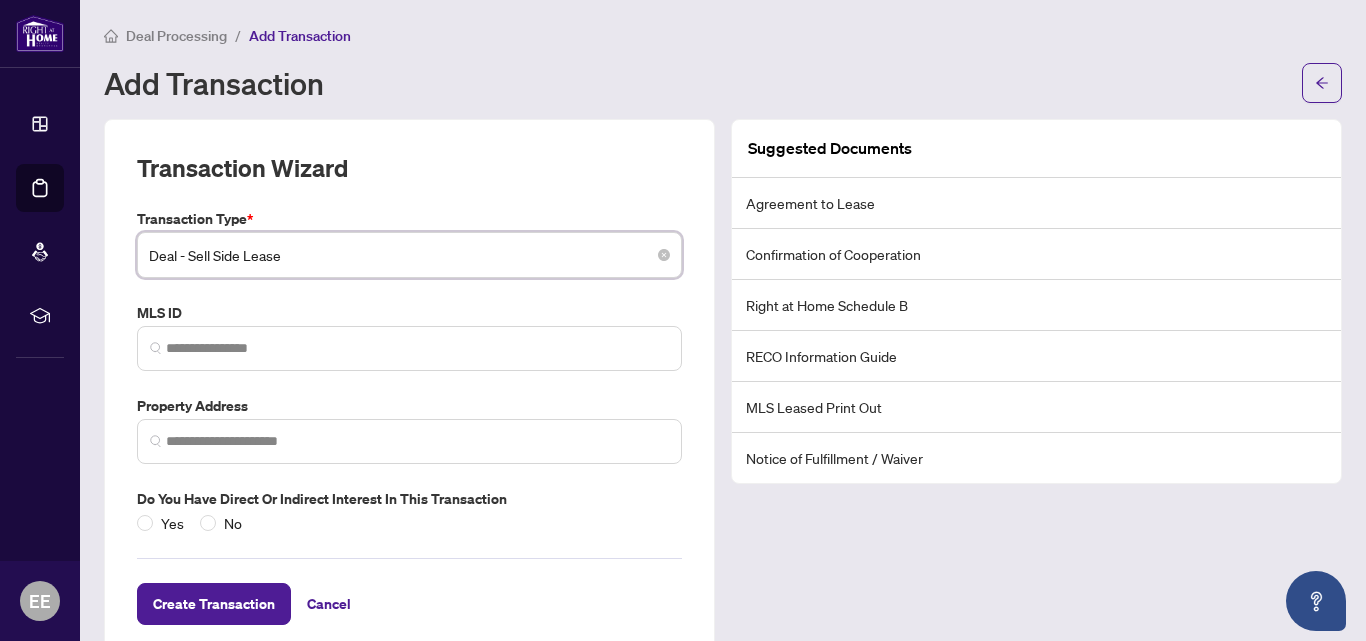click on "Property Address" at bounding box center [409, 406] 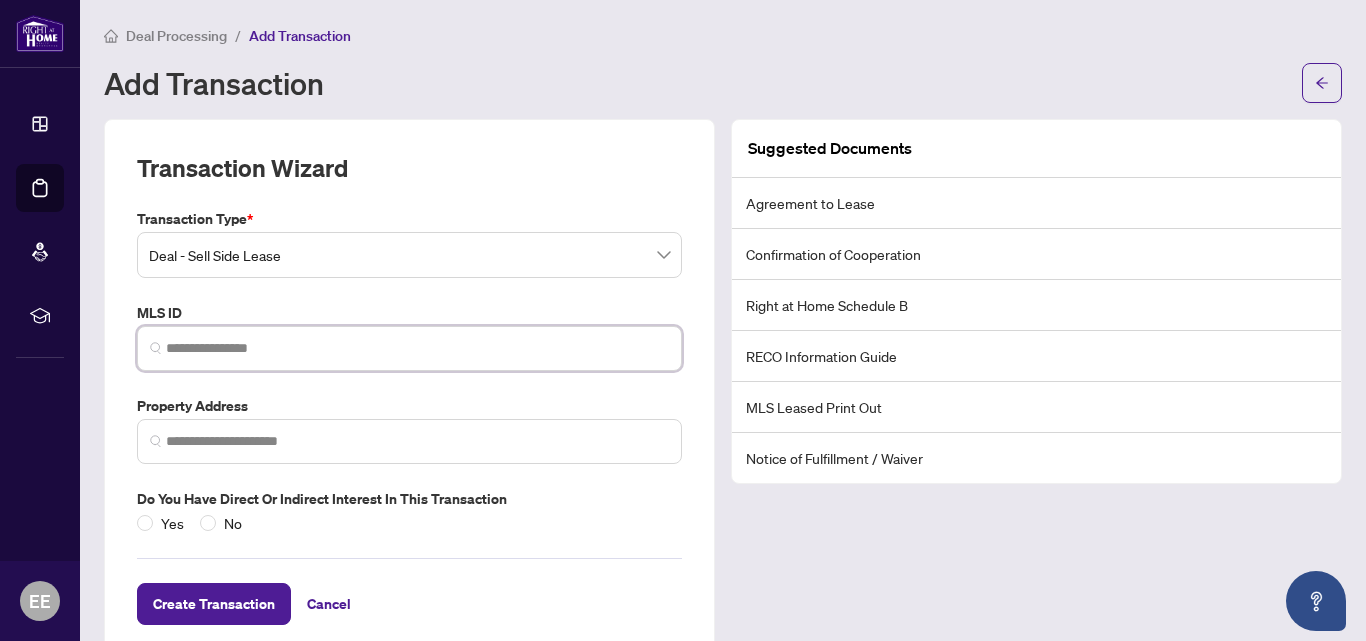 click at bounding box center (417, 348) 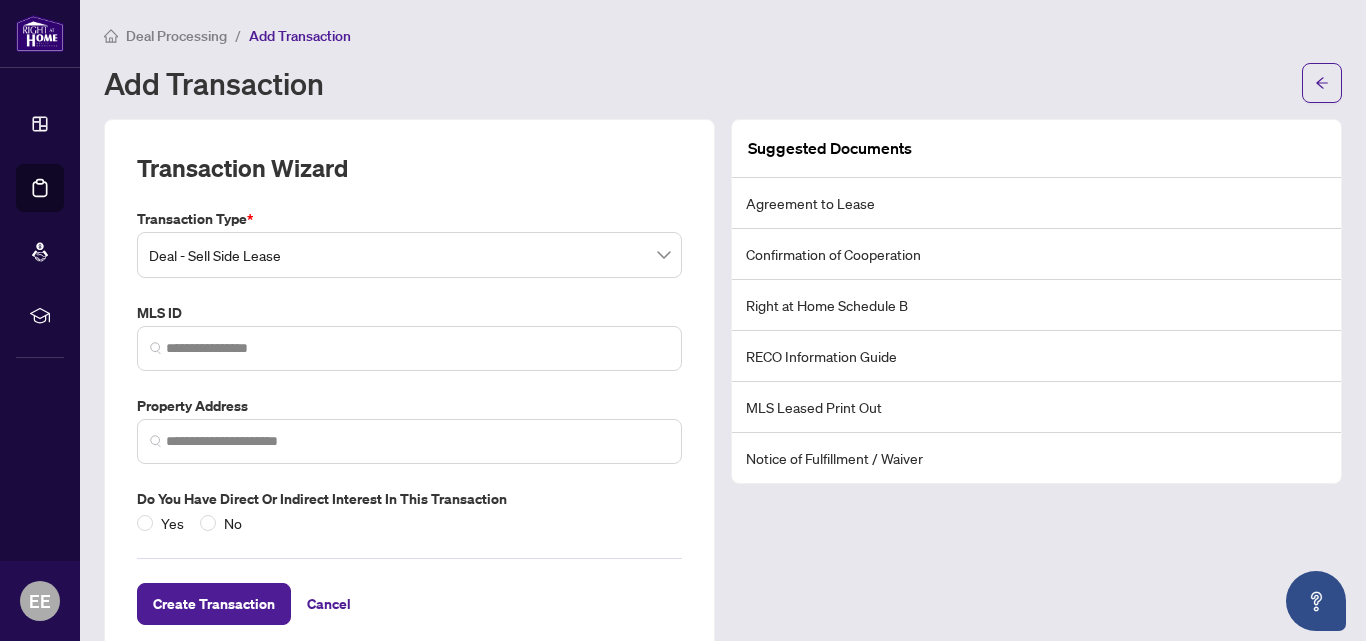drag, startPoint x: 185, startPoint y: 344, endPoint x: 1065, endPoint y: 578, distance: 910.58 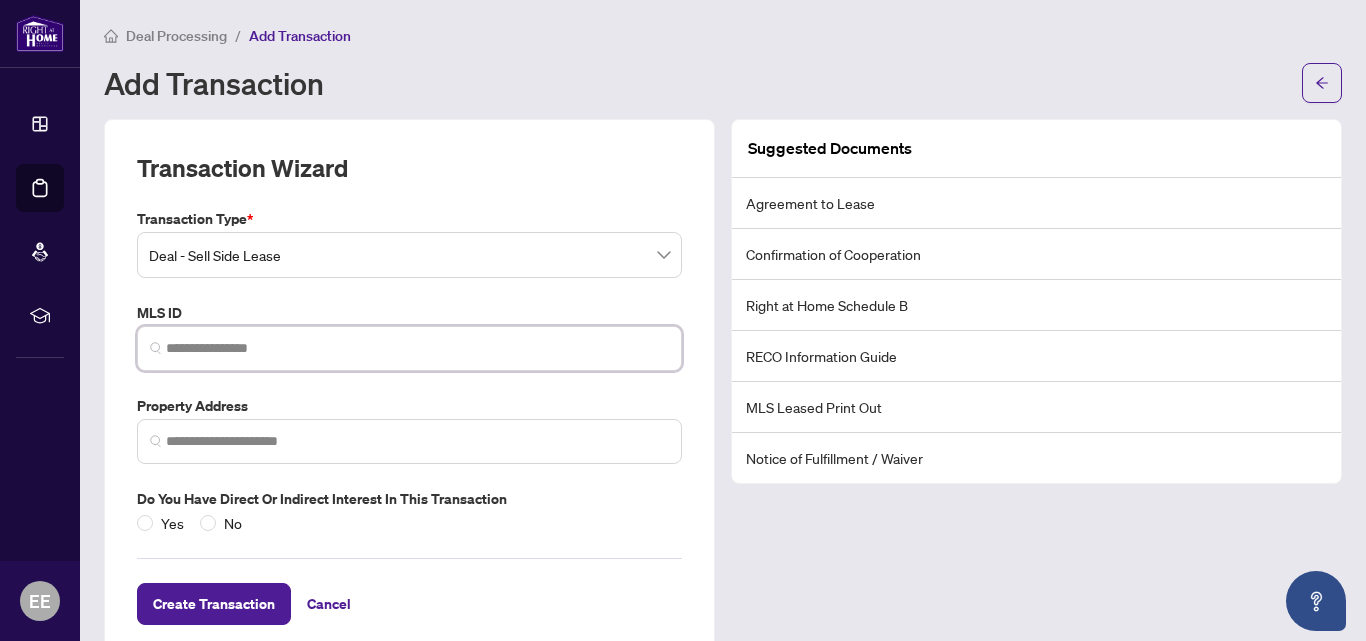 click at bounding box center [417, 348] 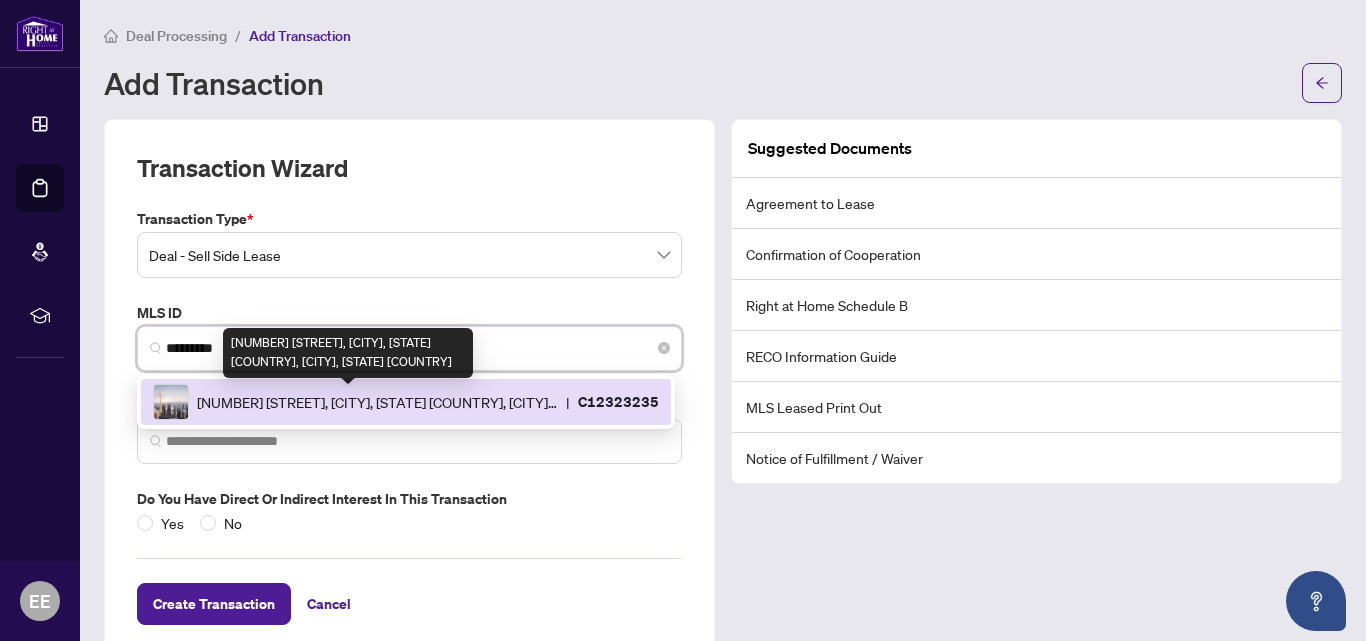 click on "[NUMBER] [STREET], [CITY], [STATE] [COUNTRY], [CITY], [STATE] [COUNTRY]" at bounding box center [377, 402] 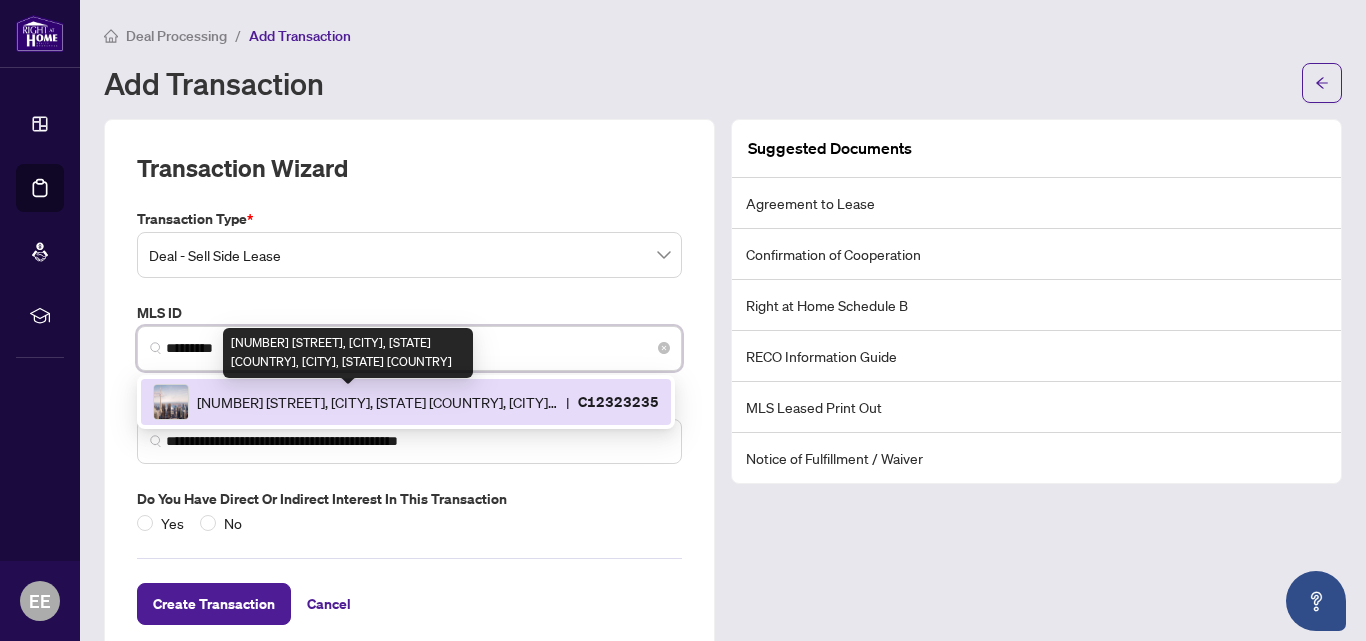 type on "**********" 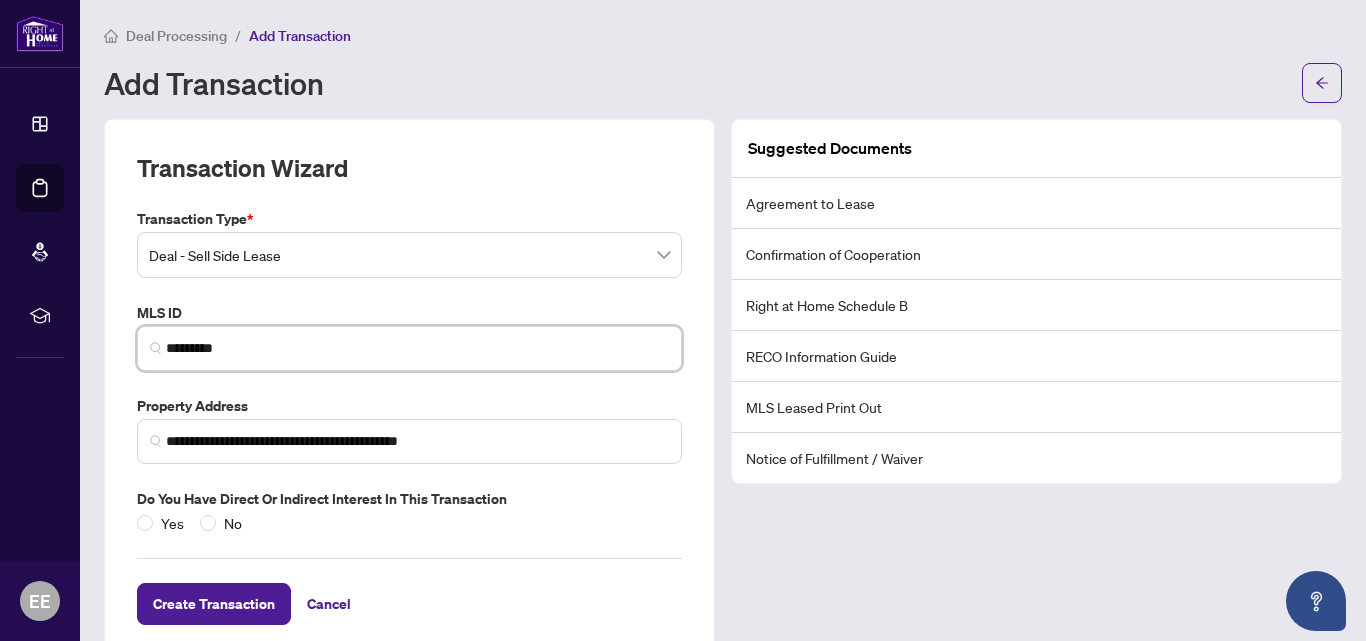 scroll, scrollTop: 40, scrollLeft: 0, axis: vertical 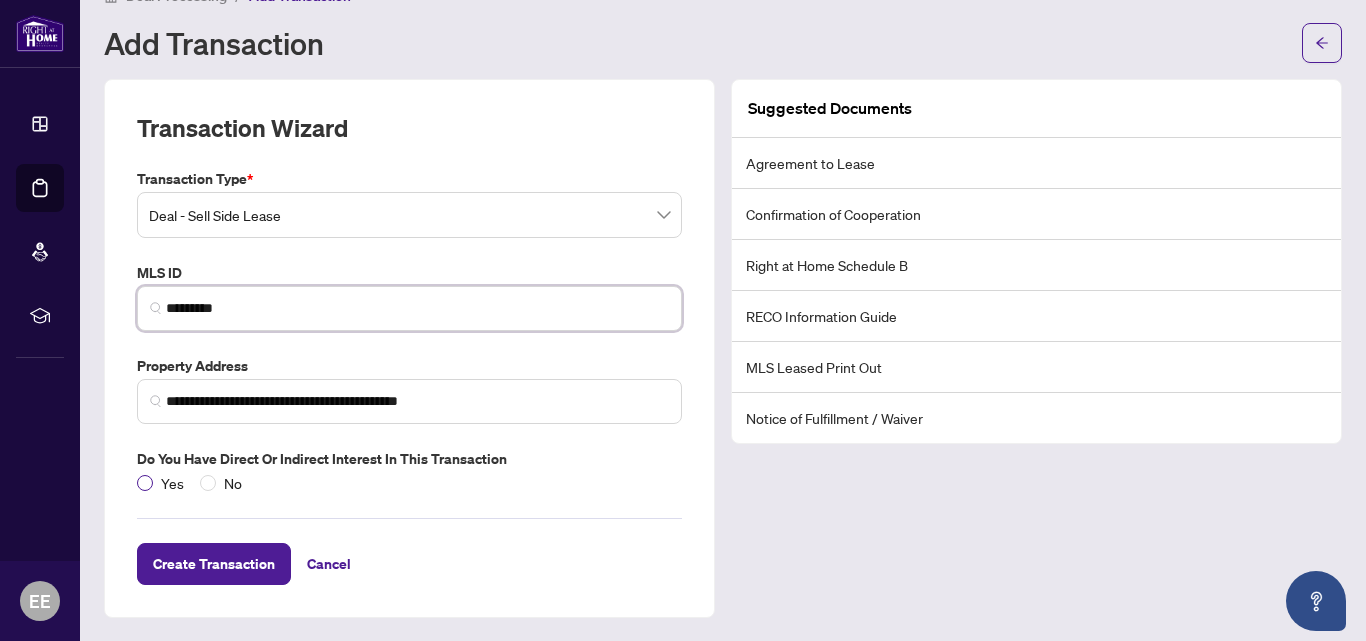 type on "*********" 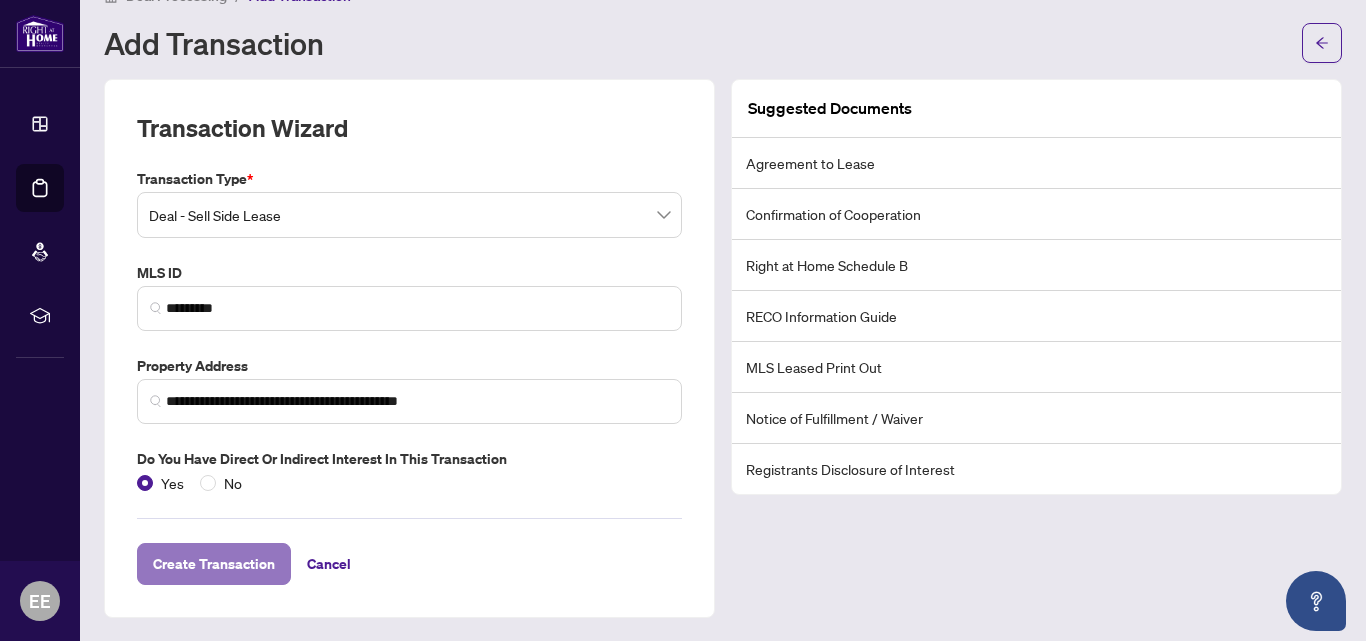 click on "Create Transaction" at bounding box center [214, 564] 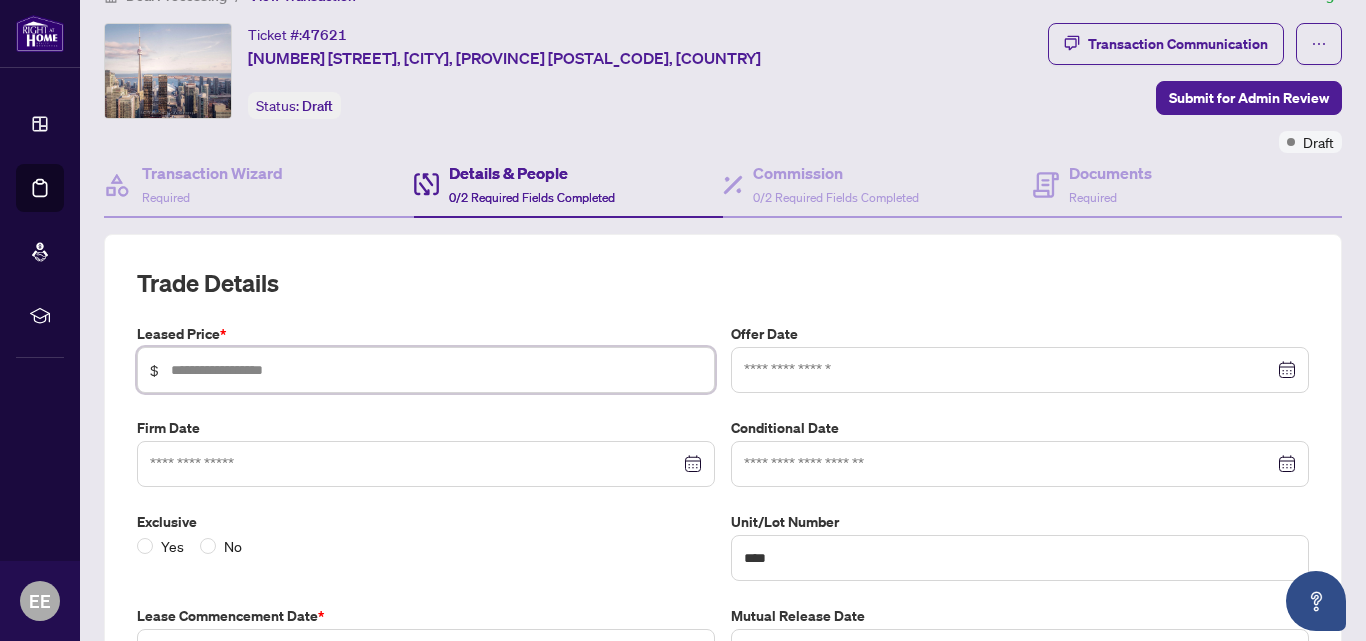 click at bounding box center (436, 370) 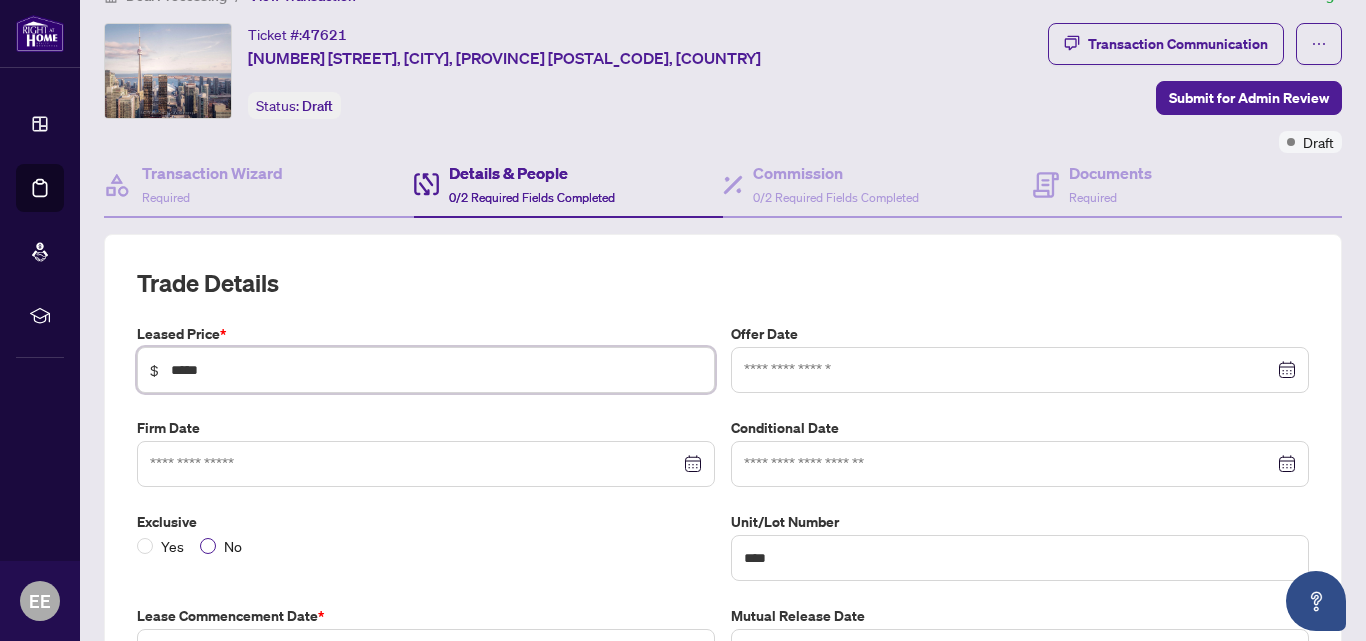 type on "*****" 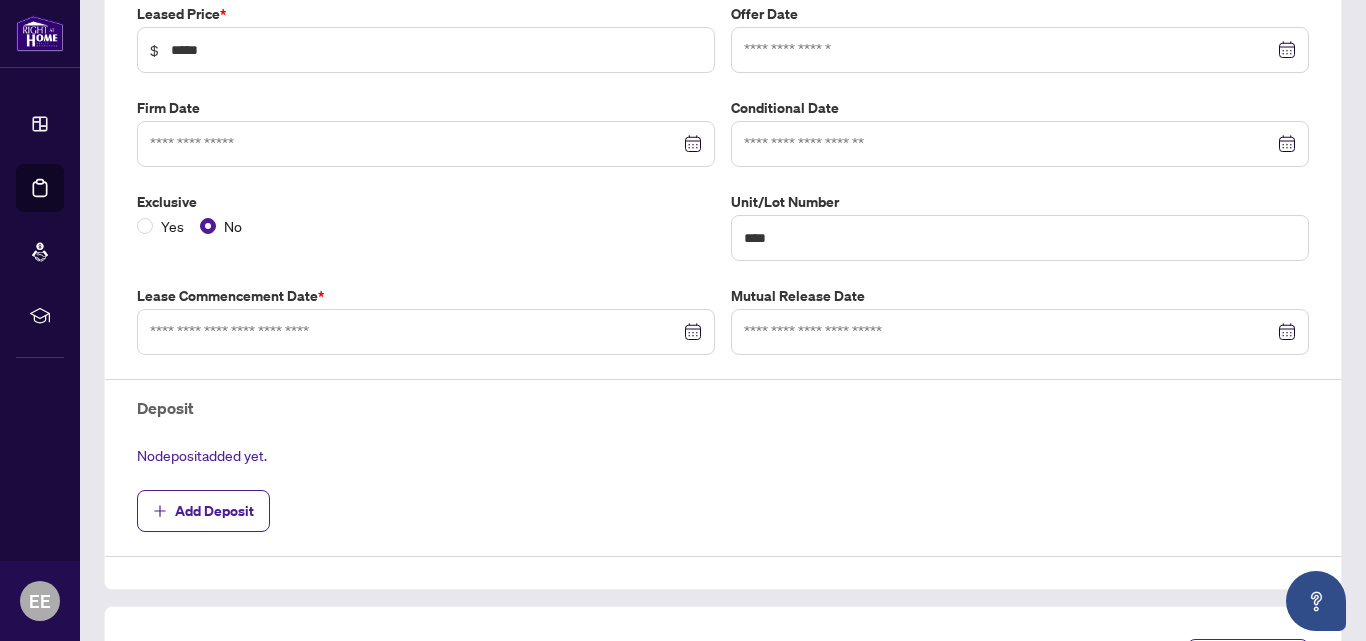 scroll, scrollTop: 400, scrollLeft: 0, axis: vertical 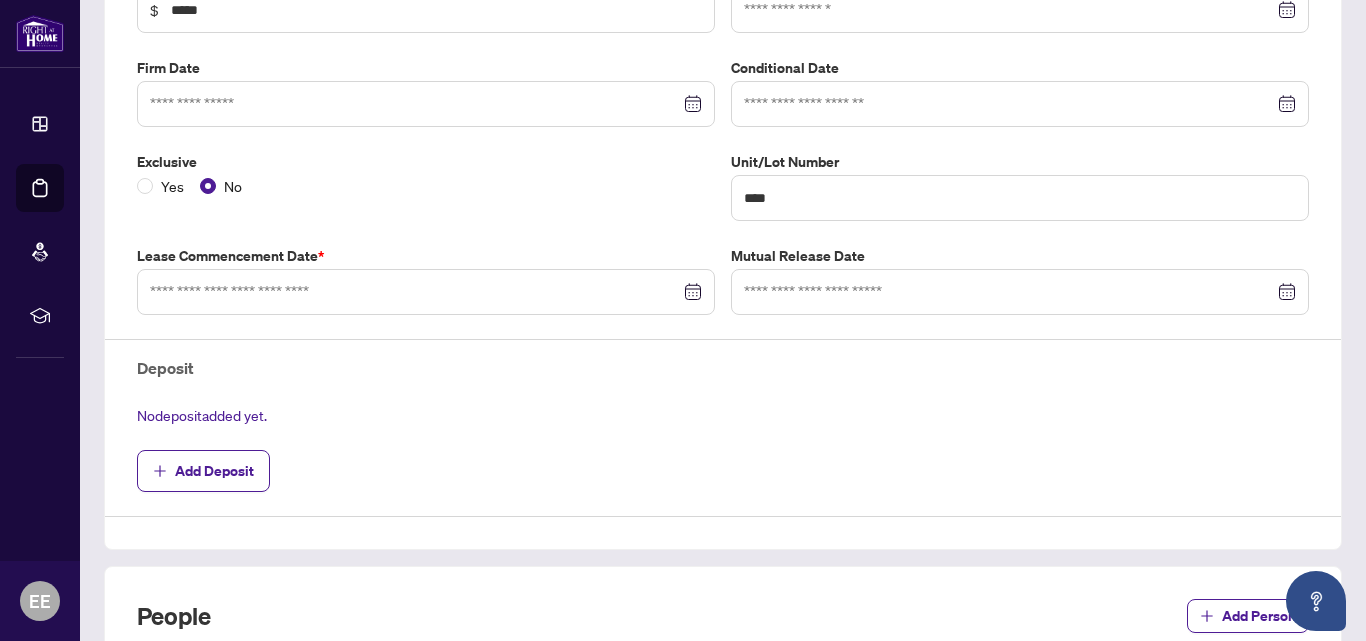 click at bounding box center [426, 292] 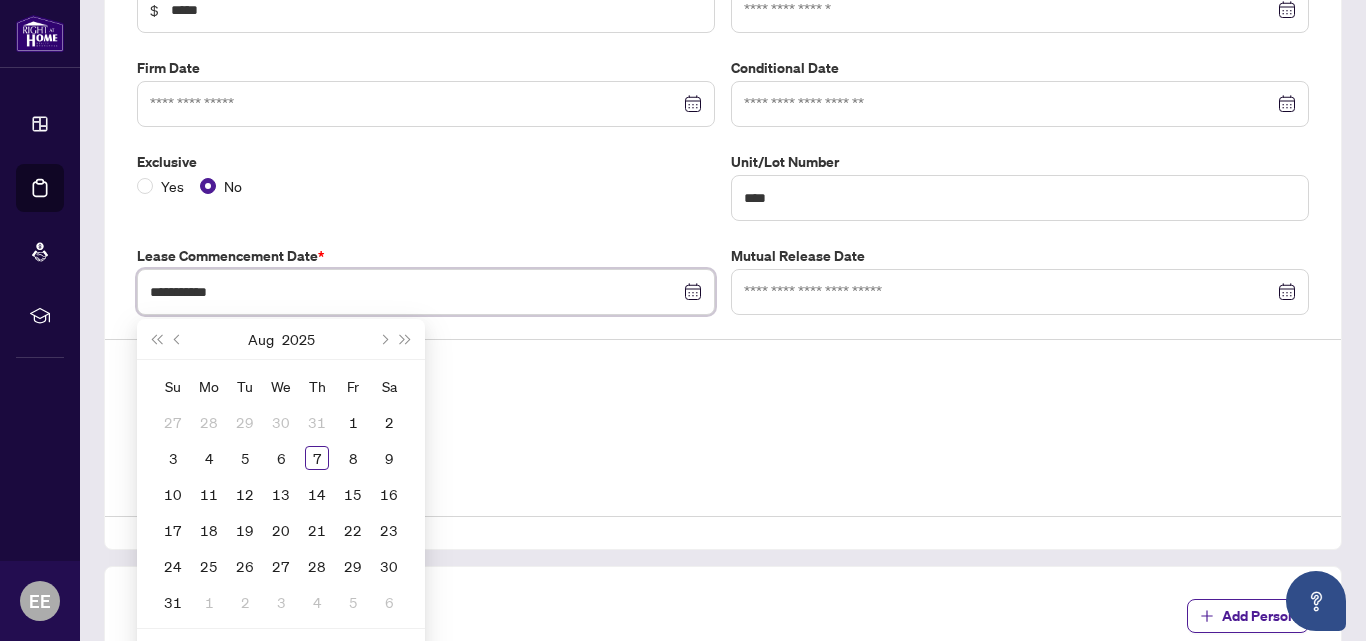 type on "**********" 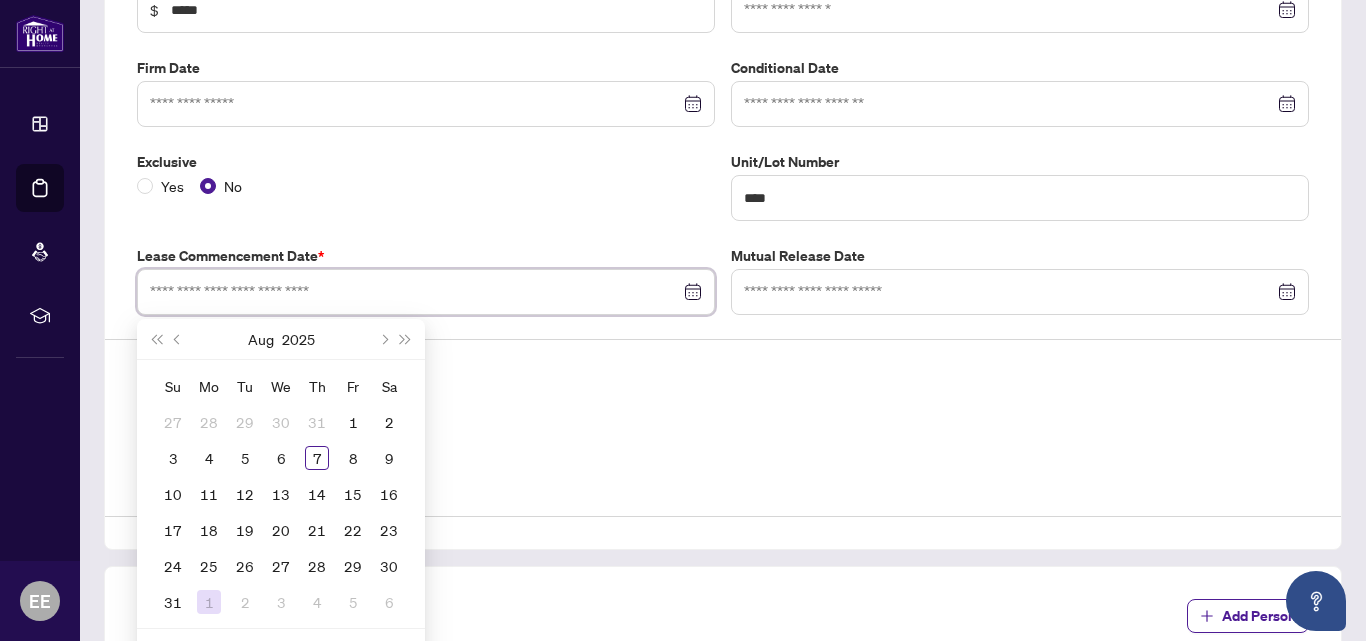 type on "**********" 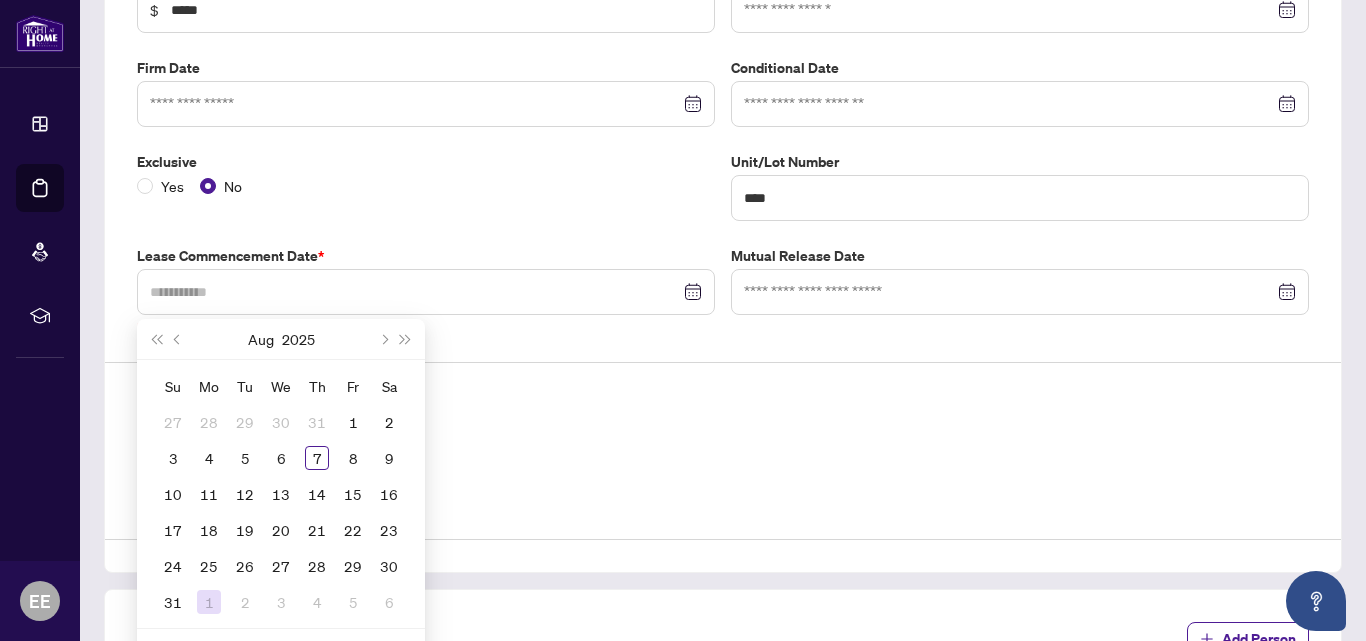 click on "1" at bounding box center [209, 602] 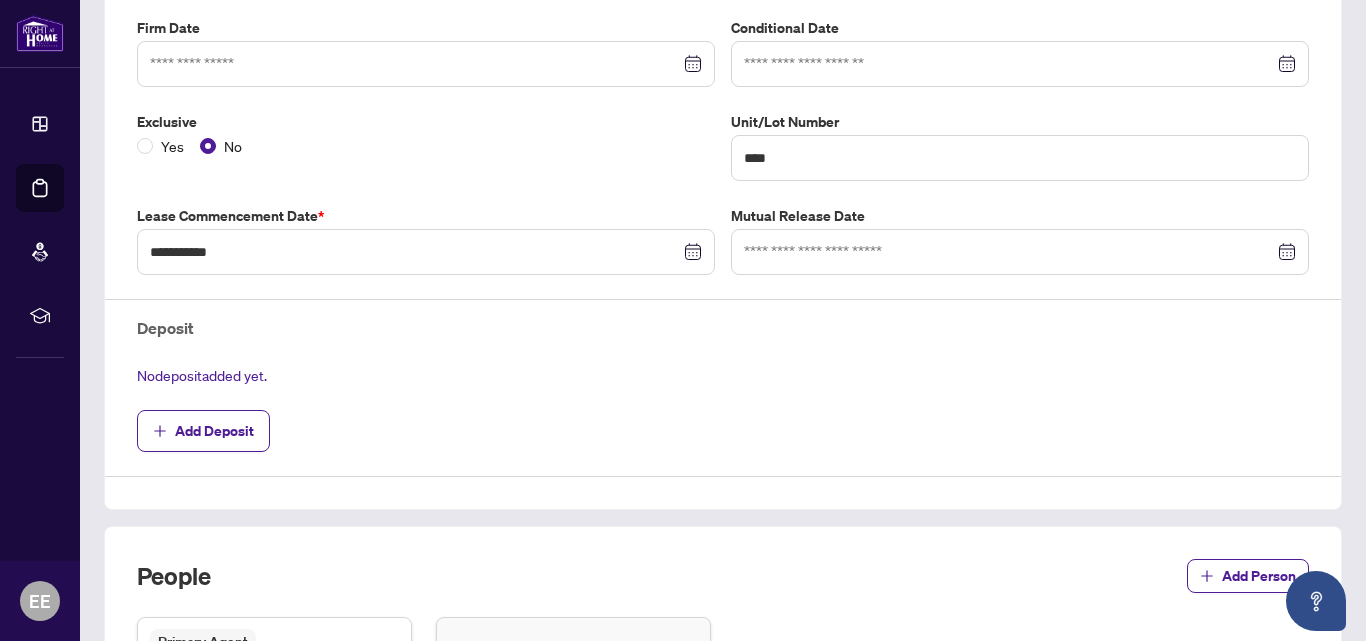 scroll, scrollTop: 587, scrollLeft: 0, axis: vertical 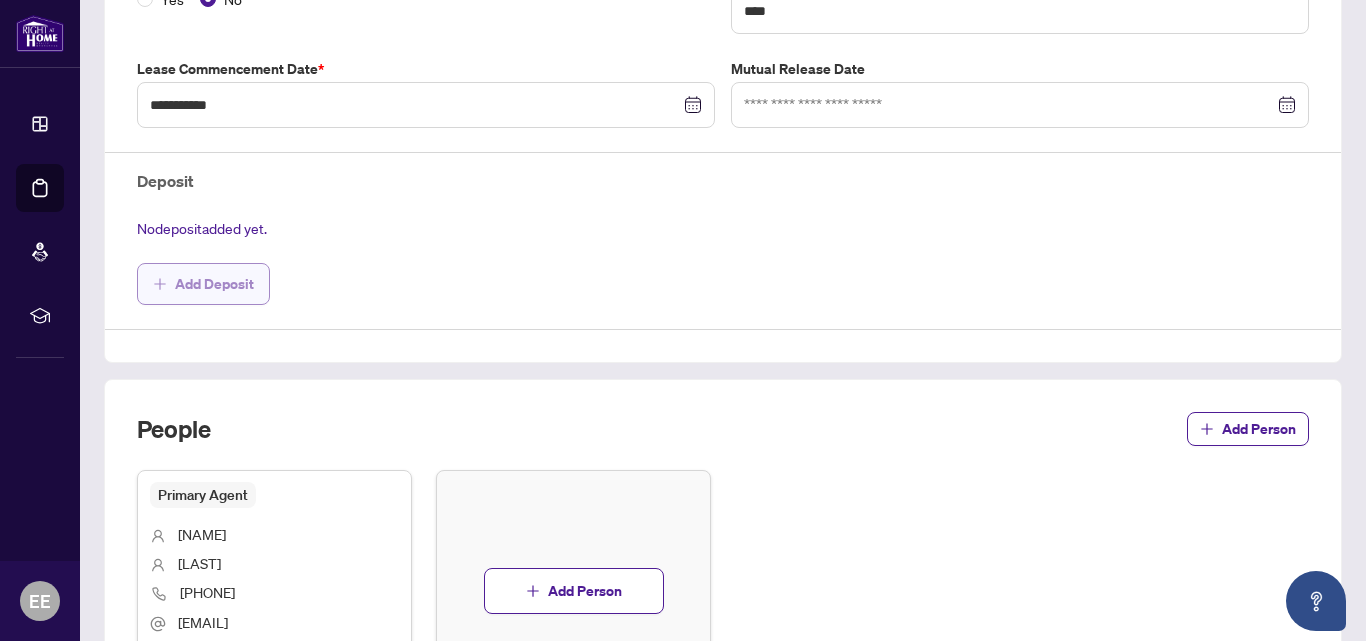 click on "Add Deposit" at bounding box center (214, 284) 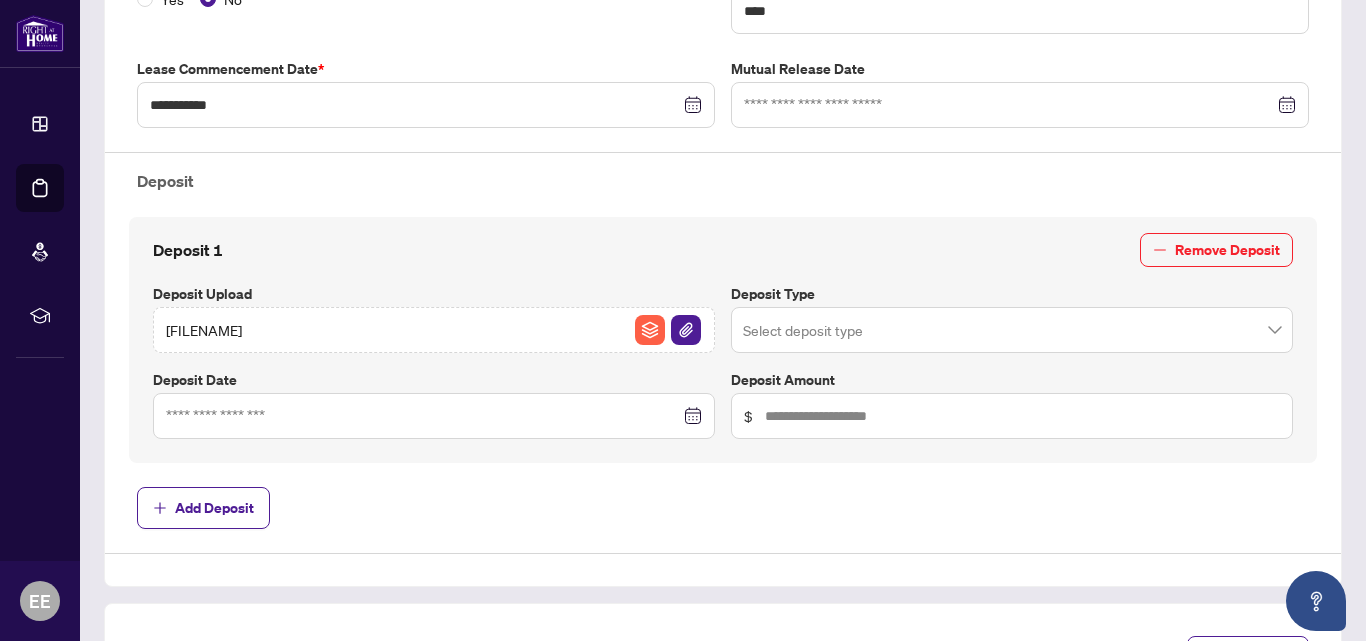 click at bounding box center (434, 416) 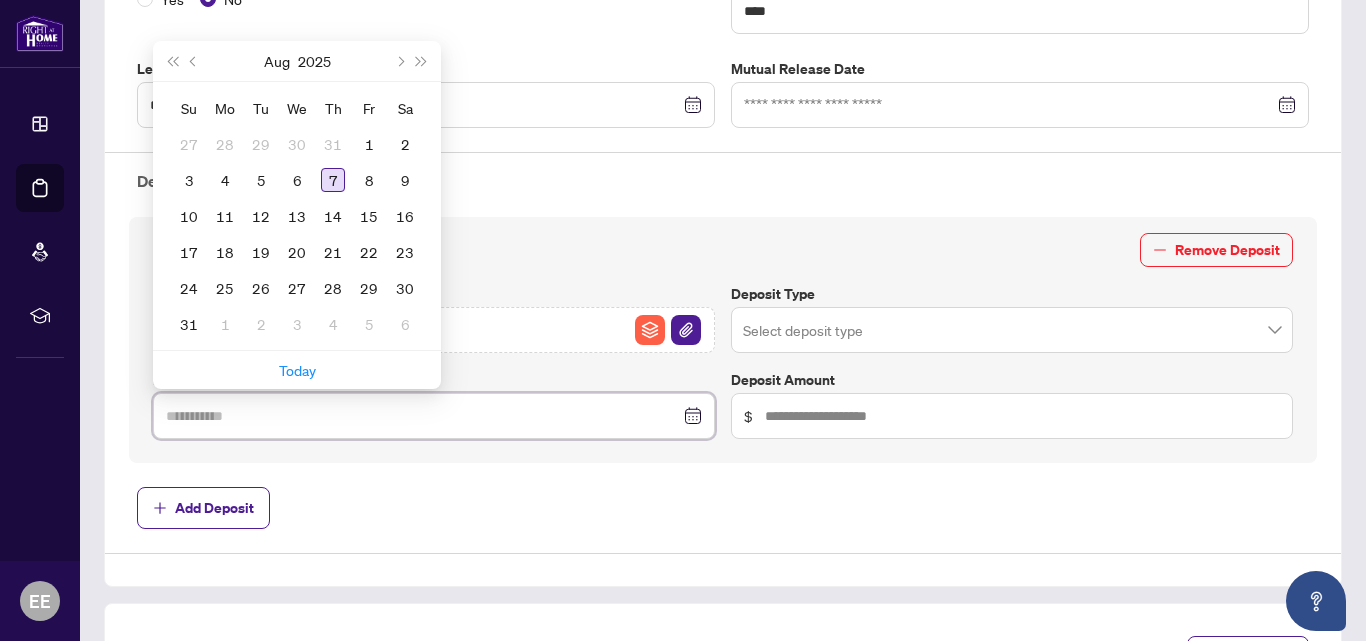 type on "**********" 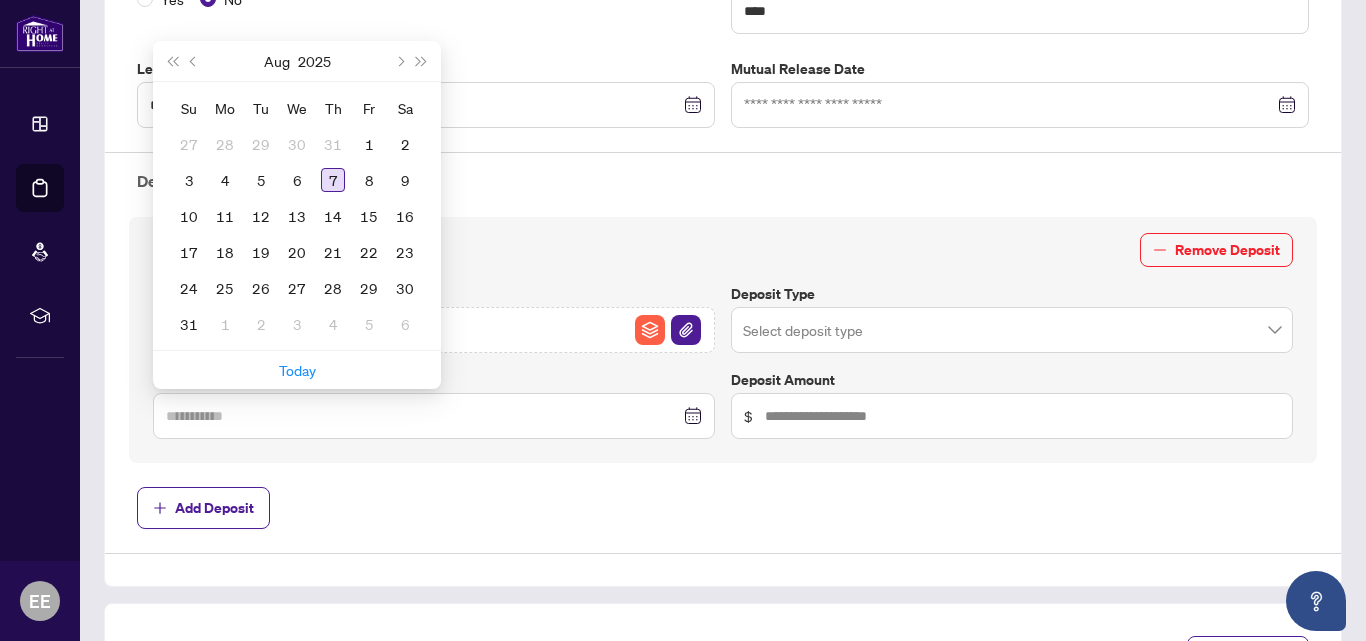 click on "7" at bounding box center (333, 180) 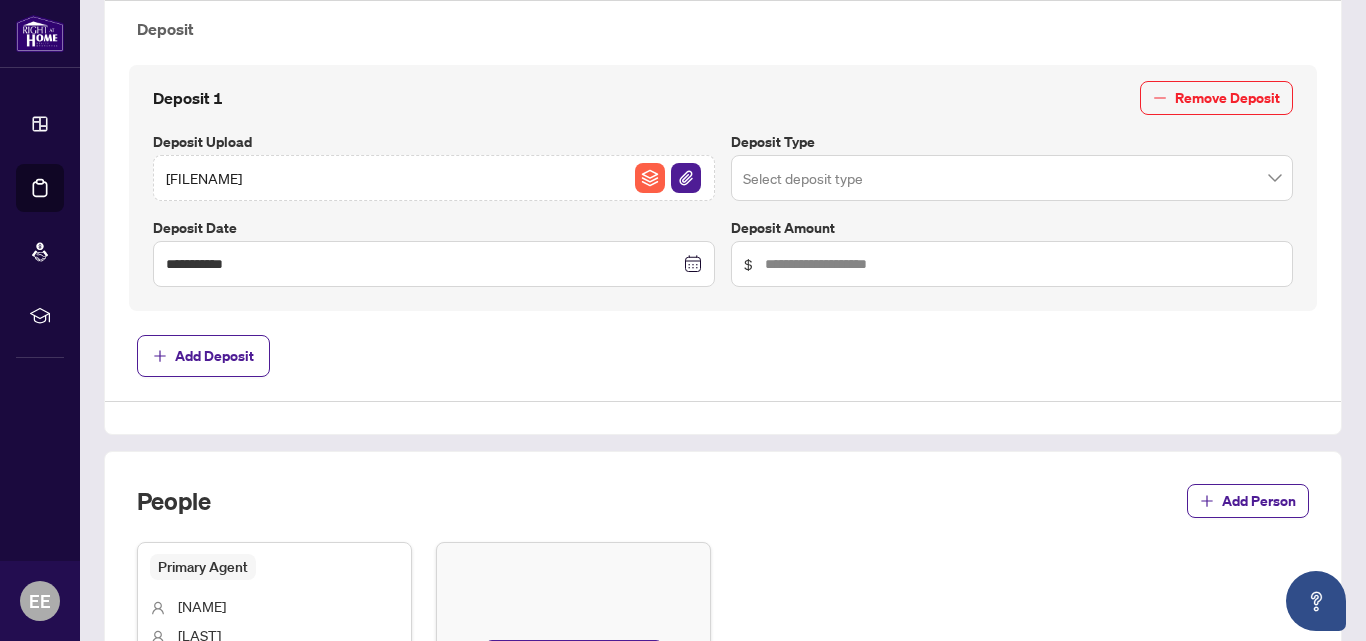 scroll, scrollTop: 773, scrollLeft: 0, axis: vertical 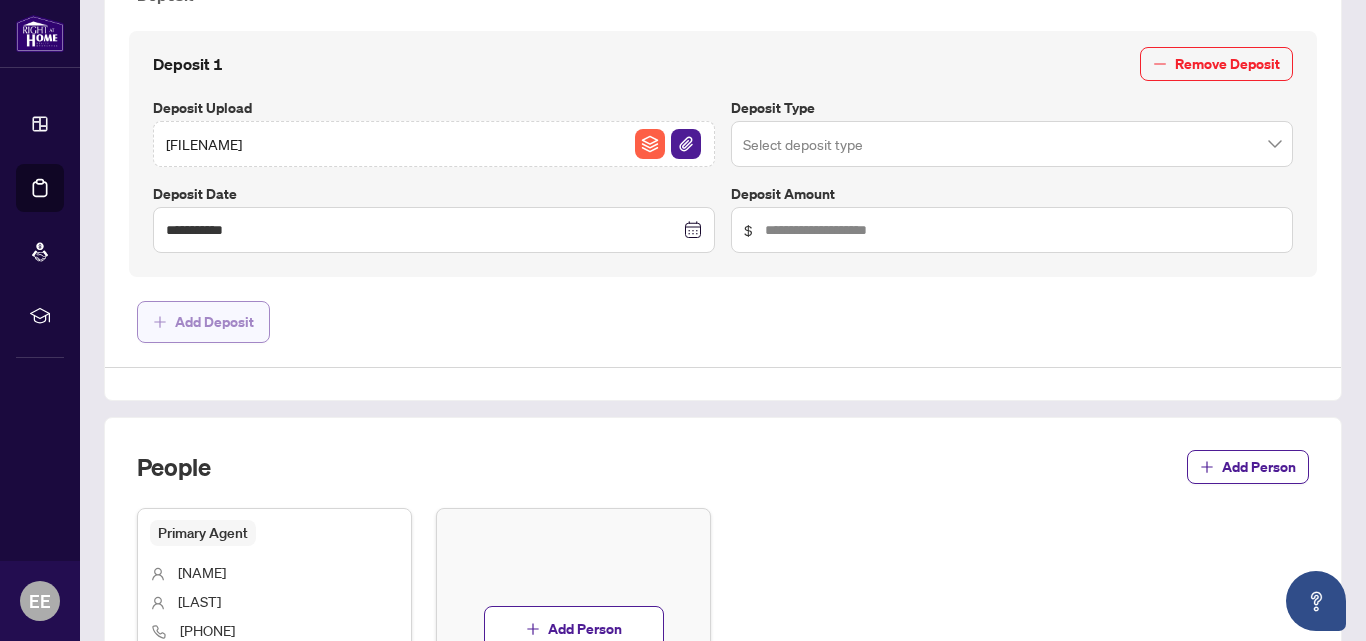 click on "Add Deposit" at bounding box center (214, 322) 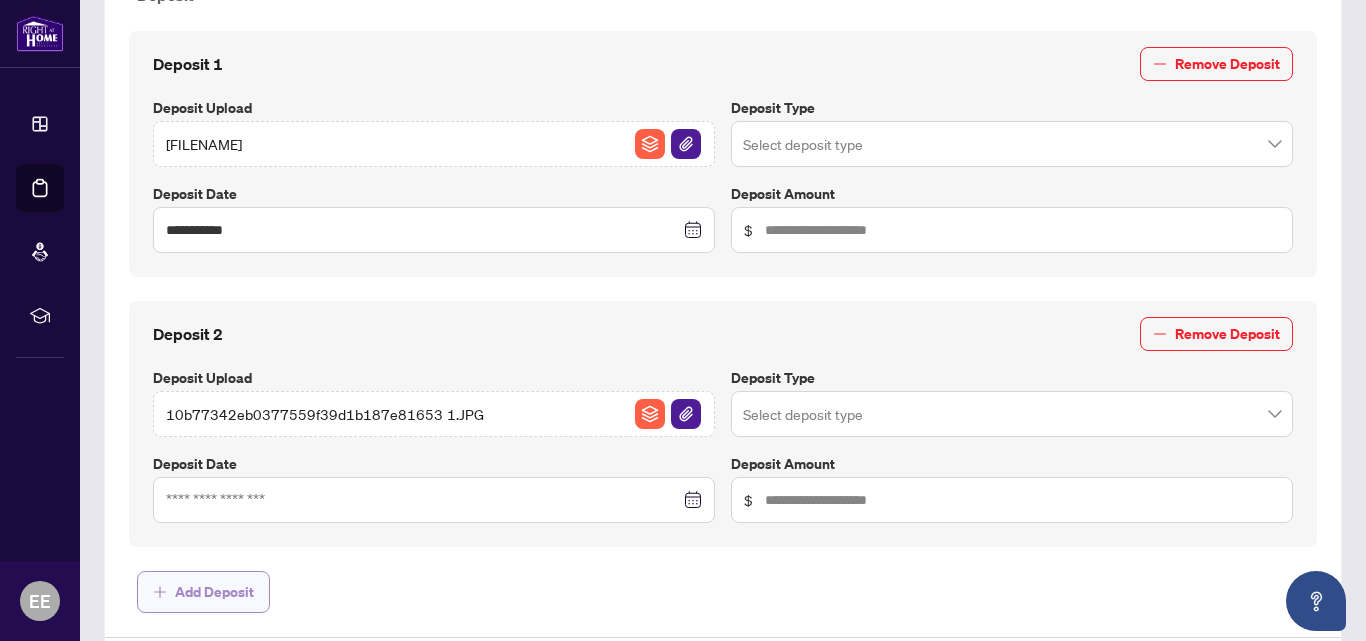 click on "Add Deposit" at bounding box center (214, 592) 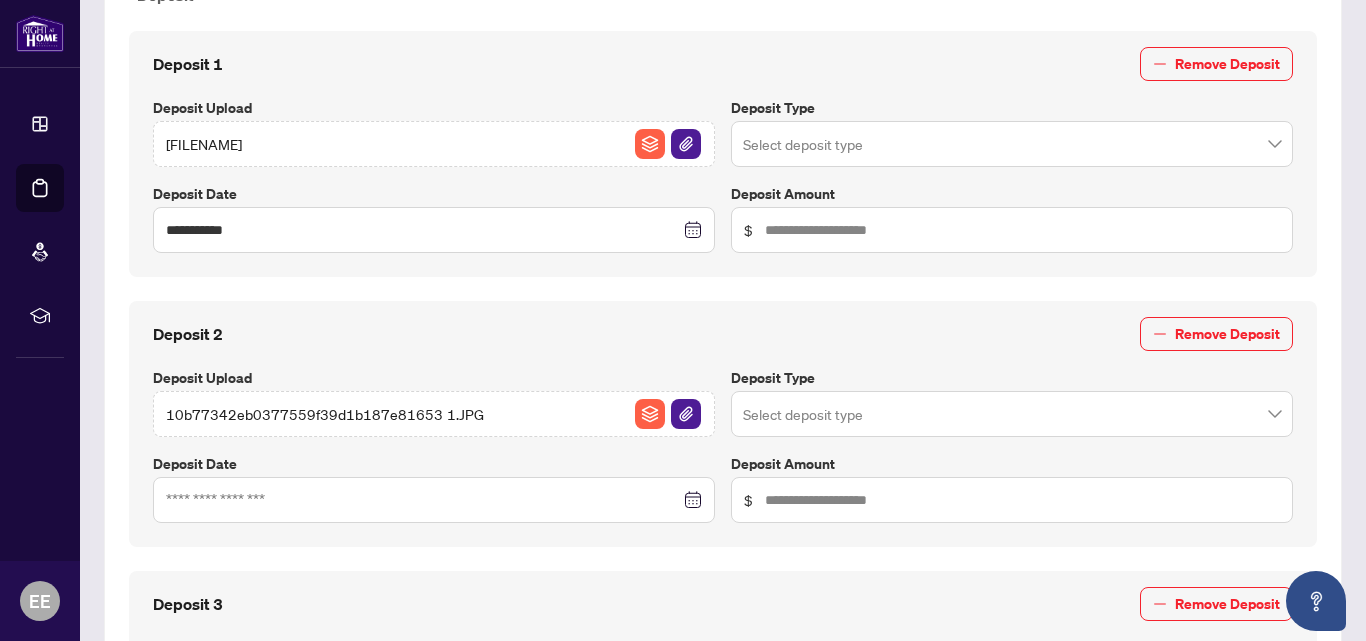 click on "Deposit 3 Remove Deposit" at bounding box center [723, 604] 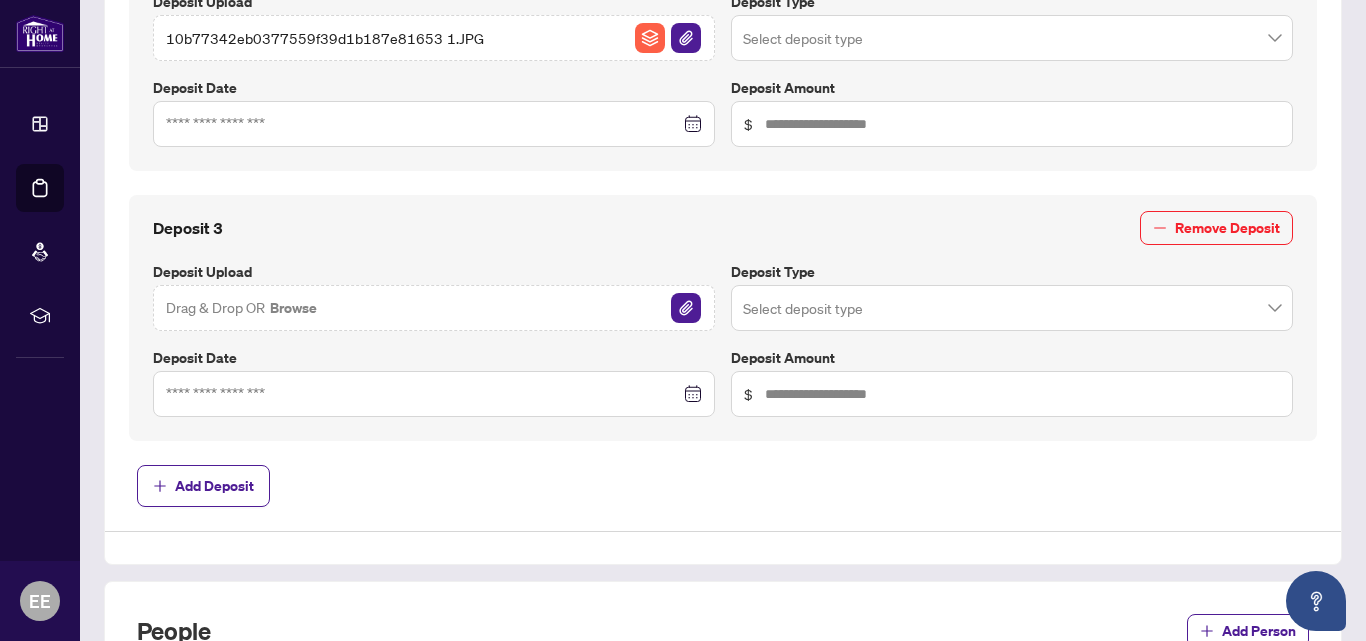 scroll, scrollTop: 1108, scrollLeft: 0, axis: vertical 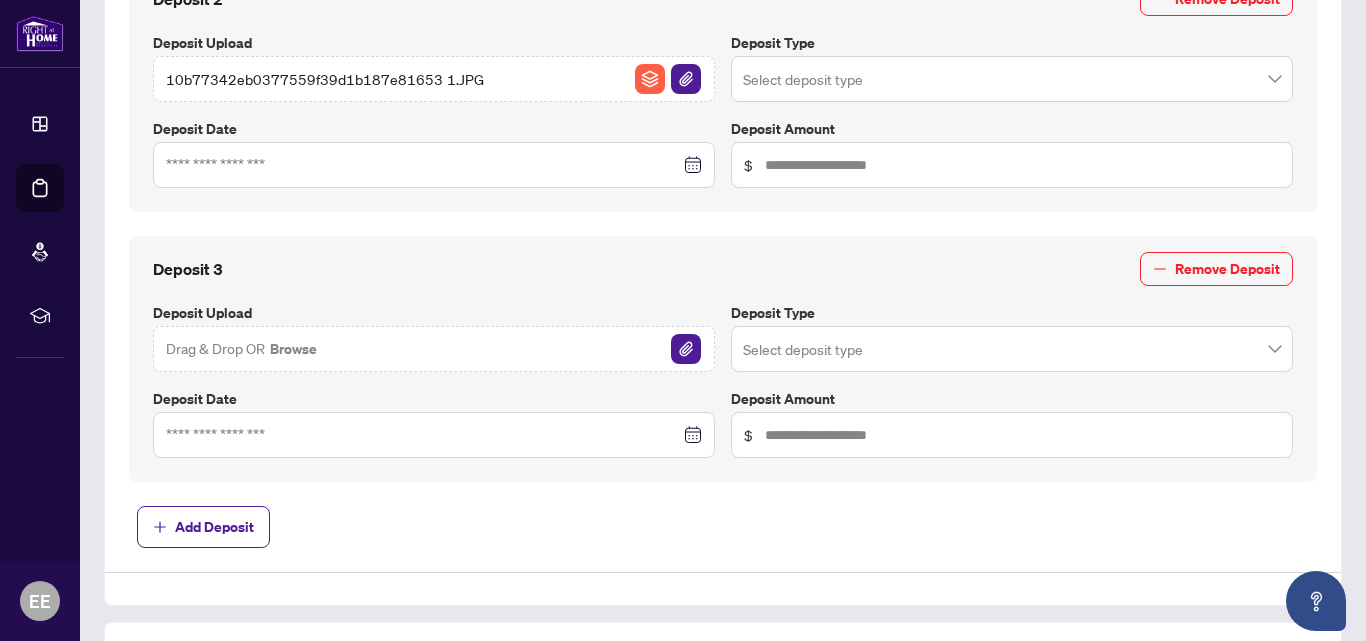 click on "Drag & Drop OR   Browse" at bounding box center (434, 349) 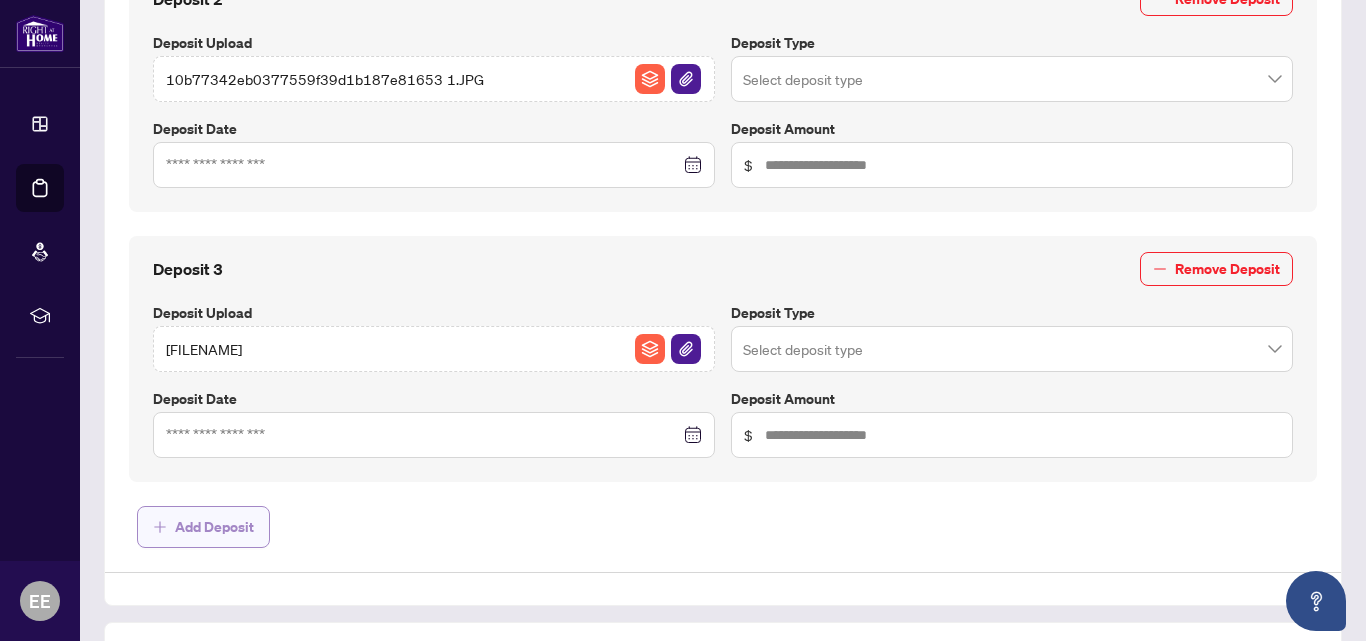 click on "Add Deposit" at bounding box center (214, 527) 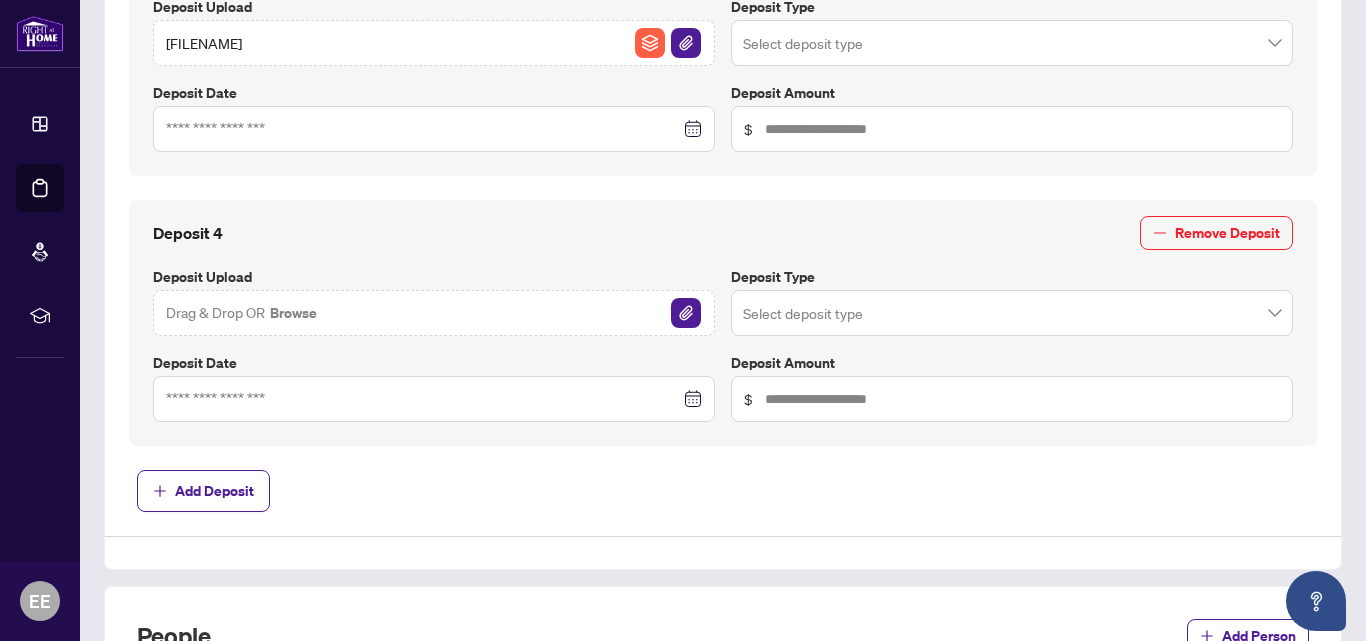 scroll, scrollTop: 1468, scrollLeft: 0, axis: vertical 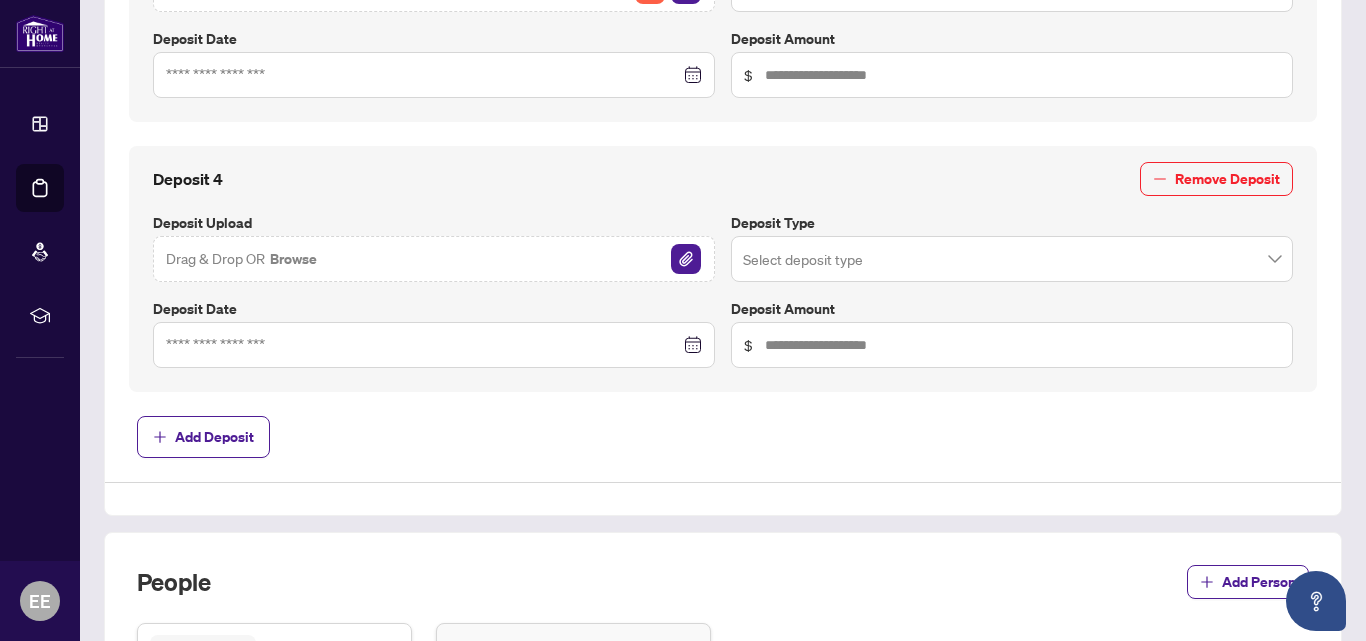 click on "**********" at bounding box center [683, 320] 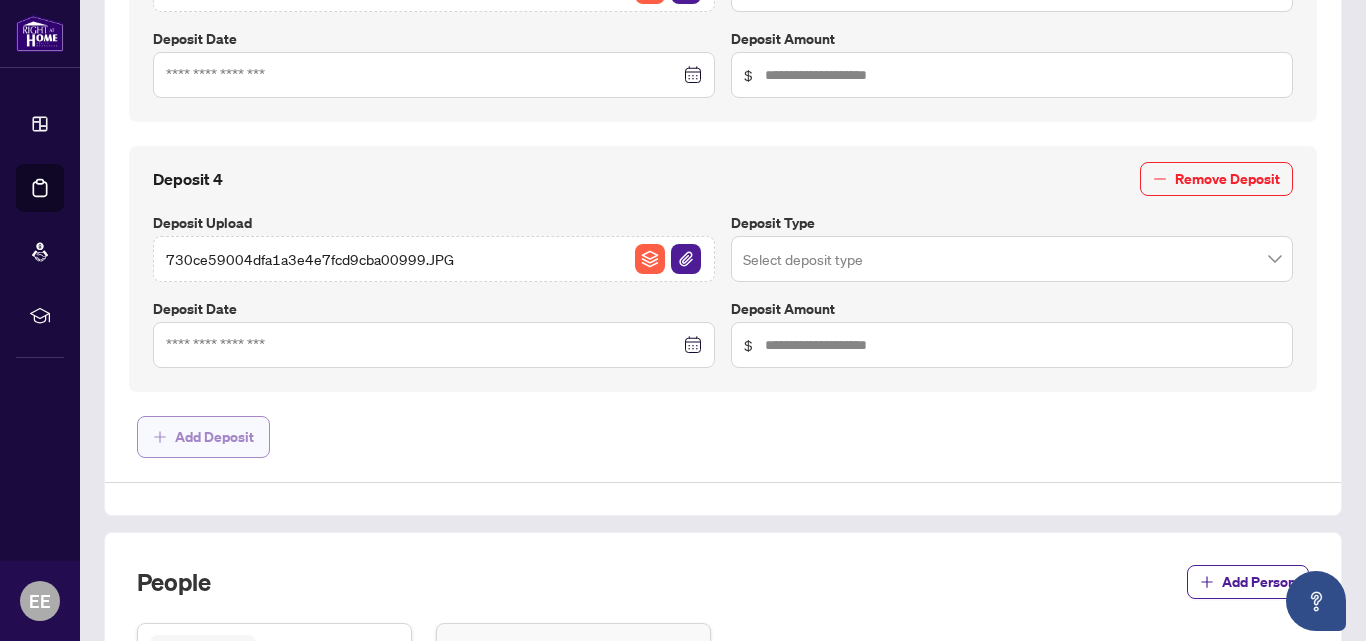 click on "Add Deposit" at bounding box center (214, 437) 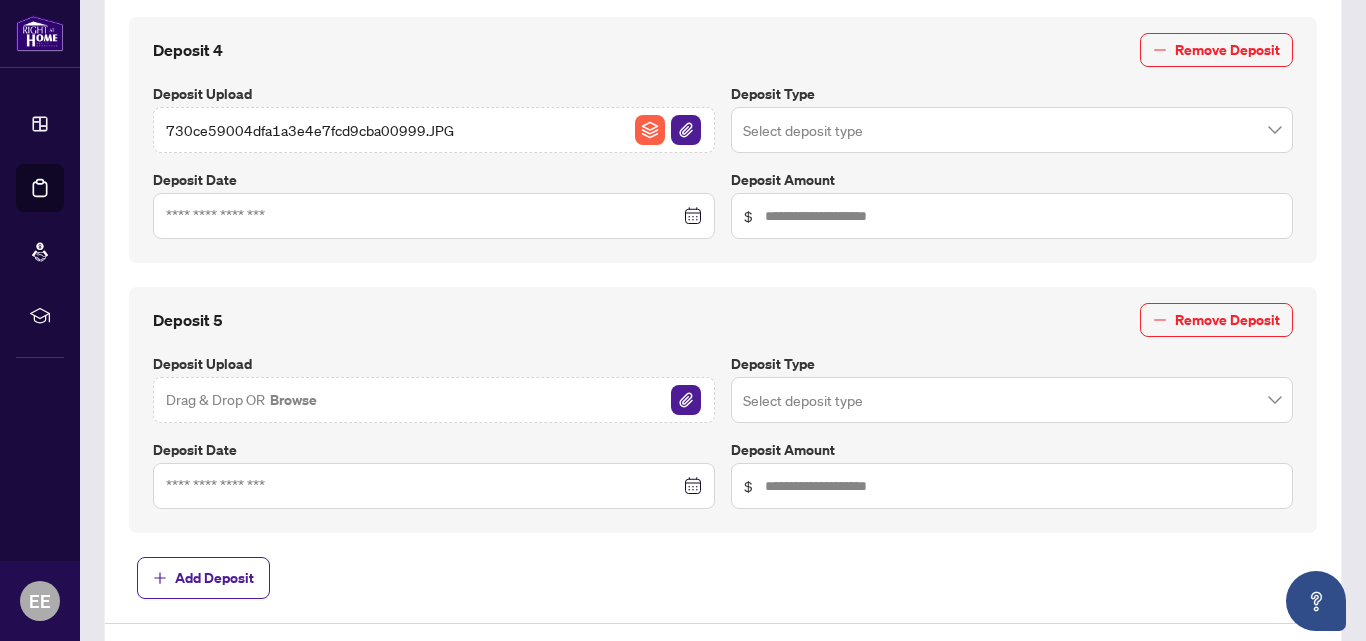 scroll, scrollTop: 1601, scrollLeft: 0, axis: vertical 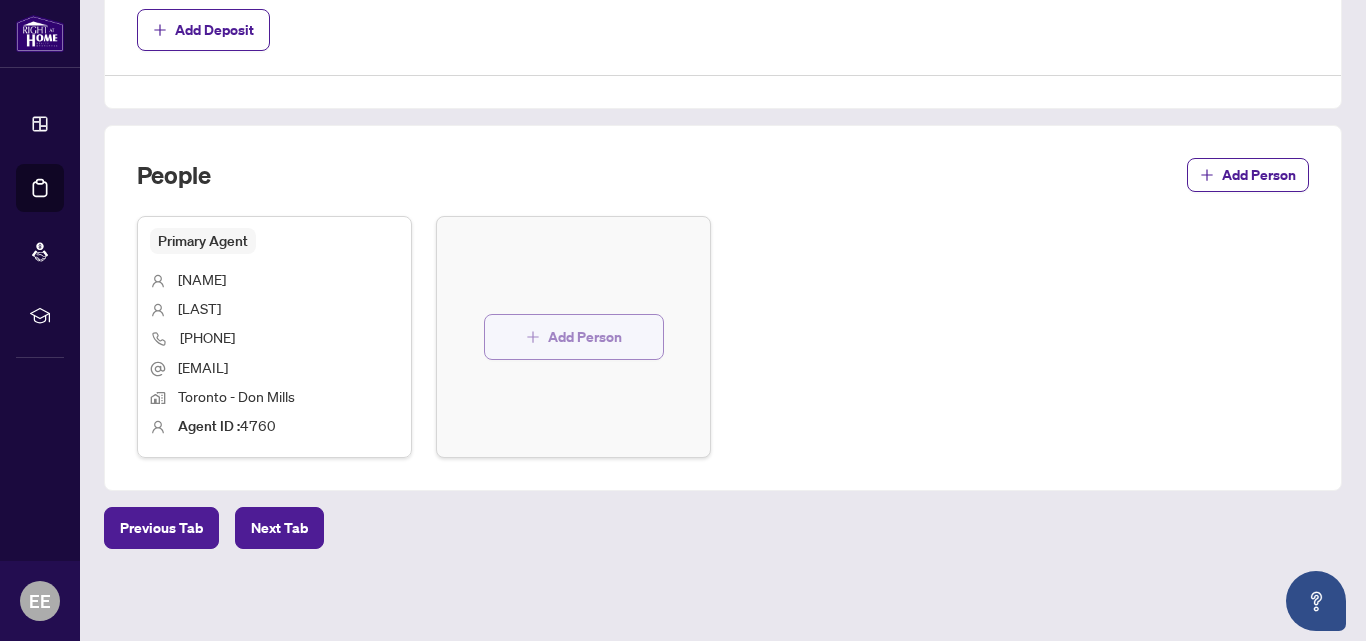 click on "Add Person" at bounding box center [585, 337] 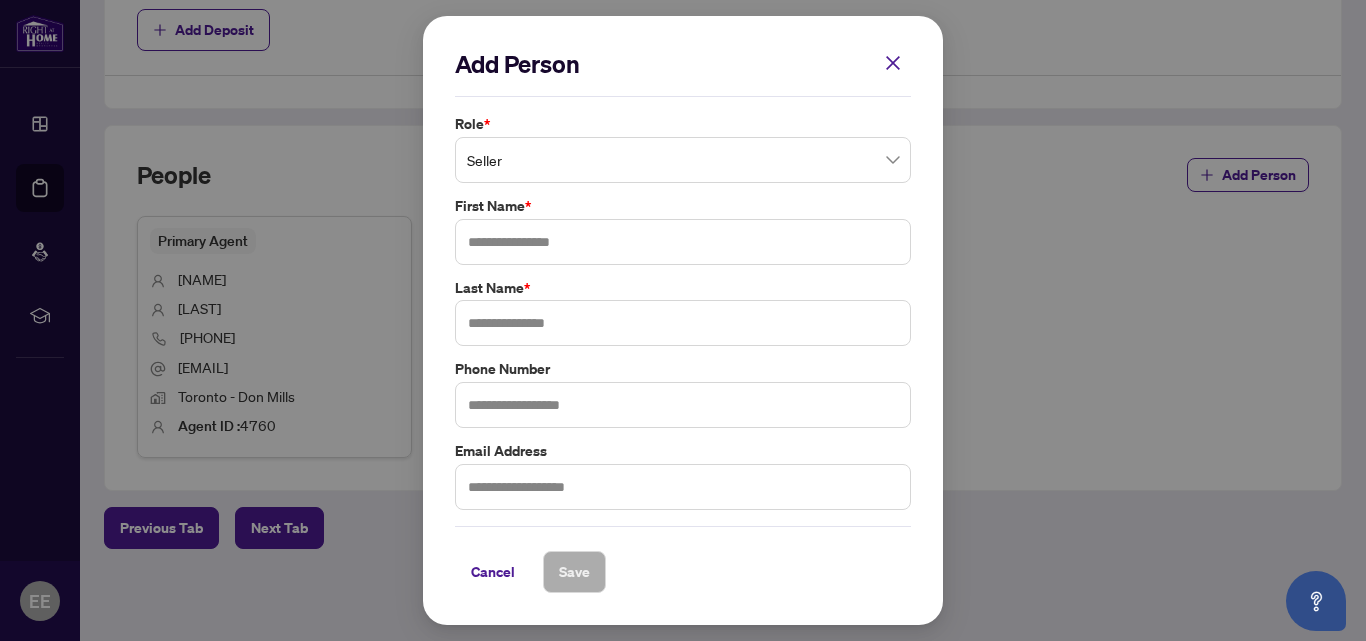 drag, startPoint x: 468, startPoint y: 155, endPoint x: 463, endPoint y: 133, distance: 22.561028 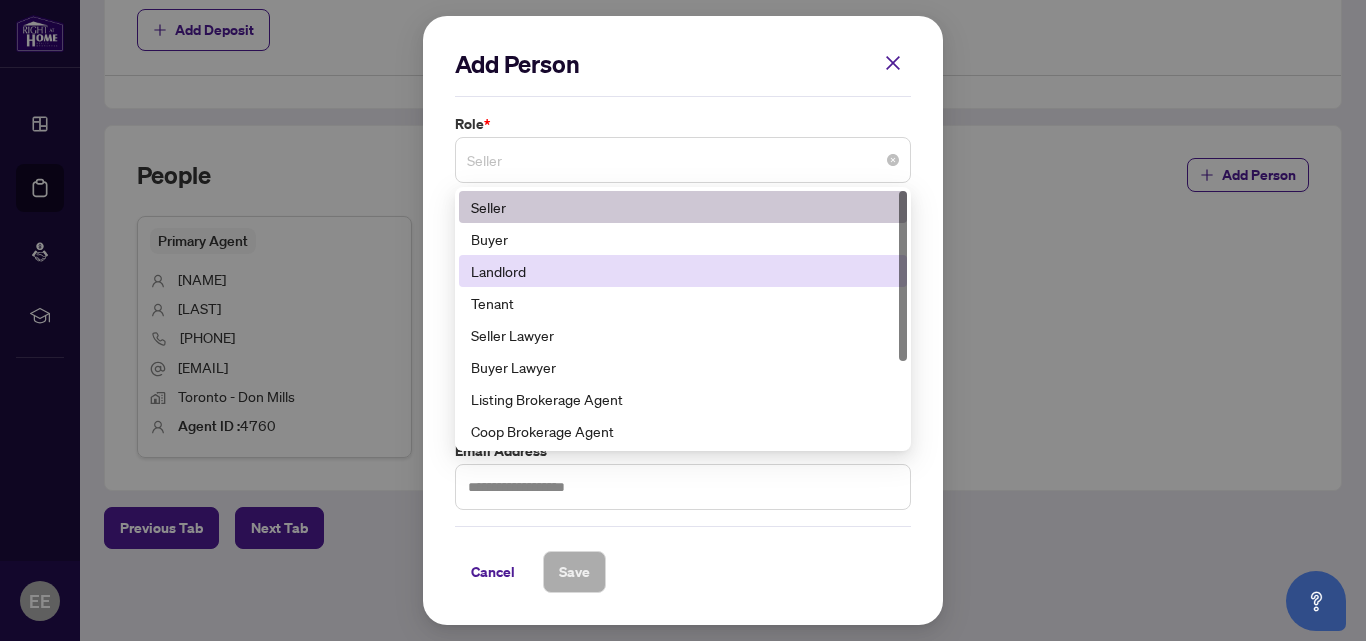 click on "Landlord" at bounding box center (683, 271) 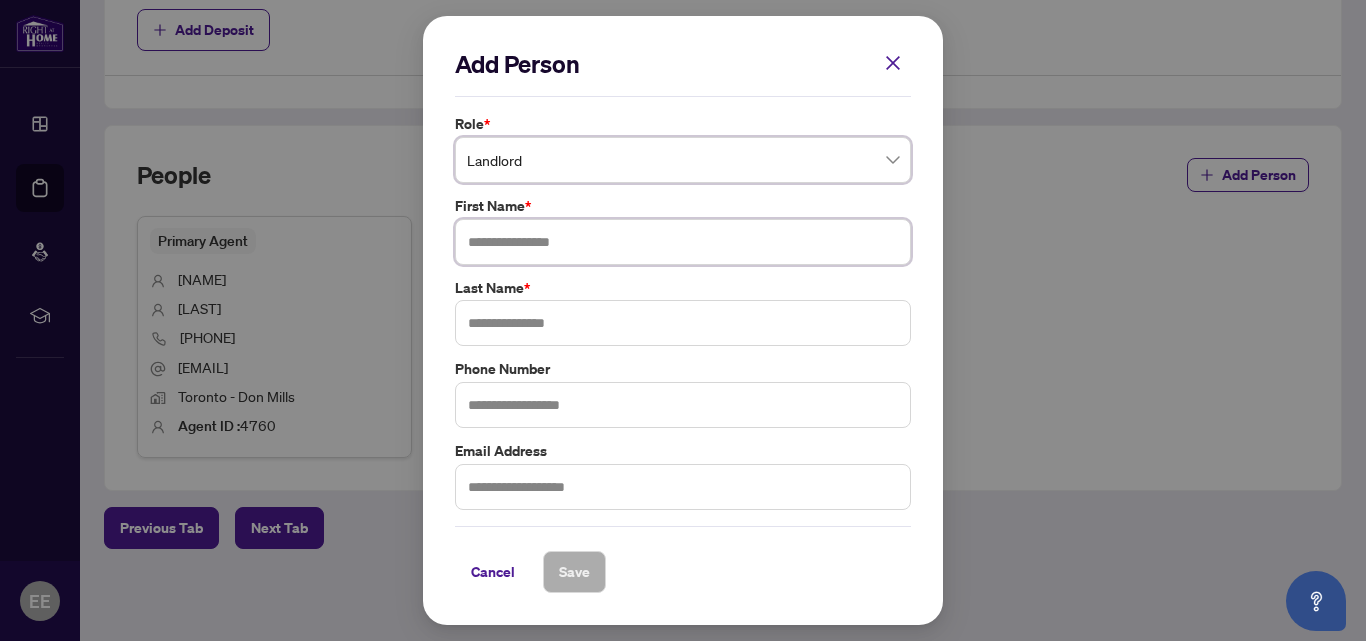 click at bounding box center (683, 242) 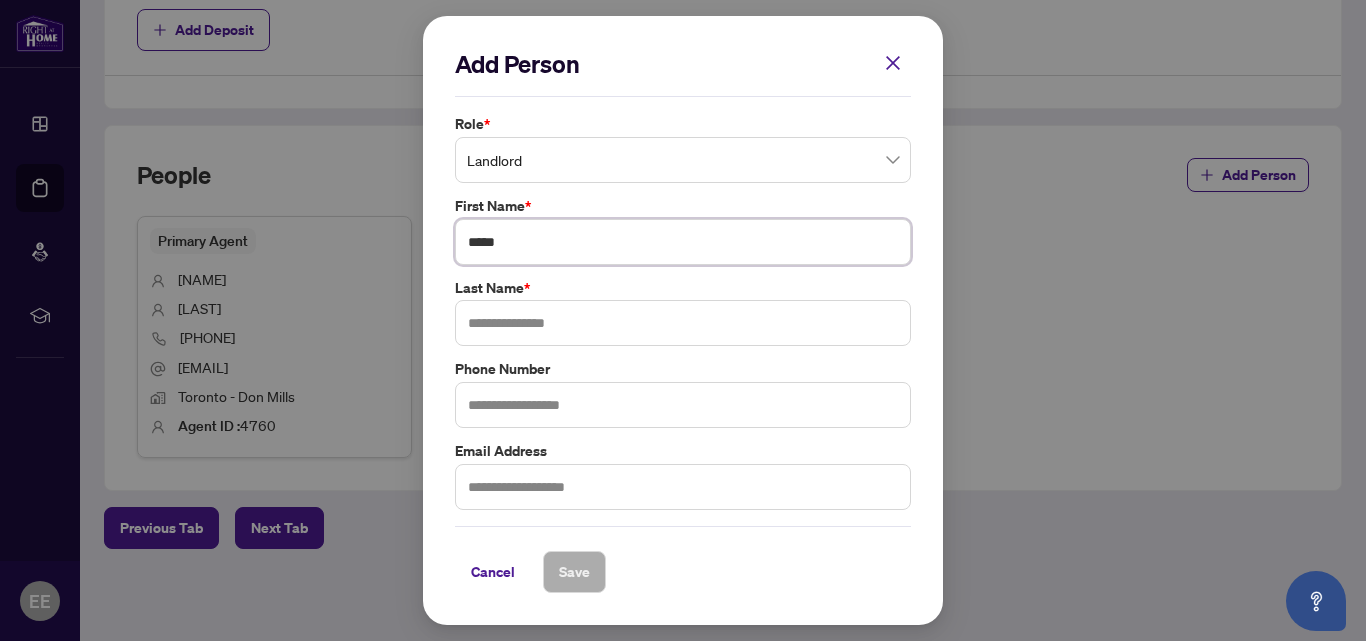 type on "*****" 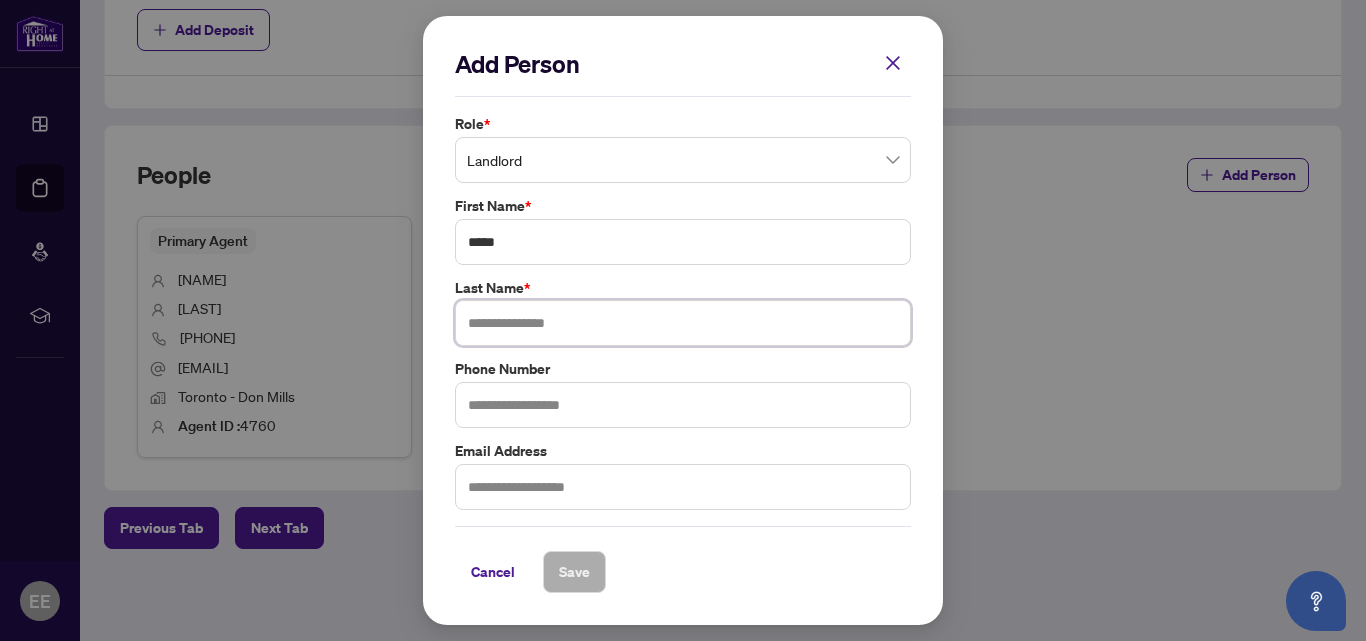 click at bounding box center [683, 323] 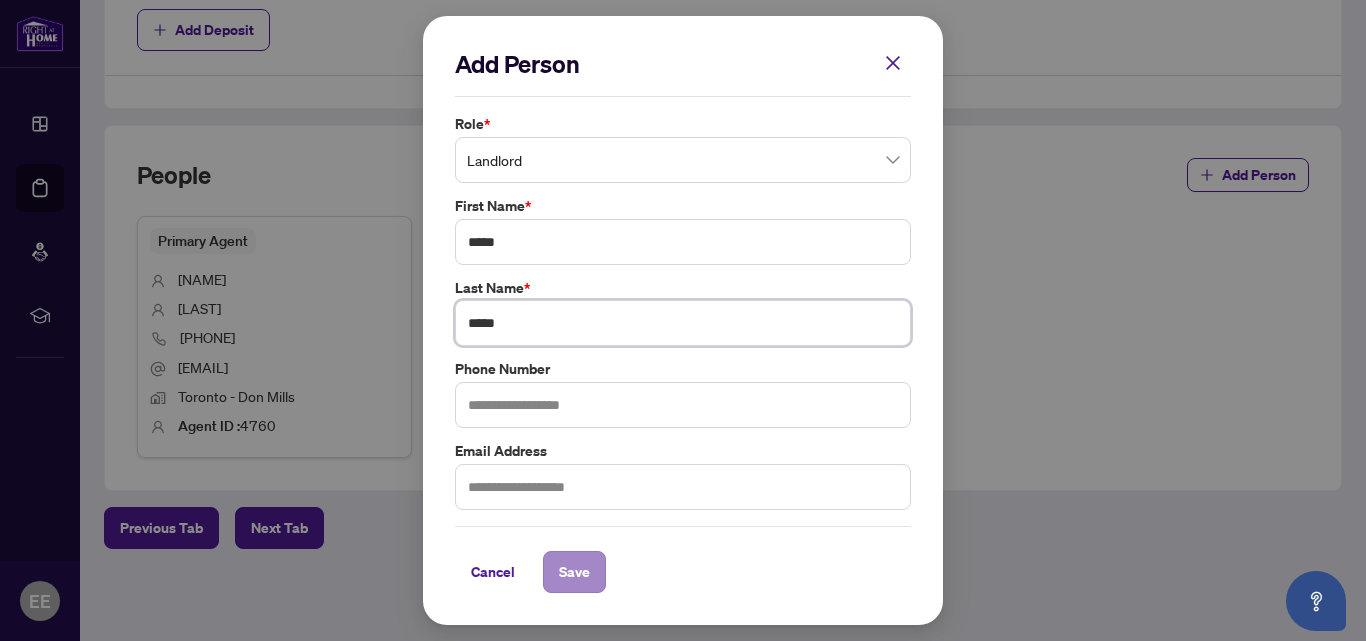 type on "*****" 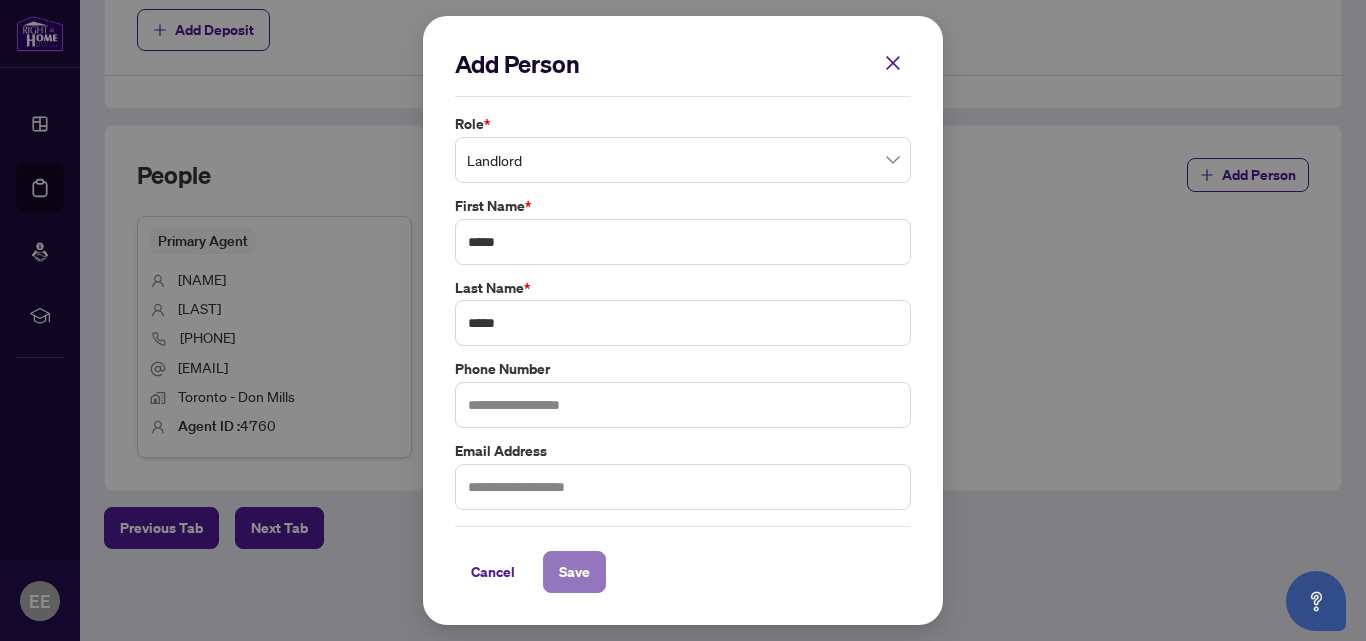 click on "Save" at bounding box center [574, 572] 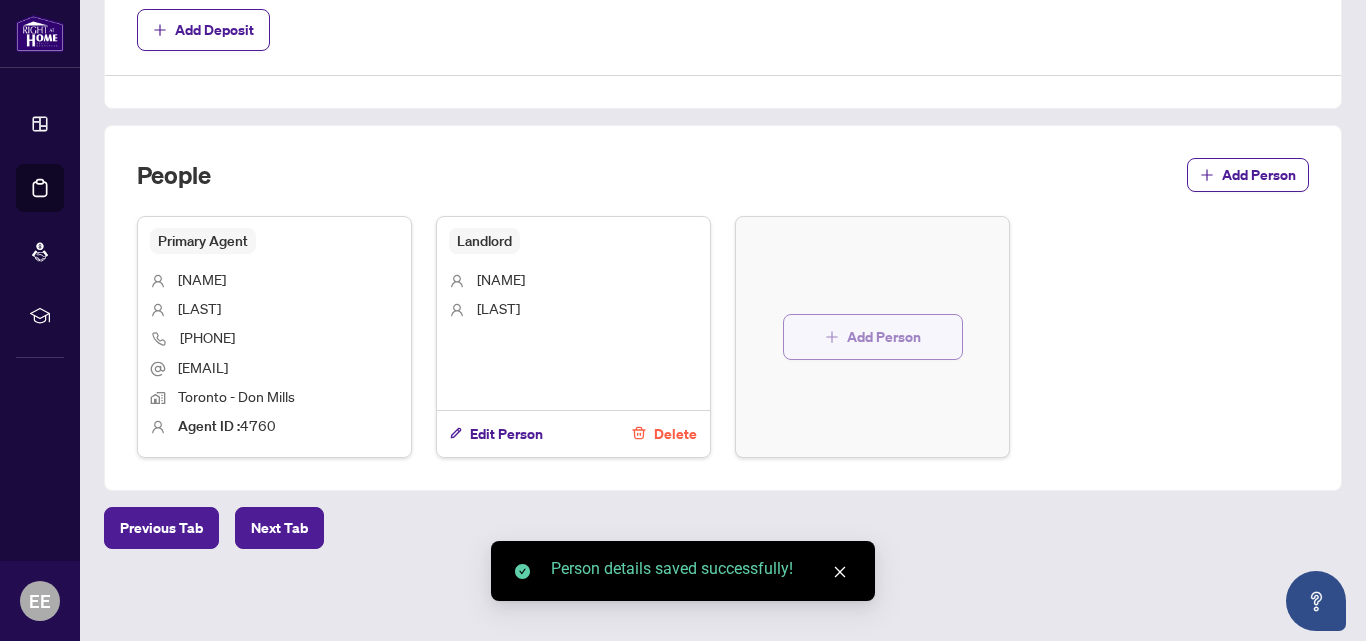 click on "Add Person" at bounding box center (884, 337) 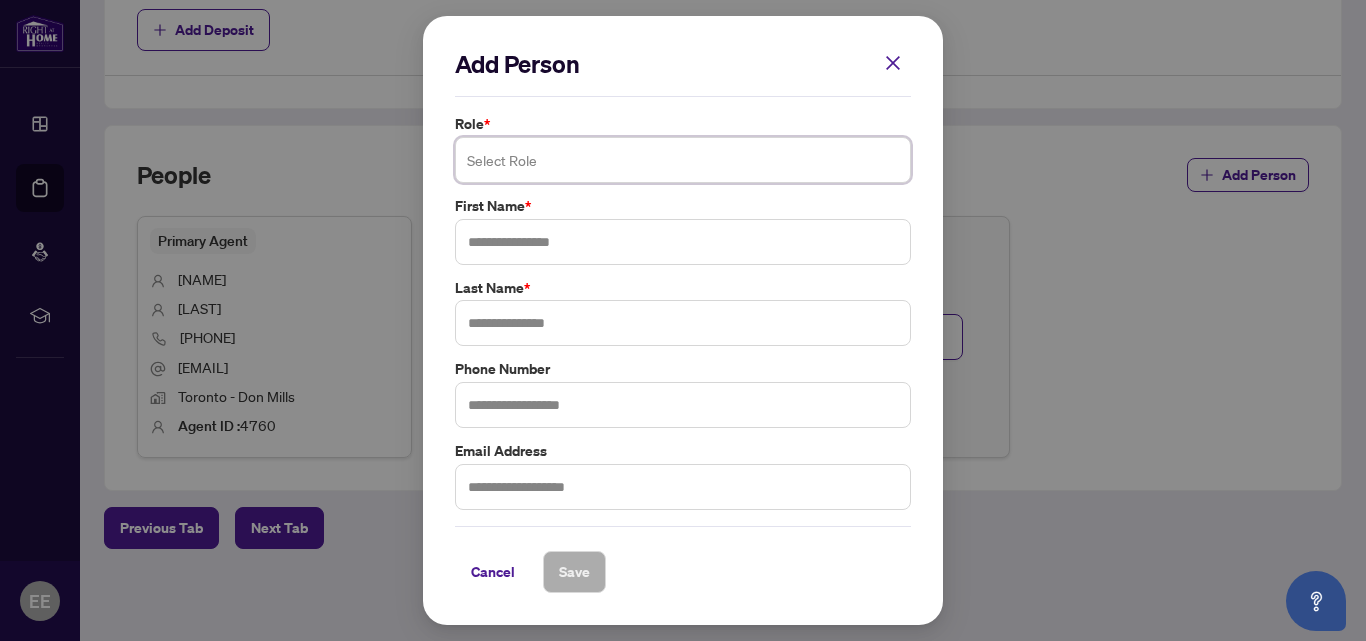 click at bounding box center (683, 160) 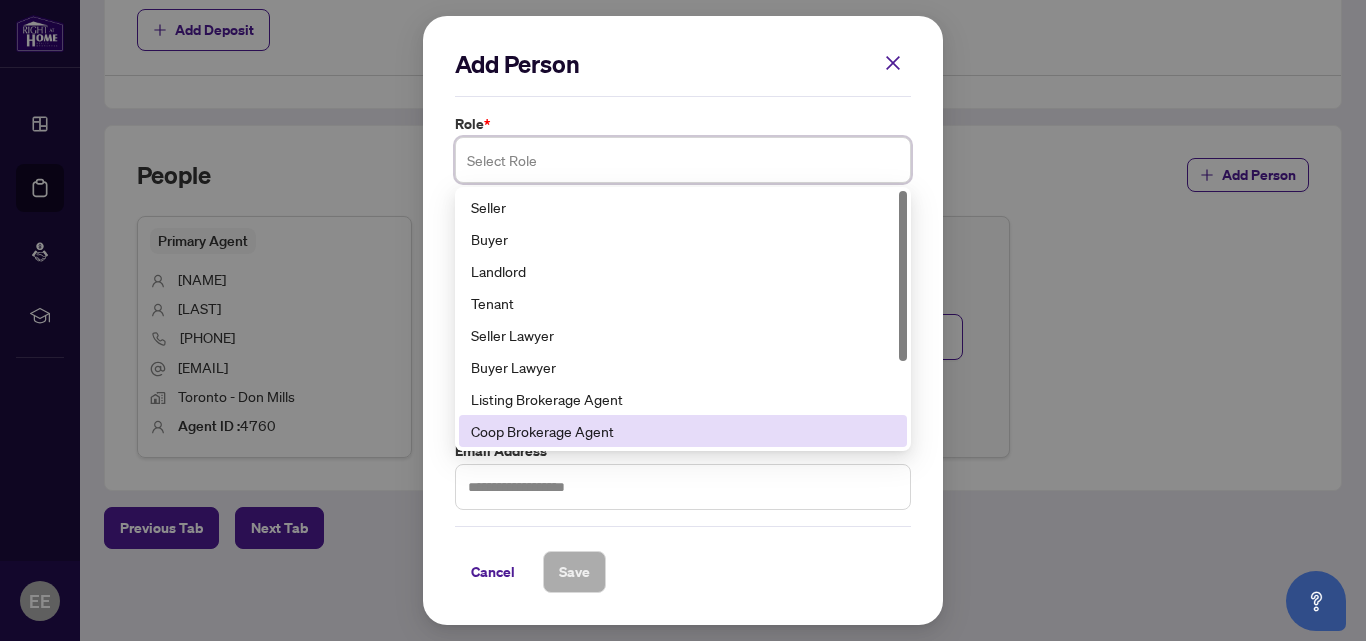 click on "Coop Brokerage Agent" at bounding box center (683, 431) 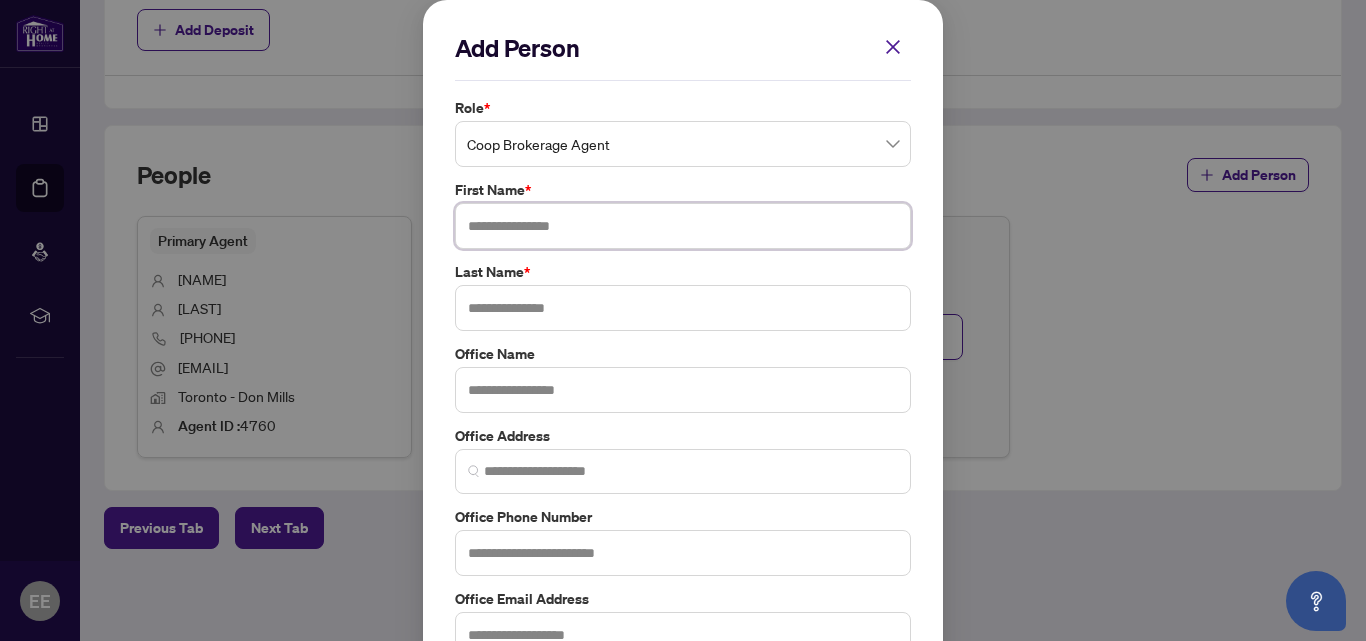 click at bounding box center [683, 226] 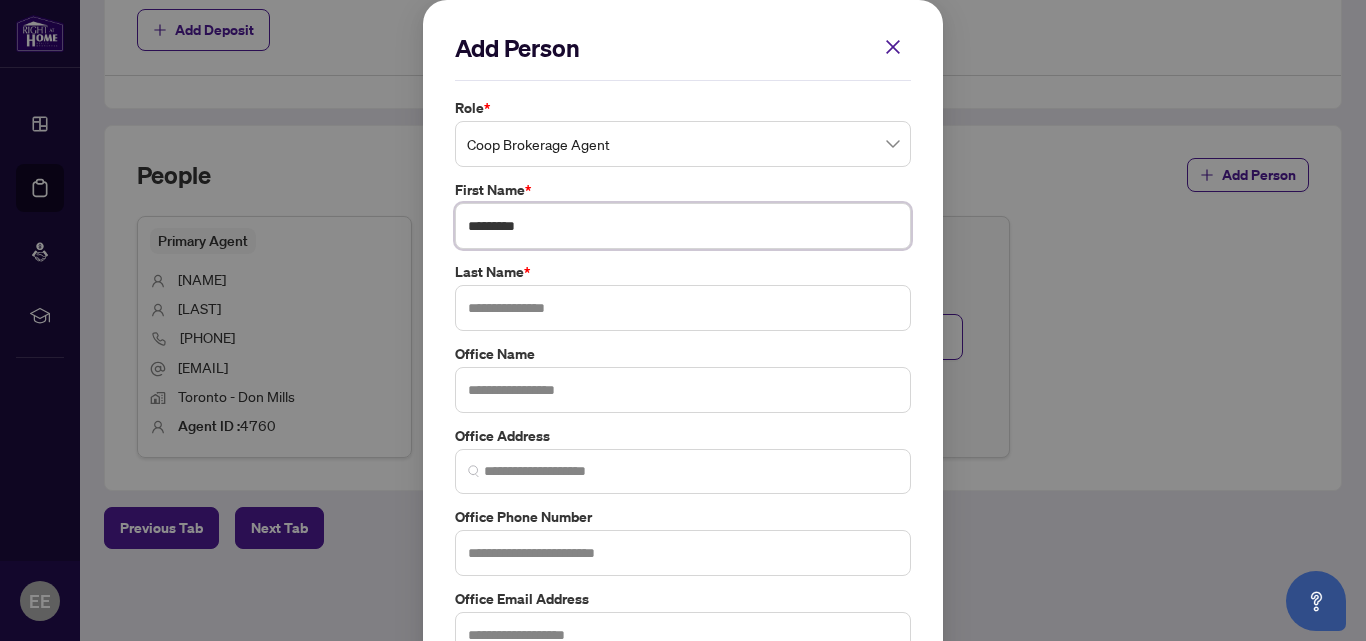 click on "*********" at bounding box center [683, 226] 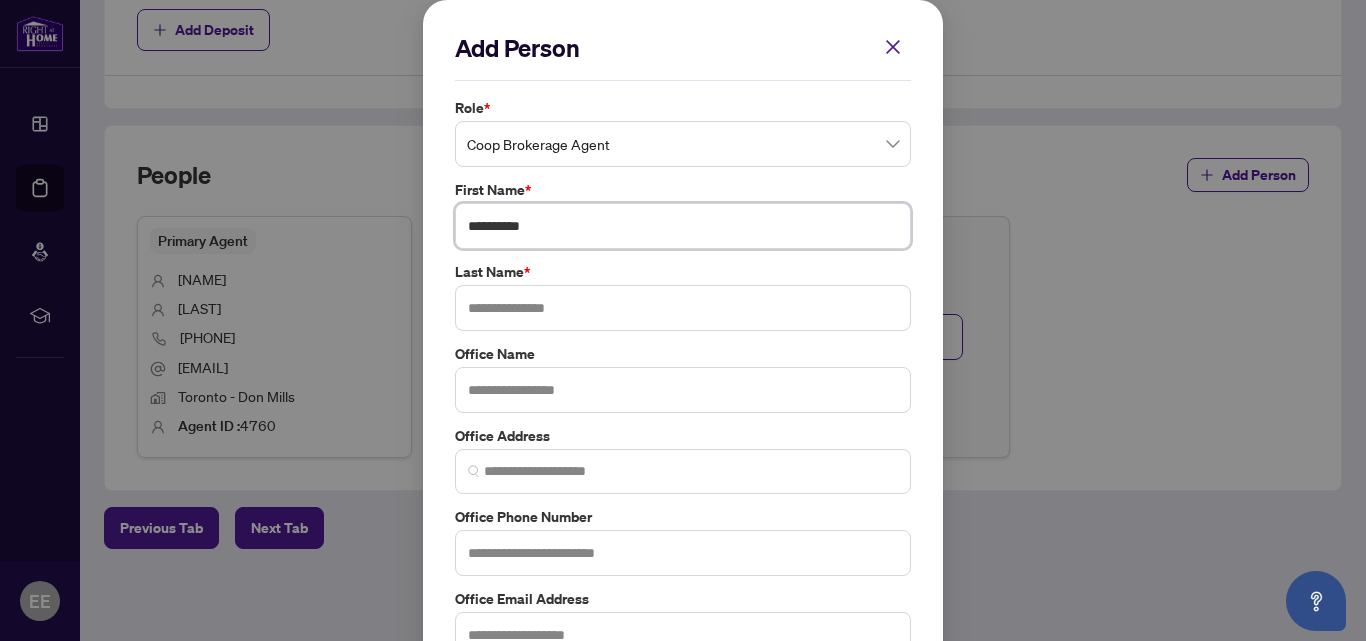 type on "**********" 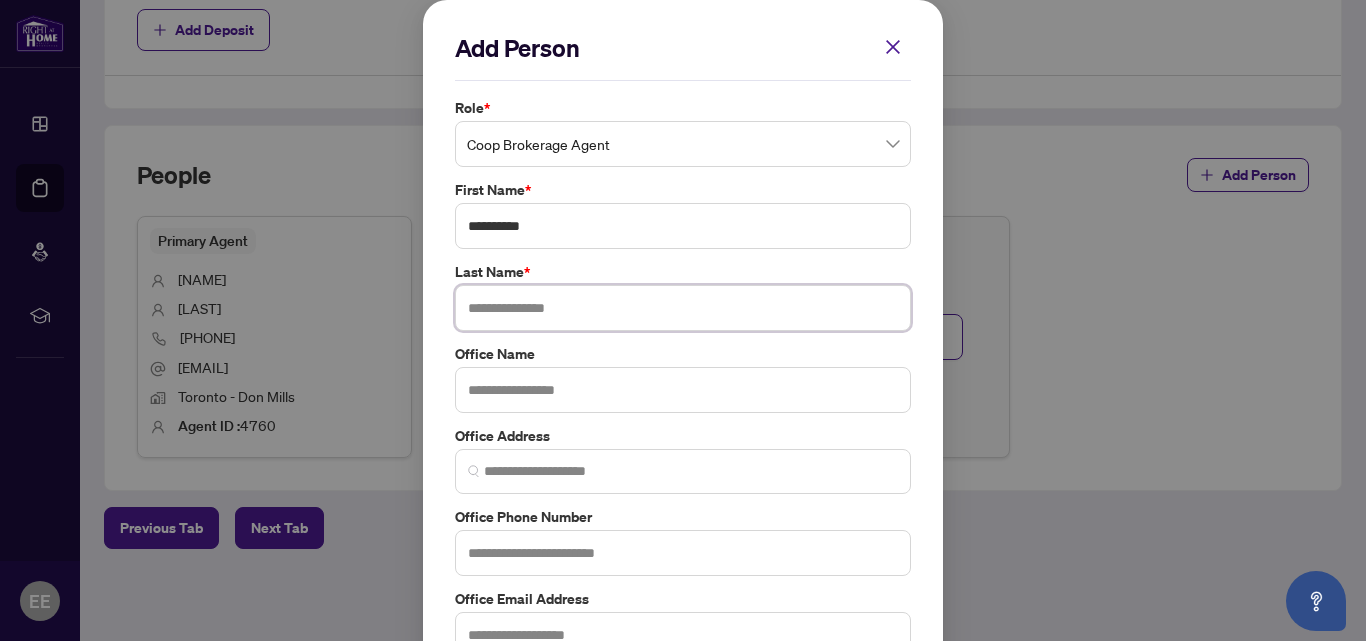 click at bounding box center [683, 308] 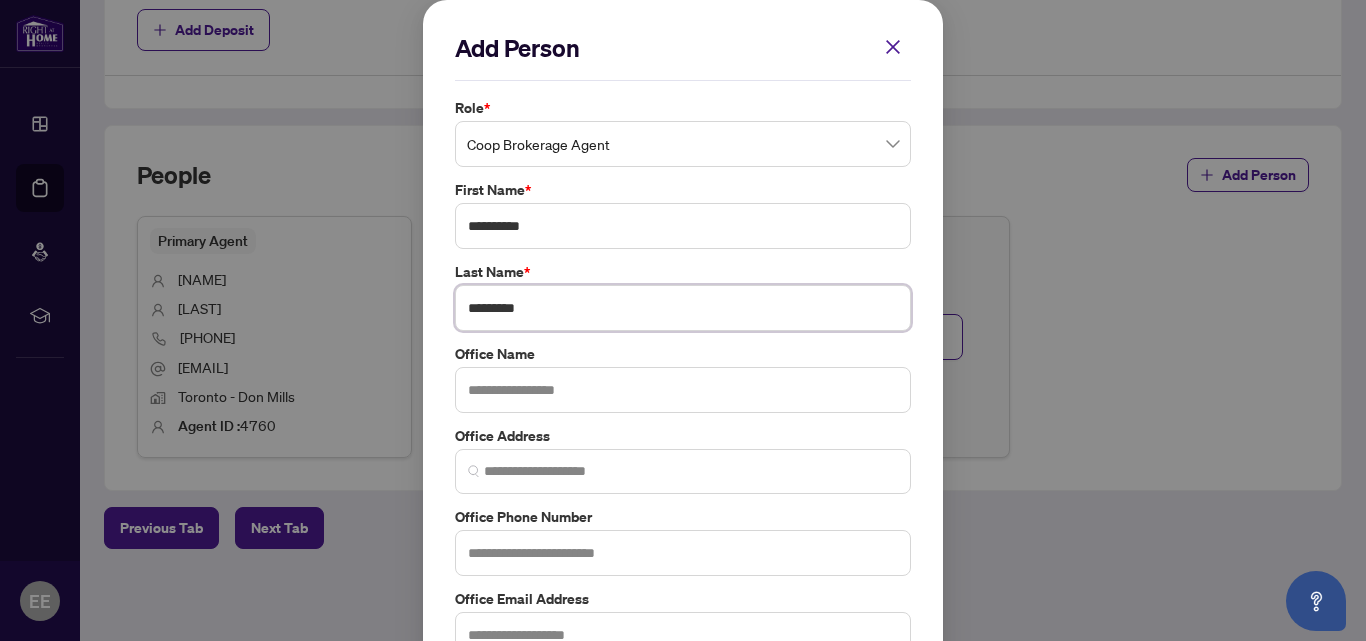 click on "*********" at bounding box center [683, 308] 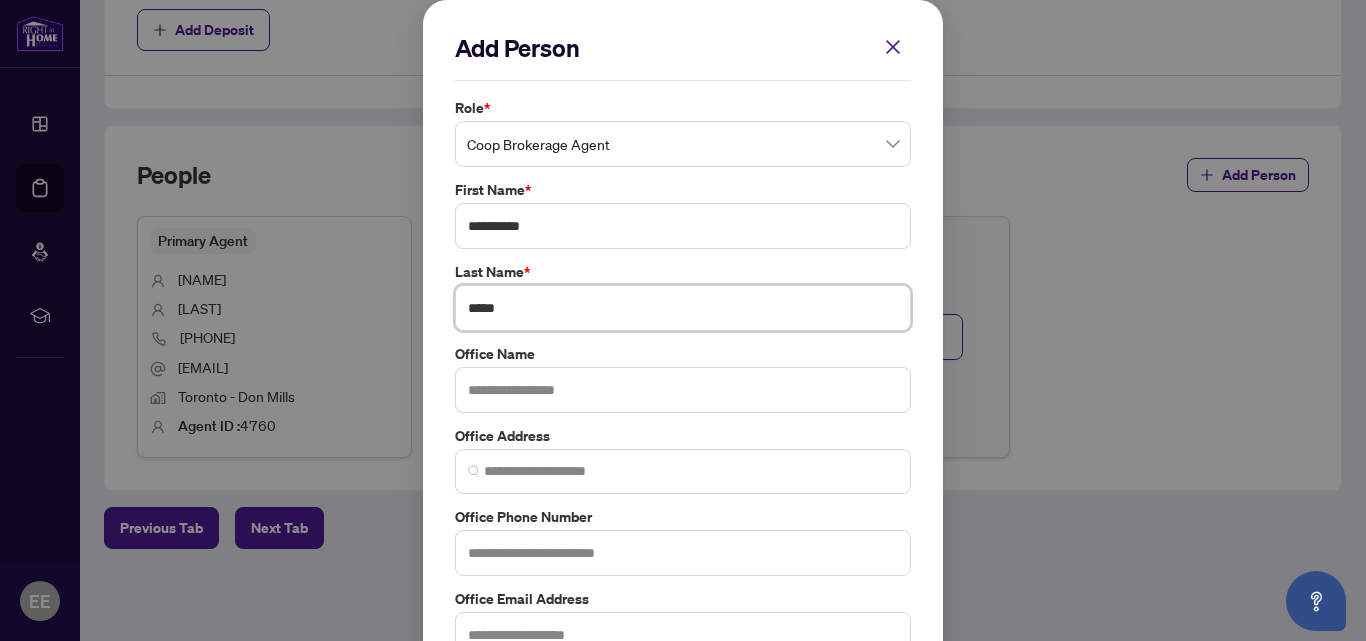 type on "****" 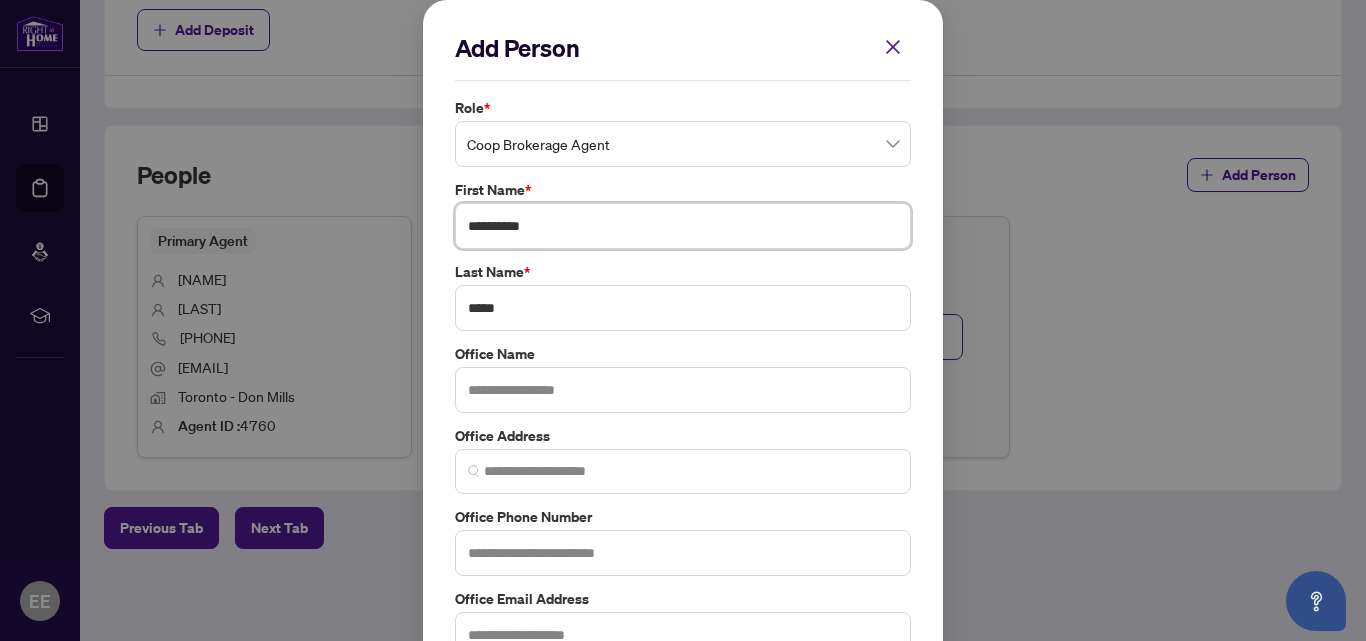 click on "**********" at bounding box center [683, 226] 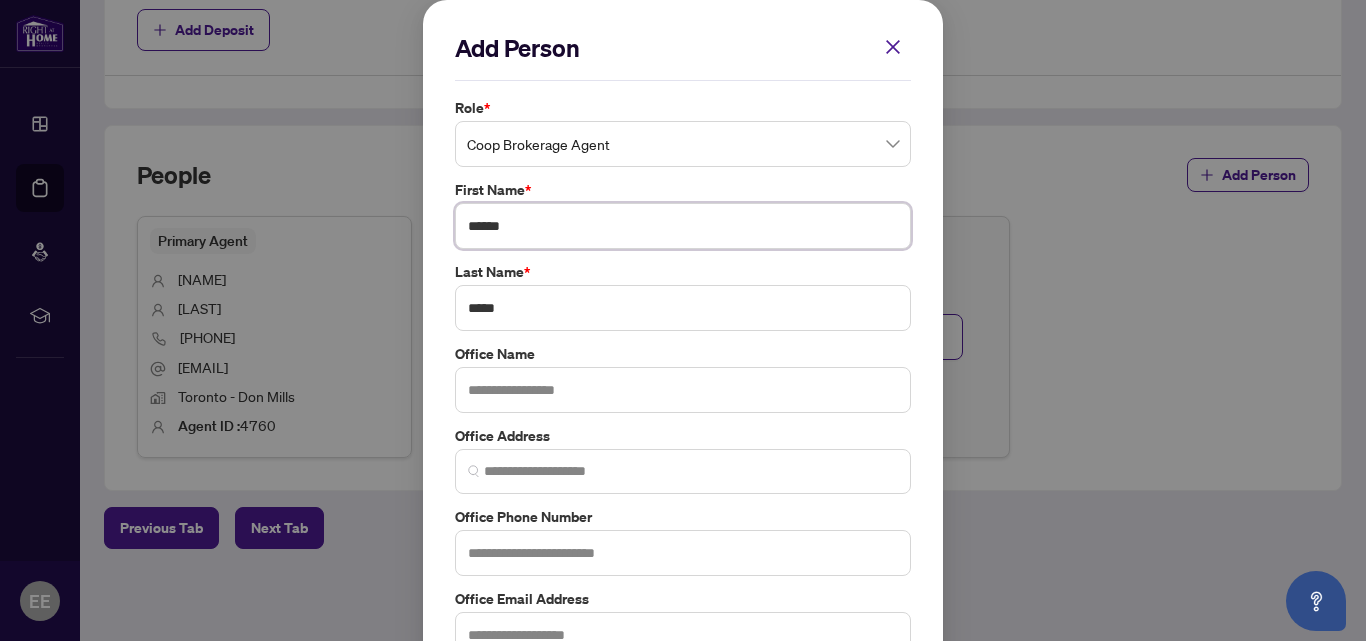 type on "*****" 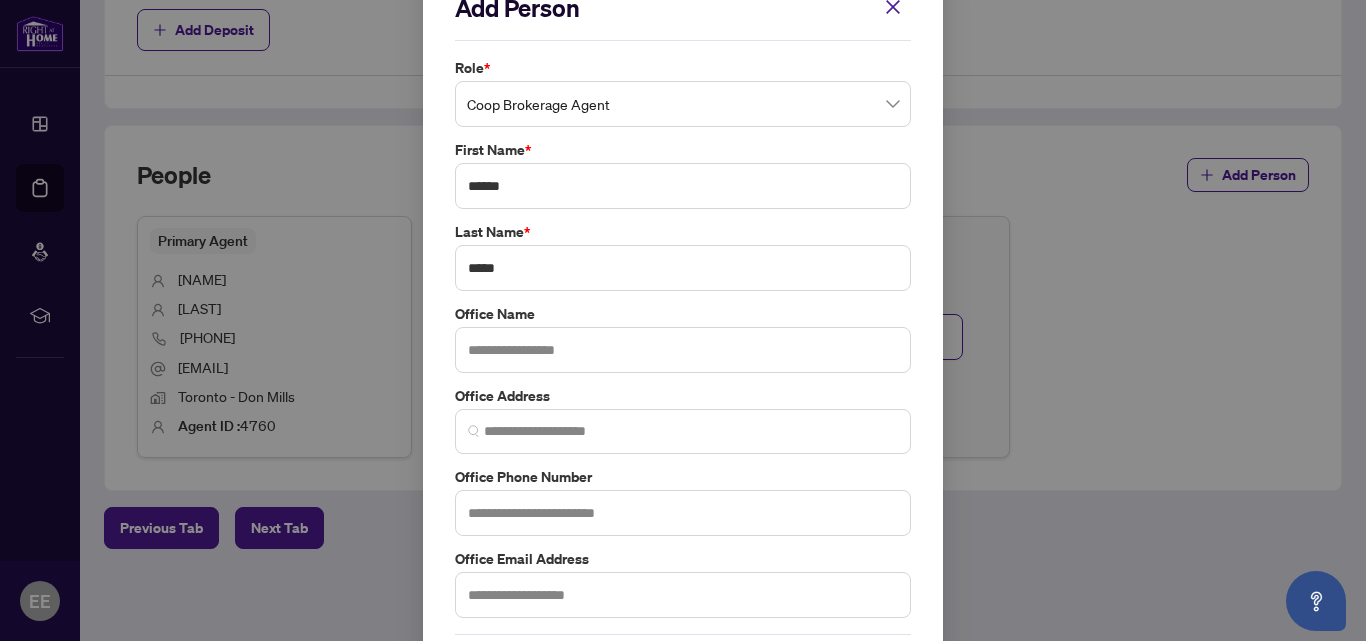 scroll, scrollTop: 132, scrollLeft: 0, axis: vertical 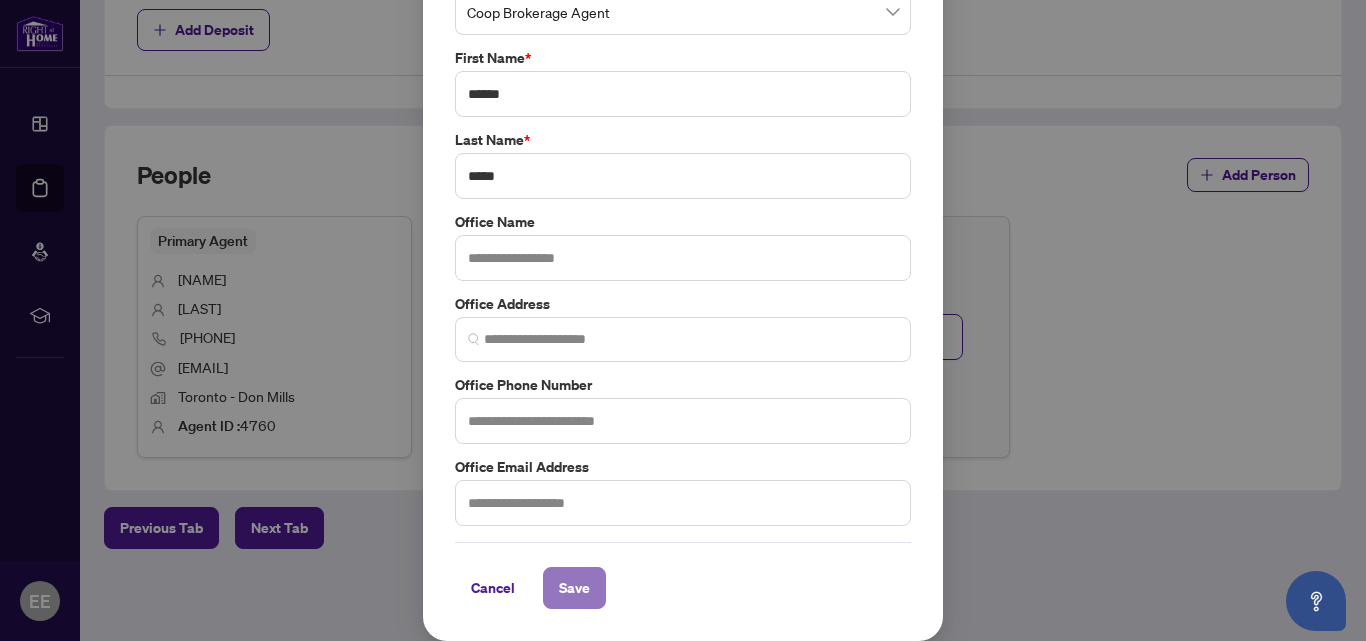 click on "Save" at bounding box center [574, 588] 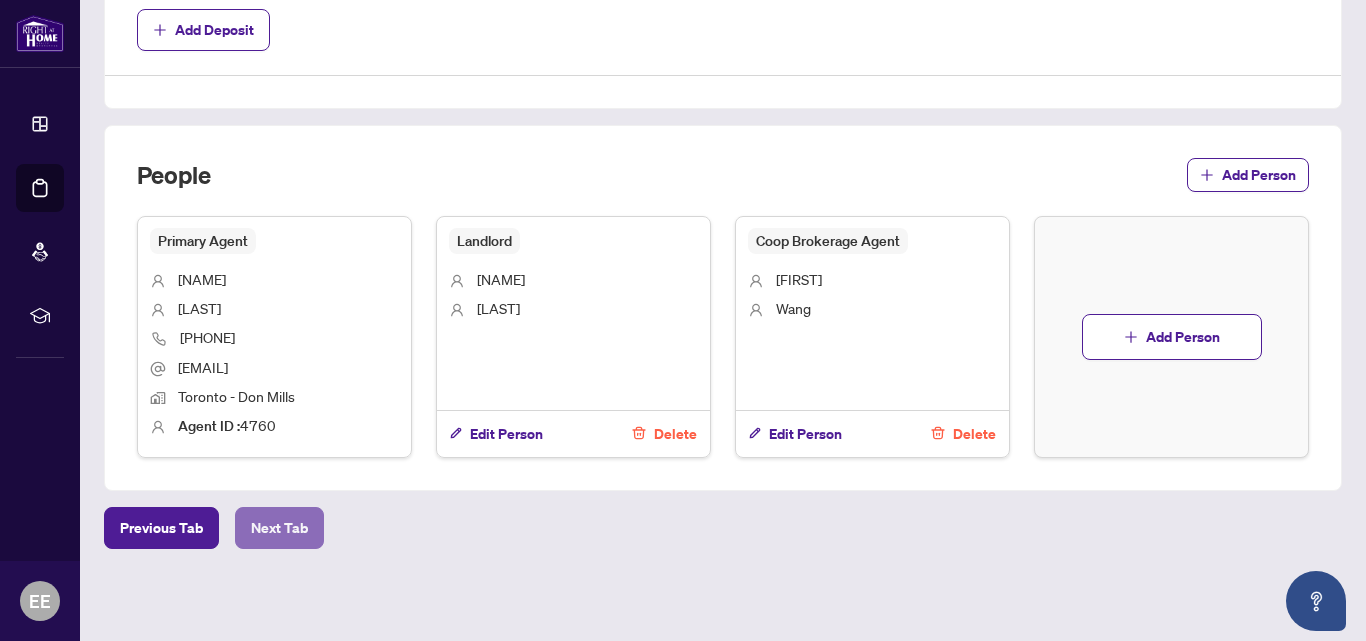 click on "Next Tab" at bounding box center (279, 528) 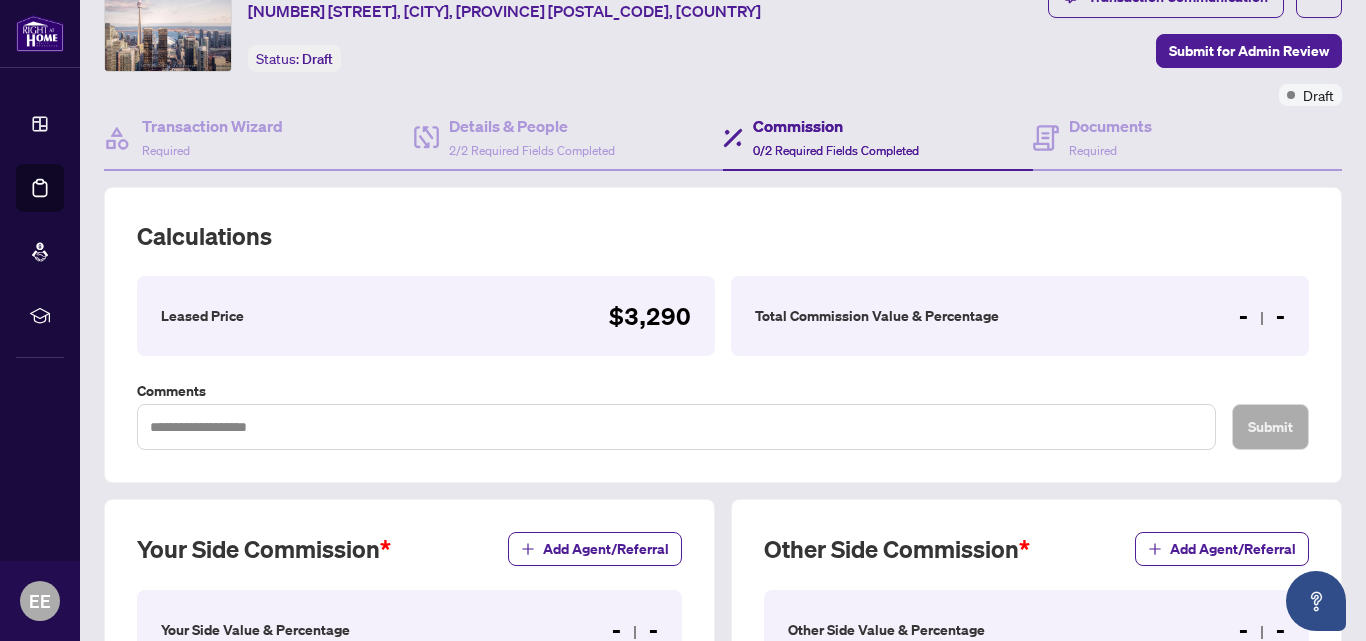 scroll, scrollTop: 549, scrollLeft: 0, axis: vertical 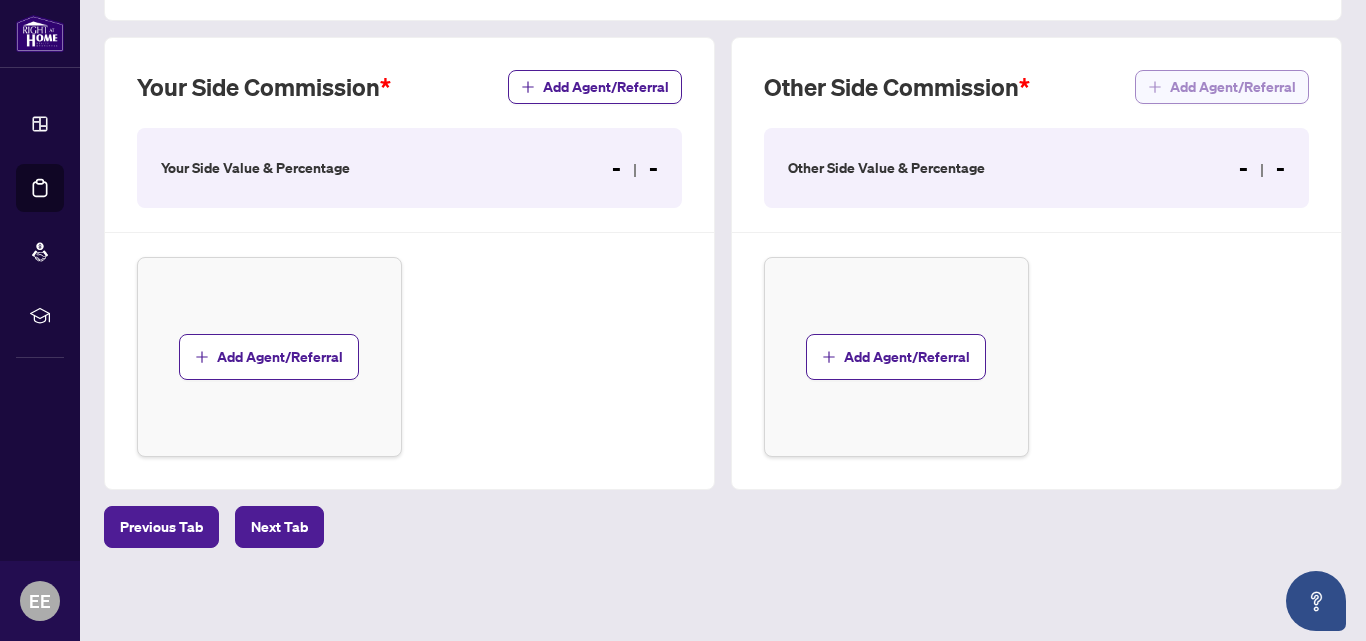 click on "Add Agent/Referral" at bounding box center (1233, 87) 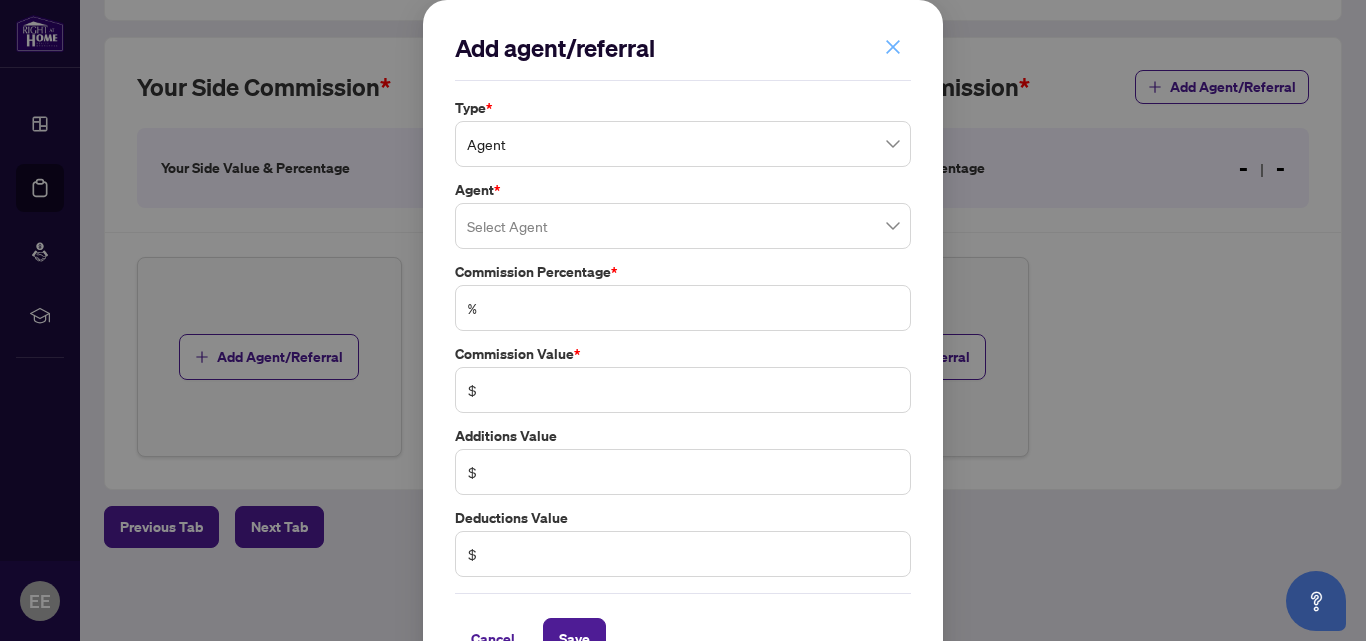click 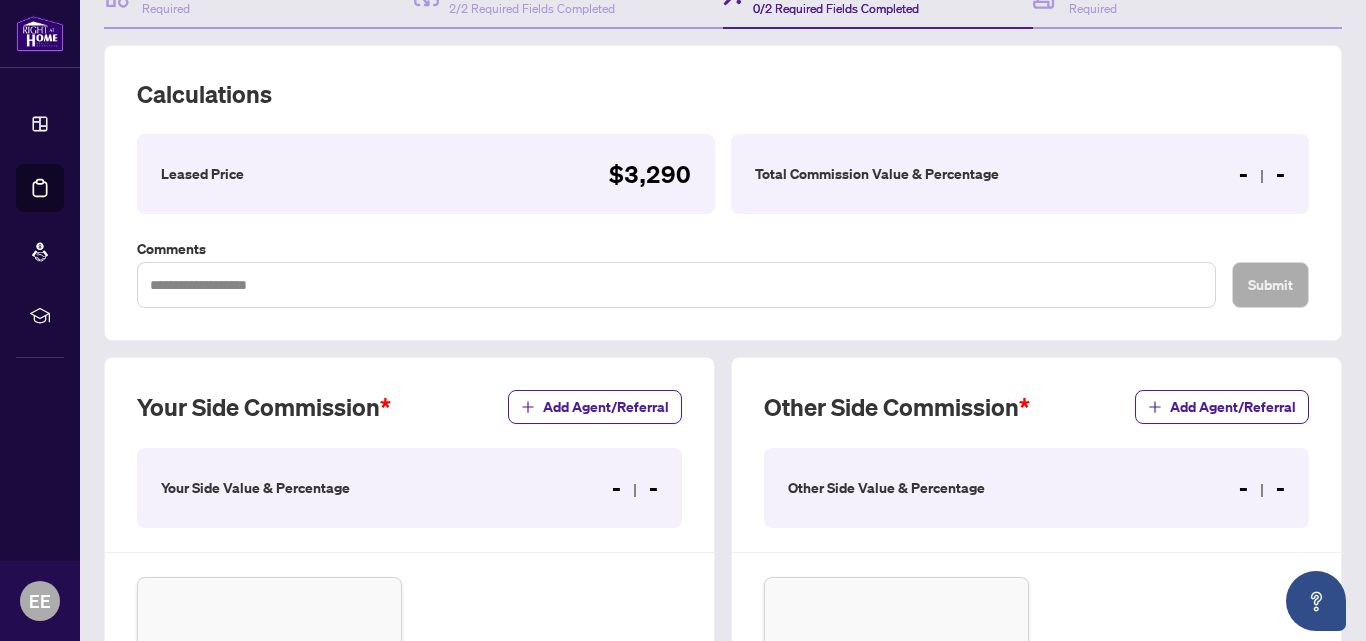 scroll, scrollTop: 149, scrollLeft: 0, axis: vertical 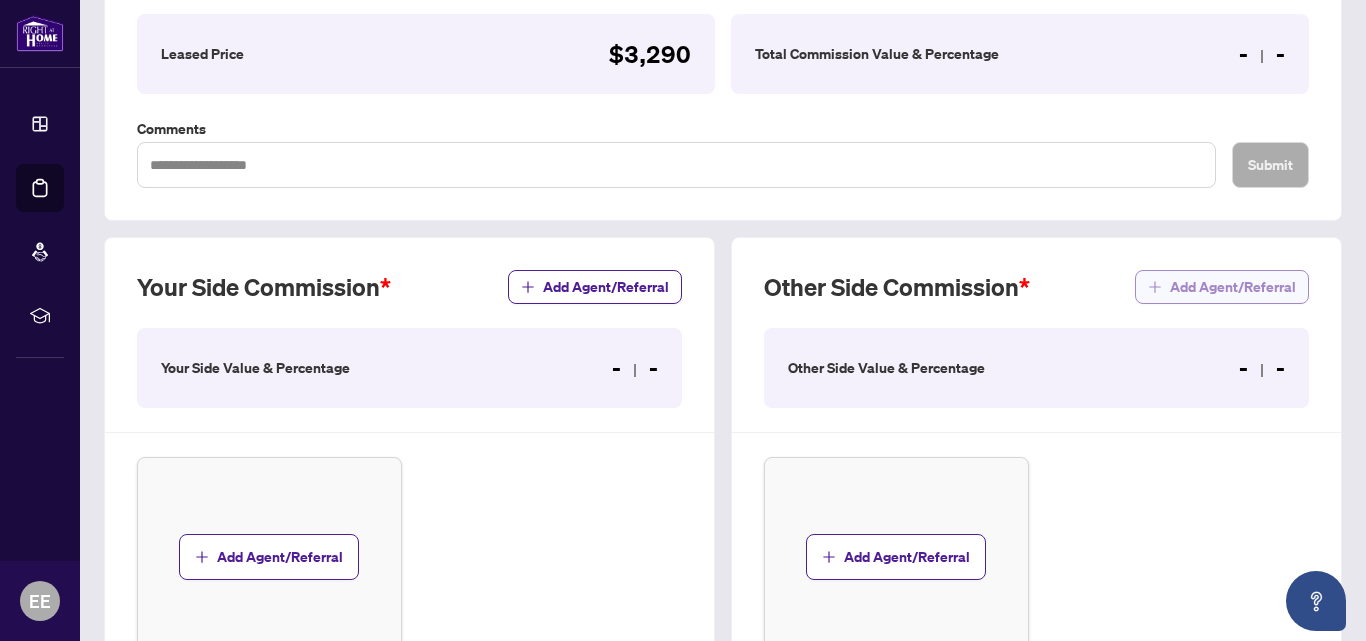 drag, startPoint x: 1232, startPoint y: 368, endPoint x: 1260, endPoint y: 286, distance: 86.64872 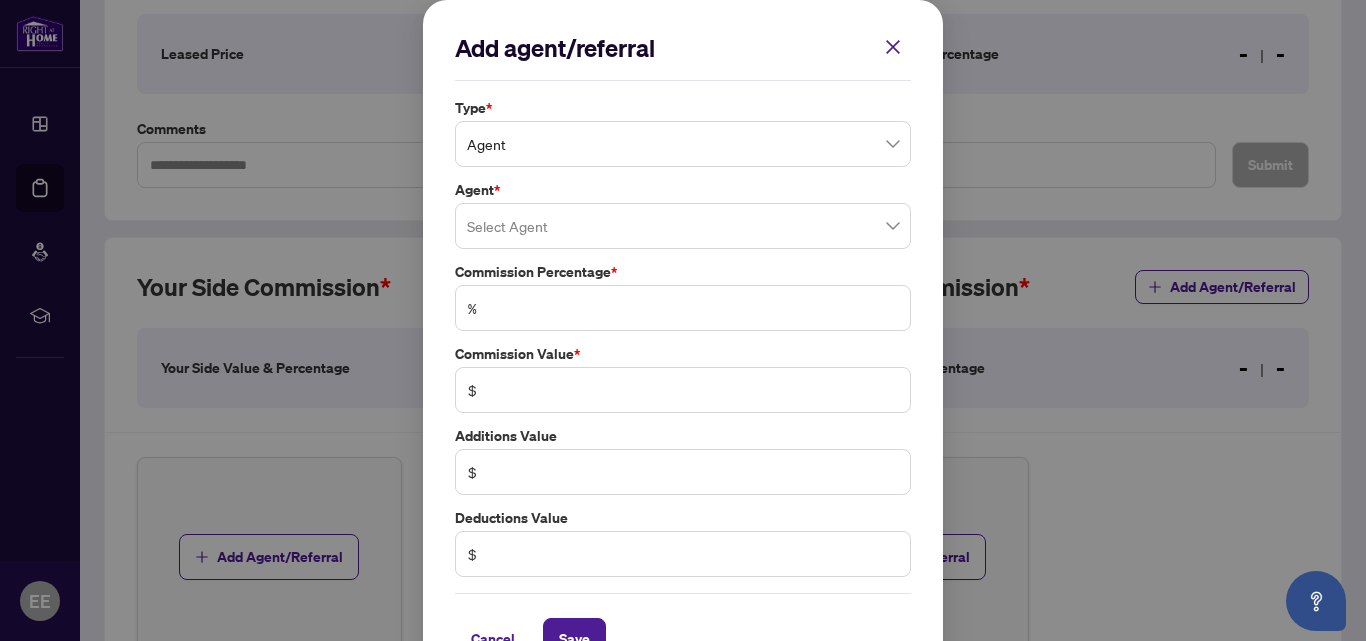 click on "$" at bounding box center [683, 390] 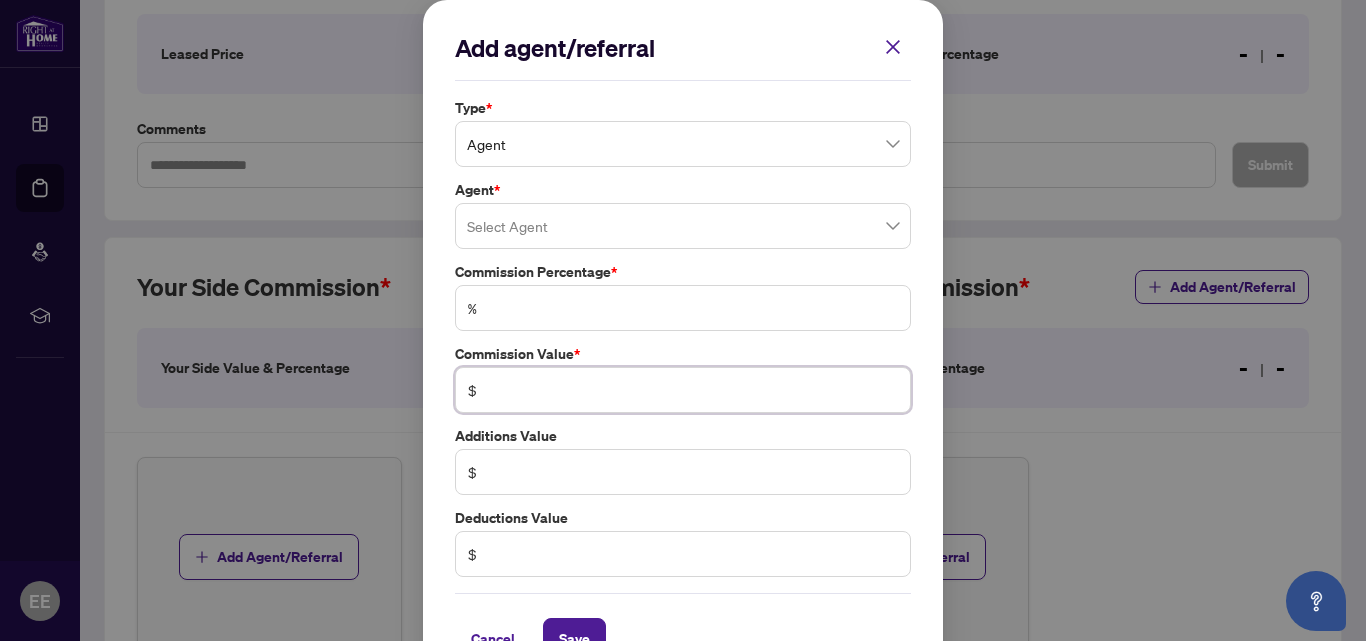 type on "******" 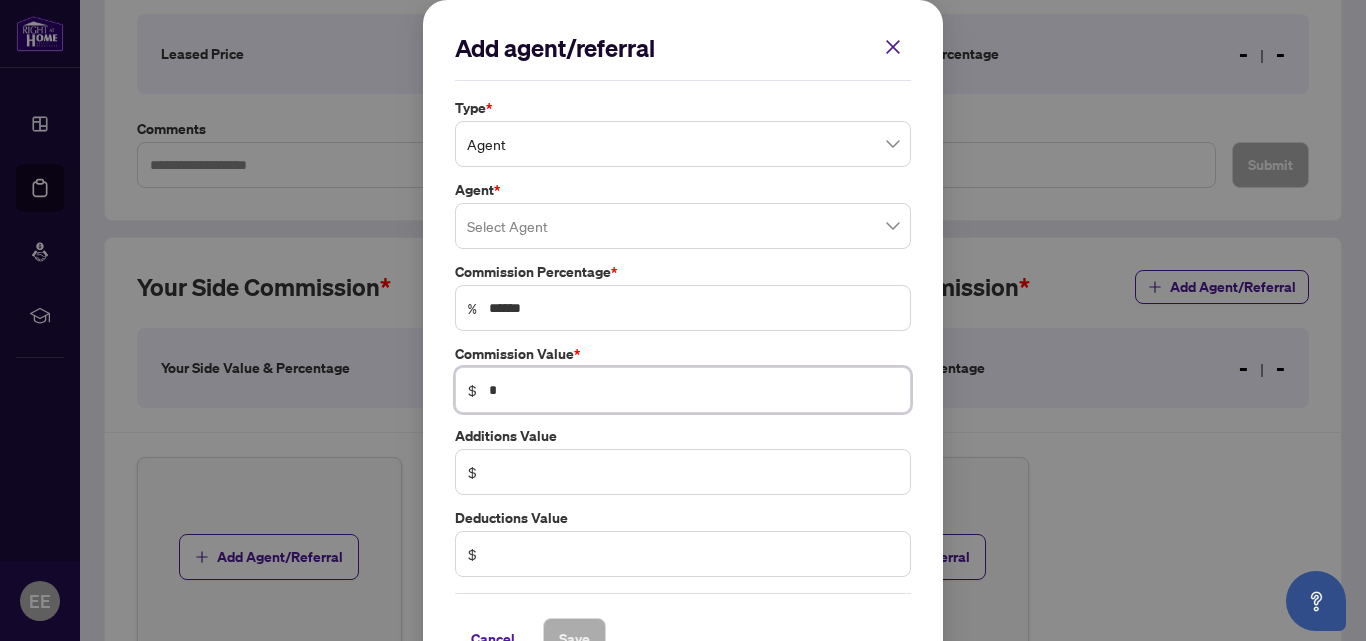 type on "*****" 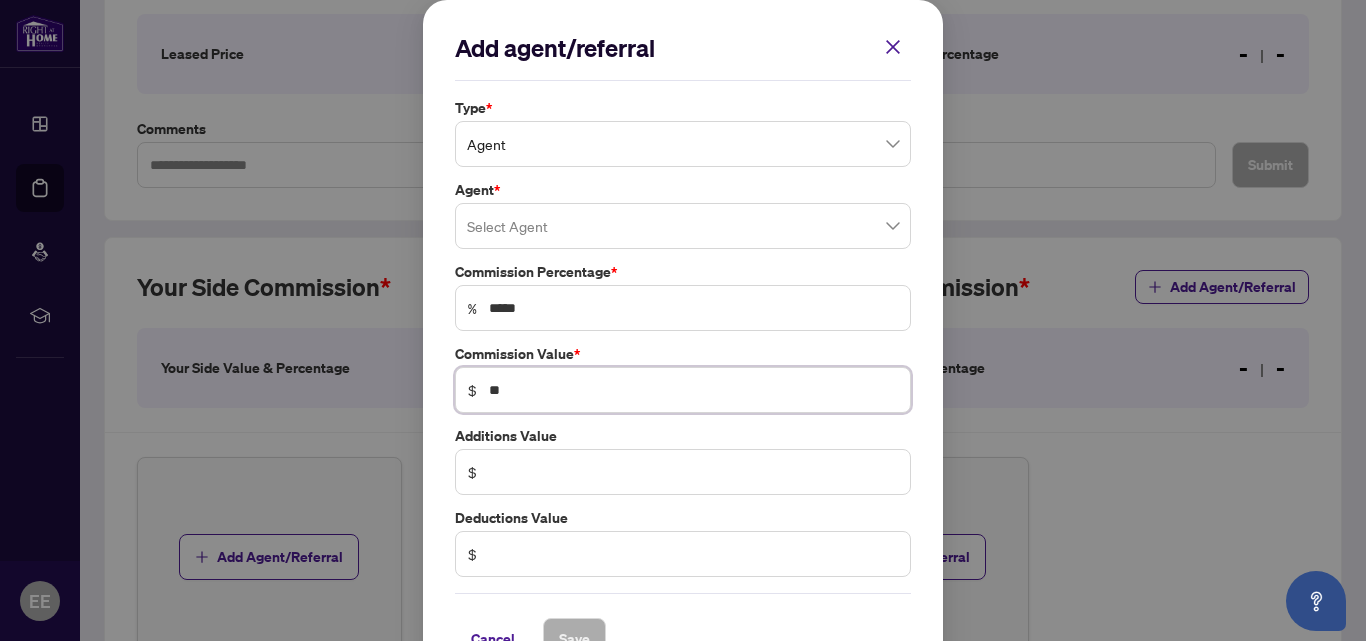 type on "******" 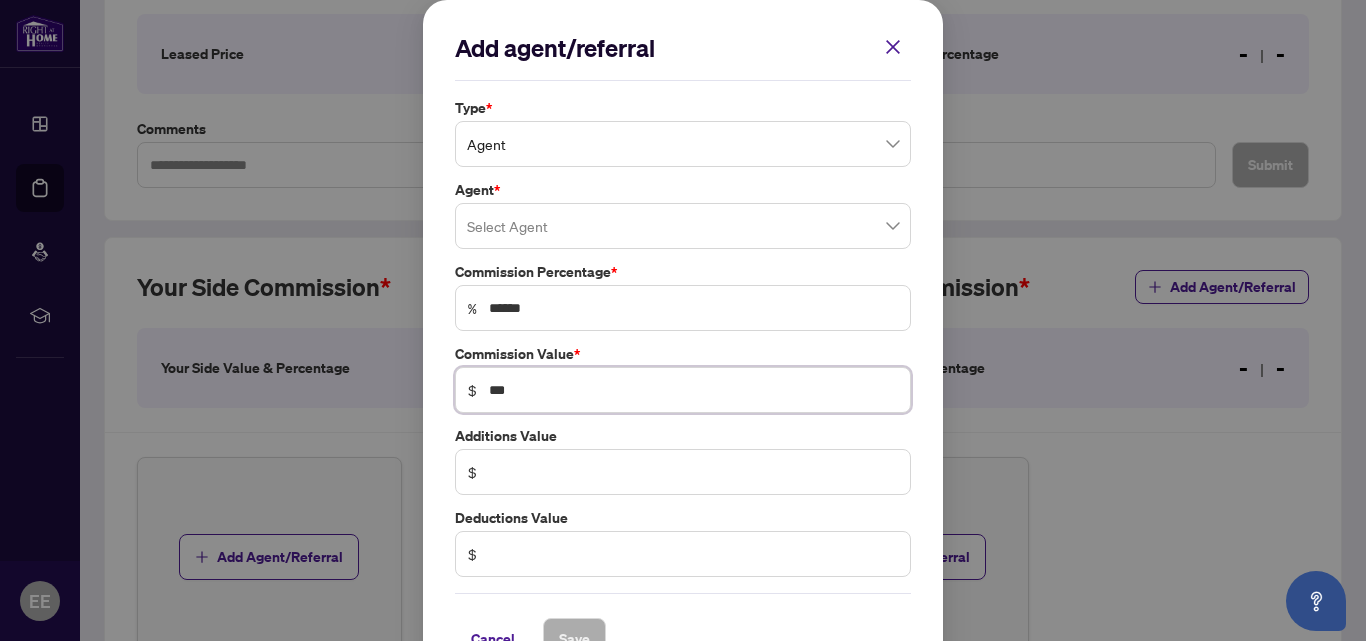 type on "*******" 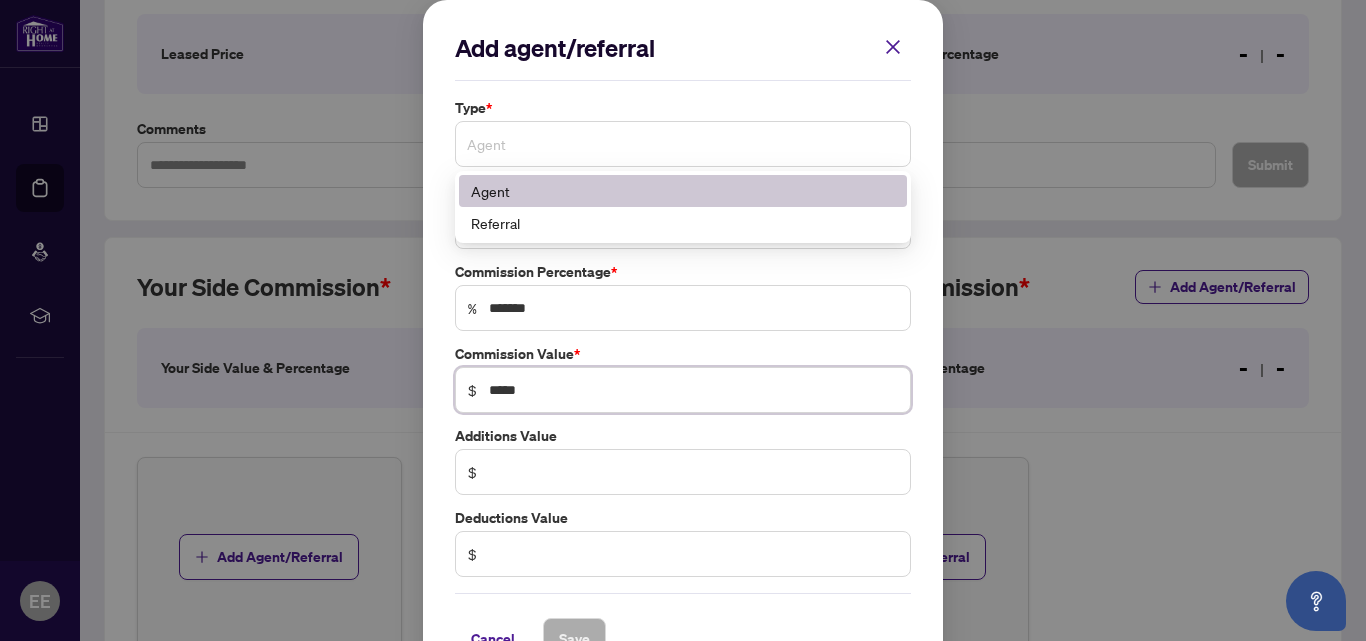 click on "Agent" at bounding box center (683, 144) 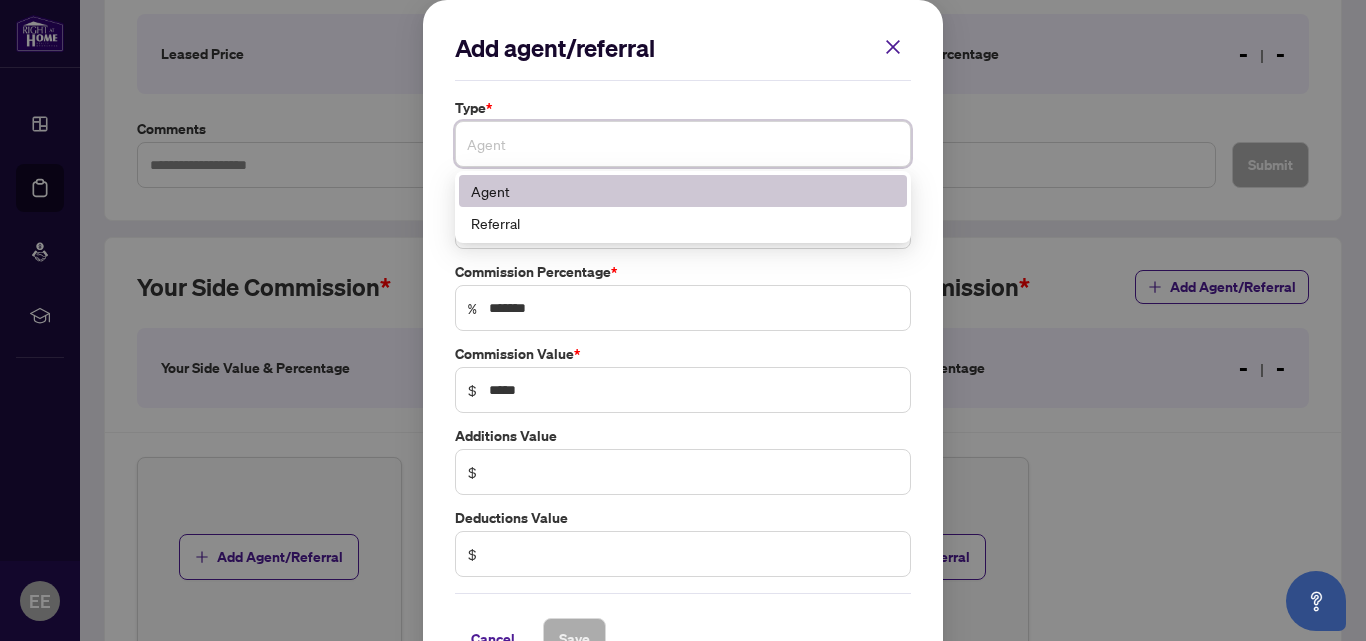 click on "Agent" at bounding box center [683, 191] 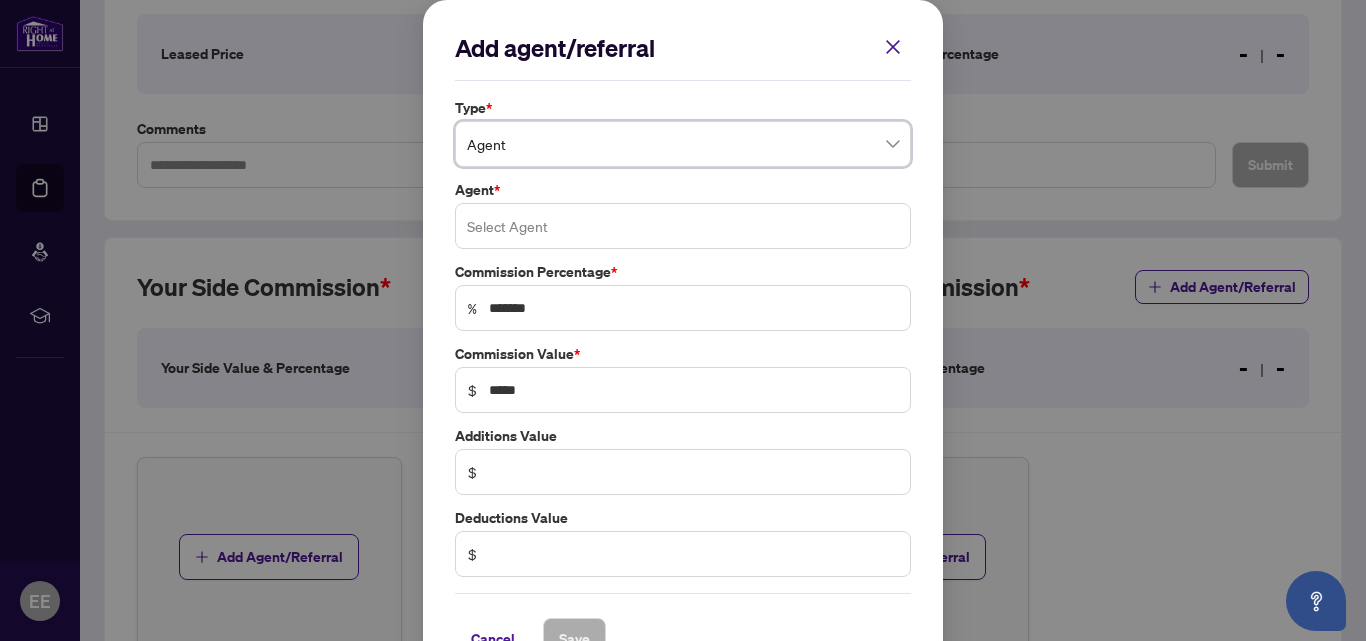 click at bounding box center [683, 226] 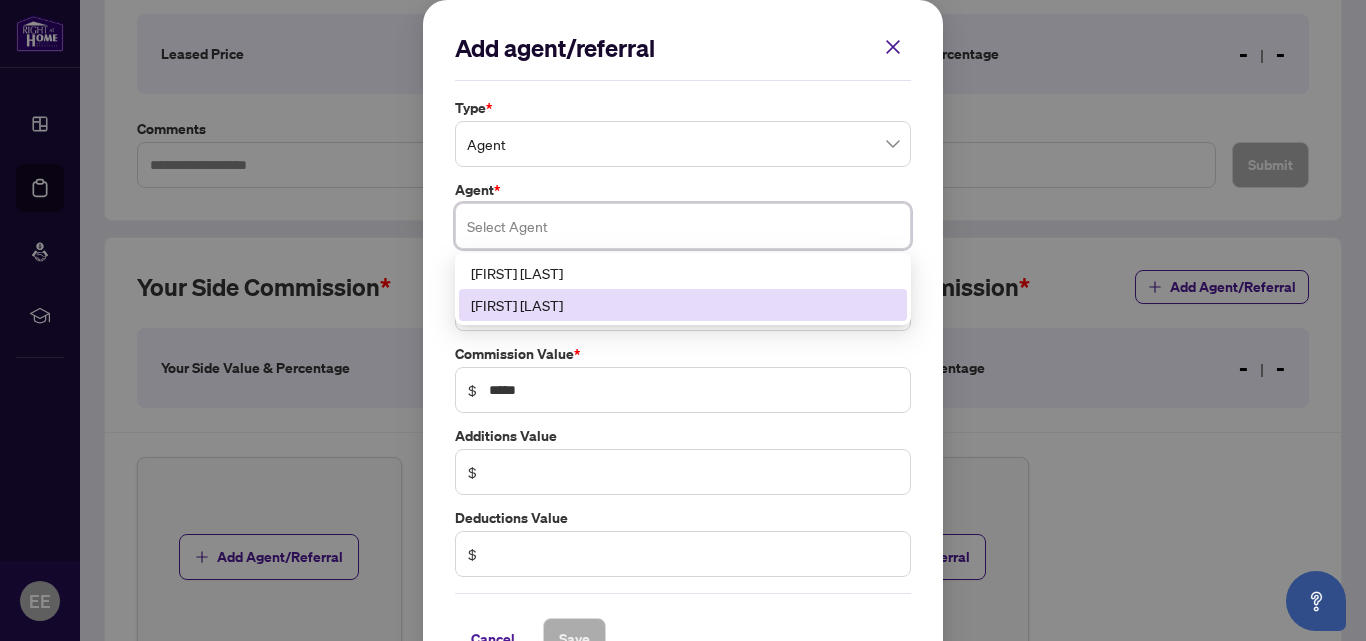 click on "[FIRST] [LAST]" at bounding box center [683, 305] 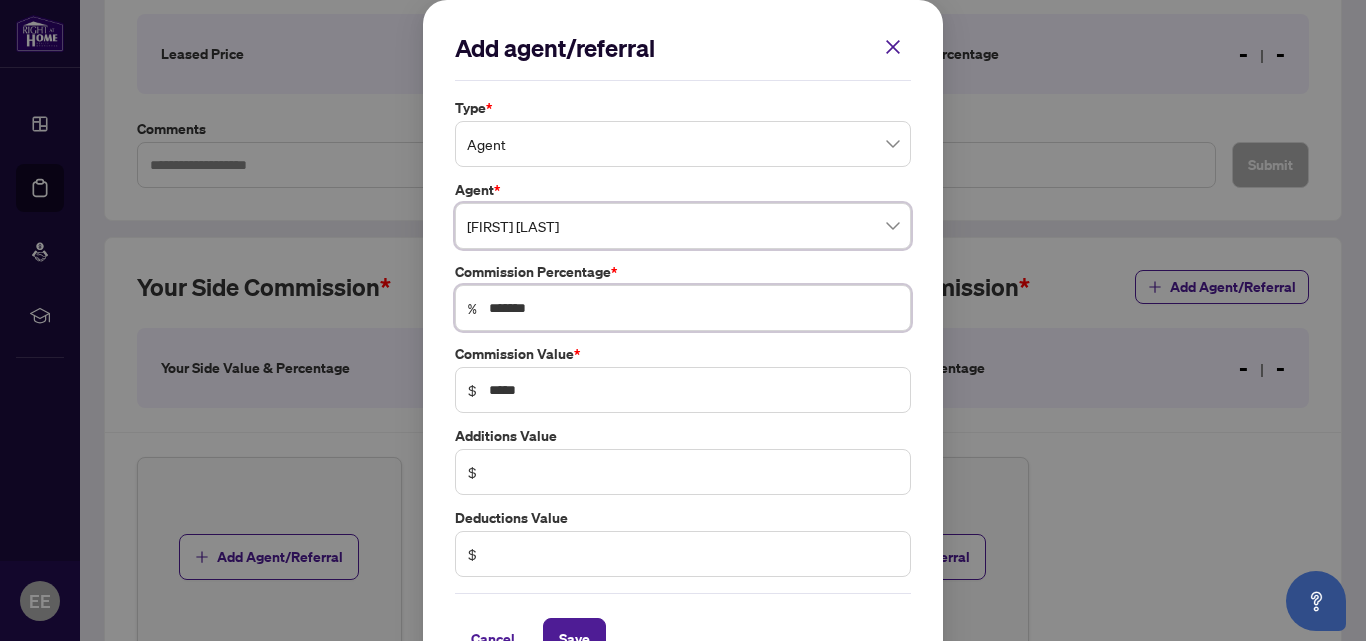 click on "*******" at bounding box center [693, 308] 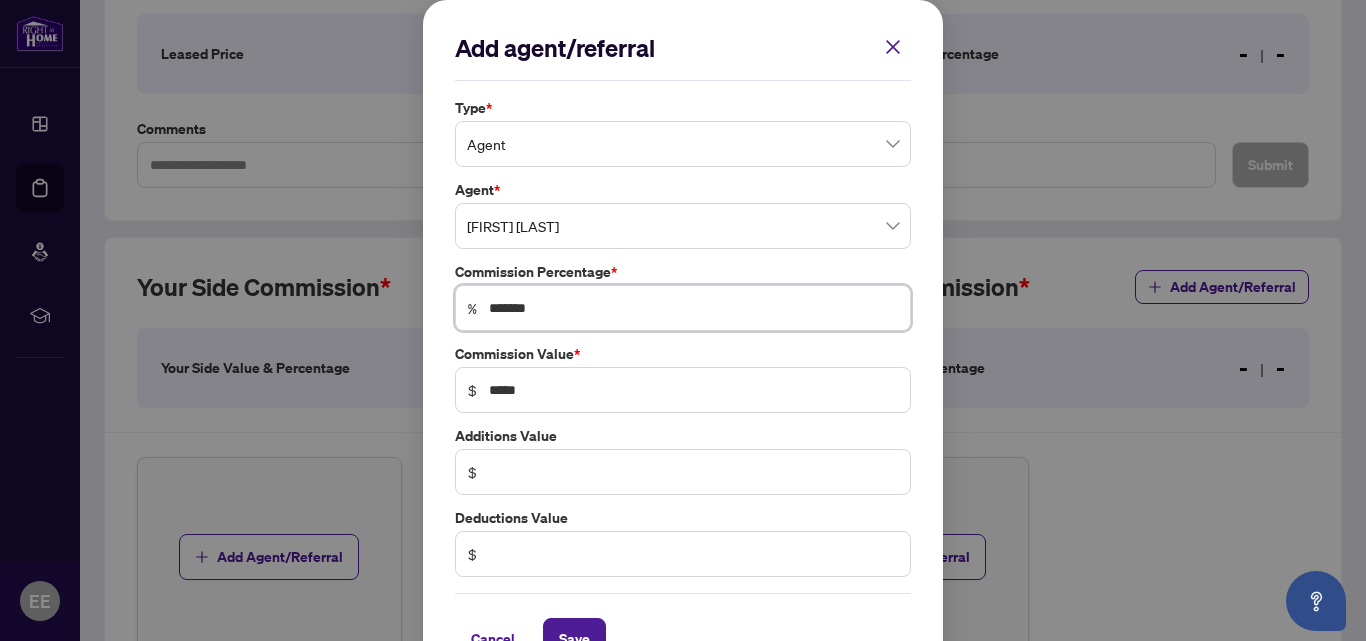 type on "******" 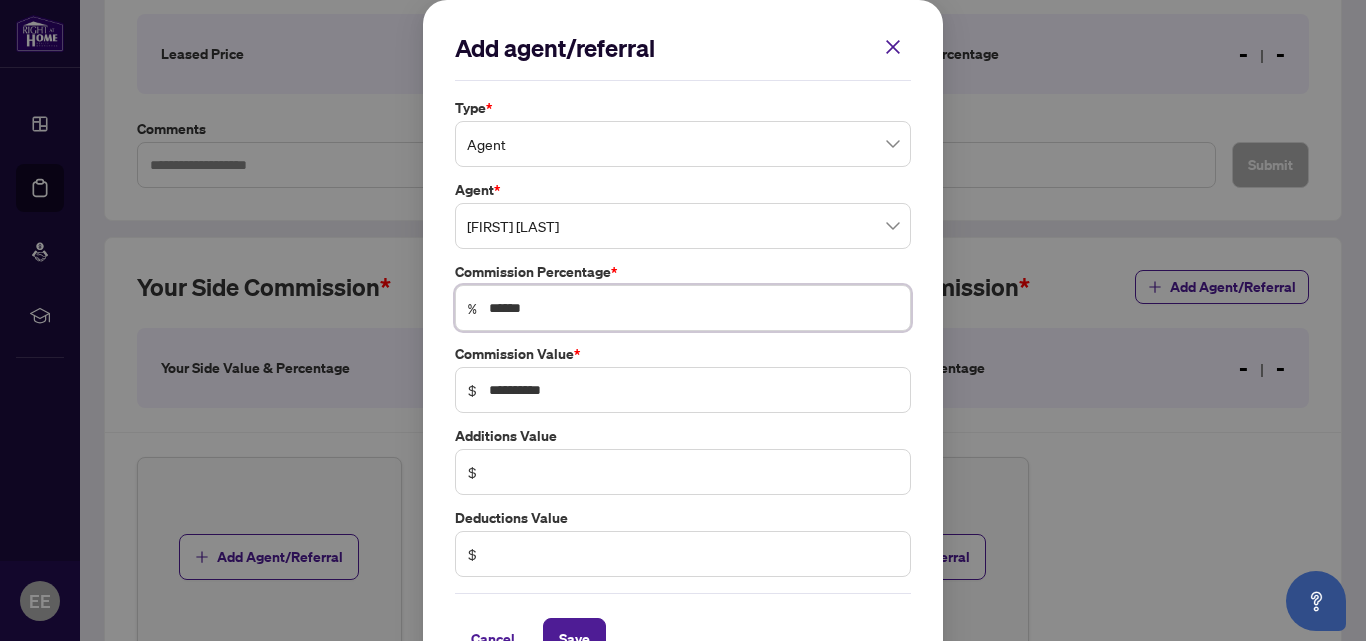 type on "*****" 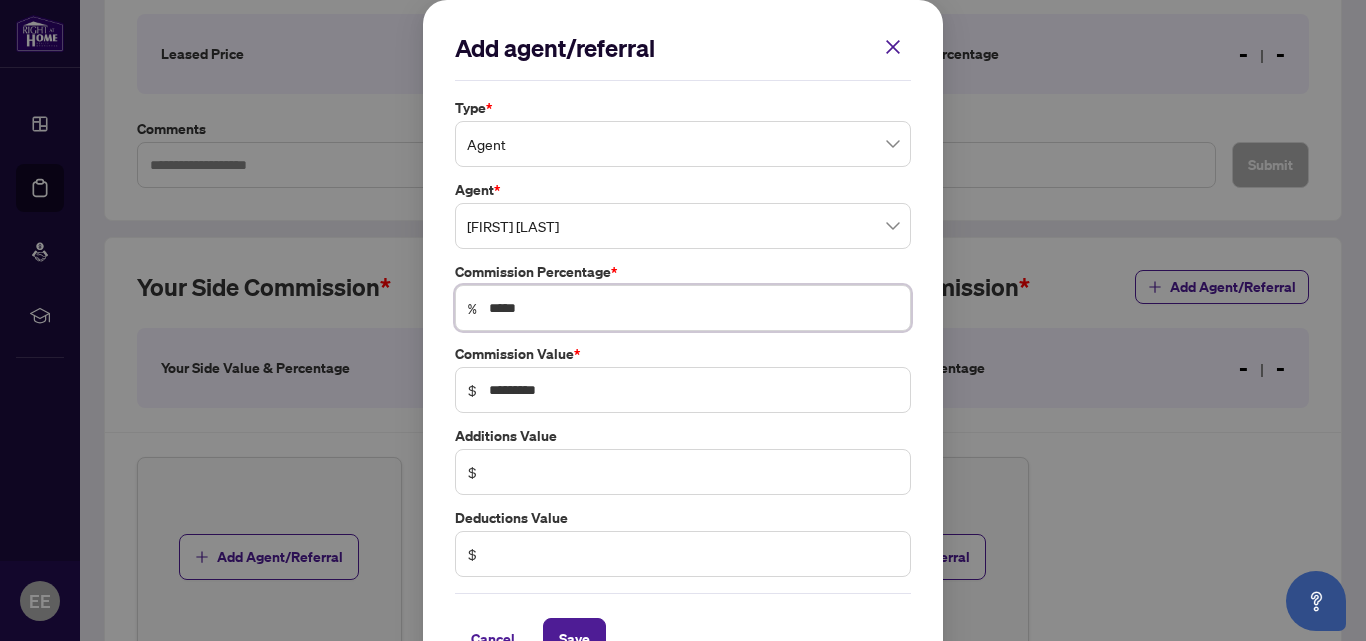 type on "****" 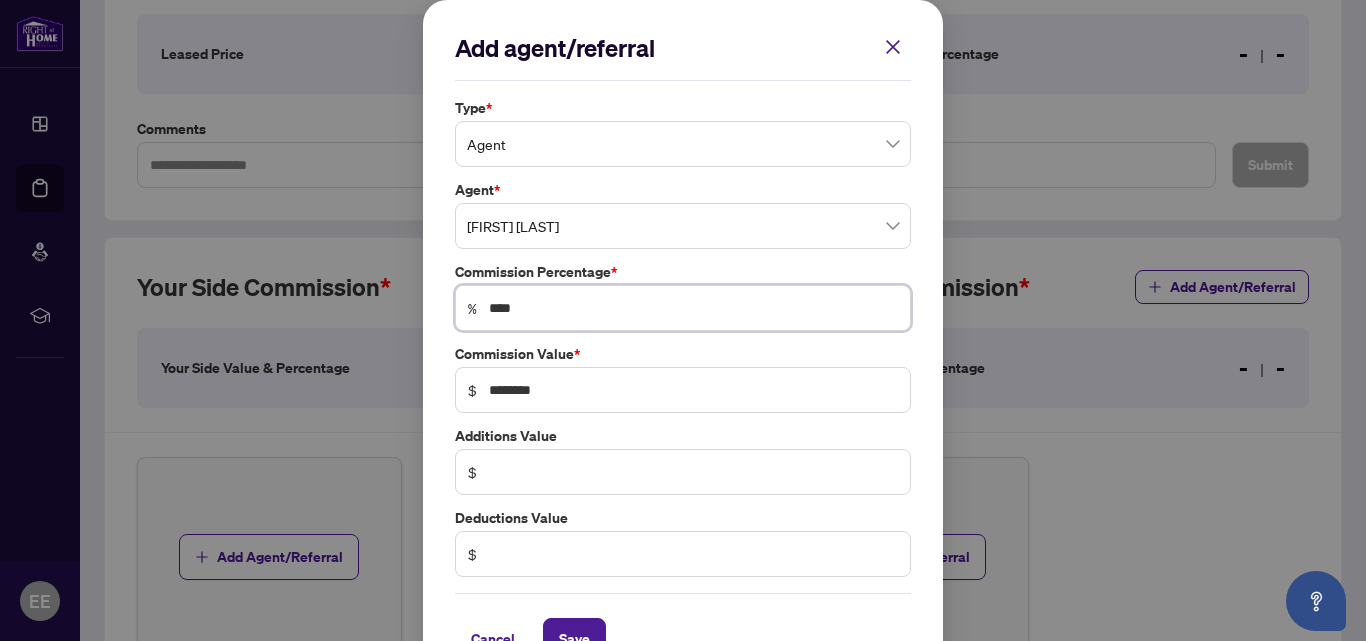 type on "***" 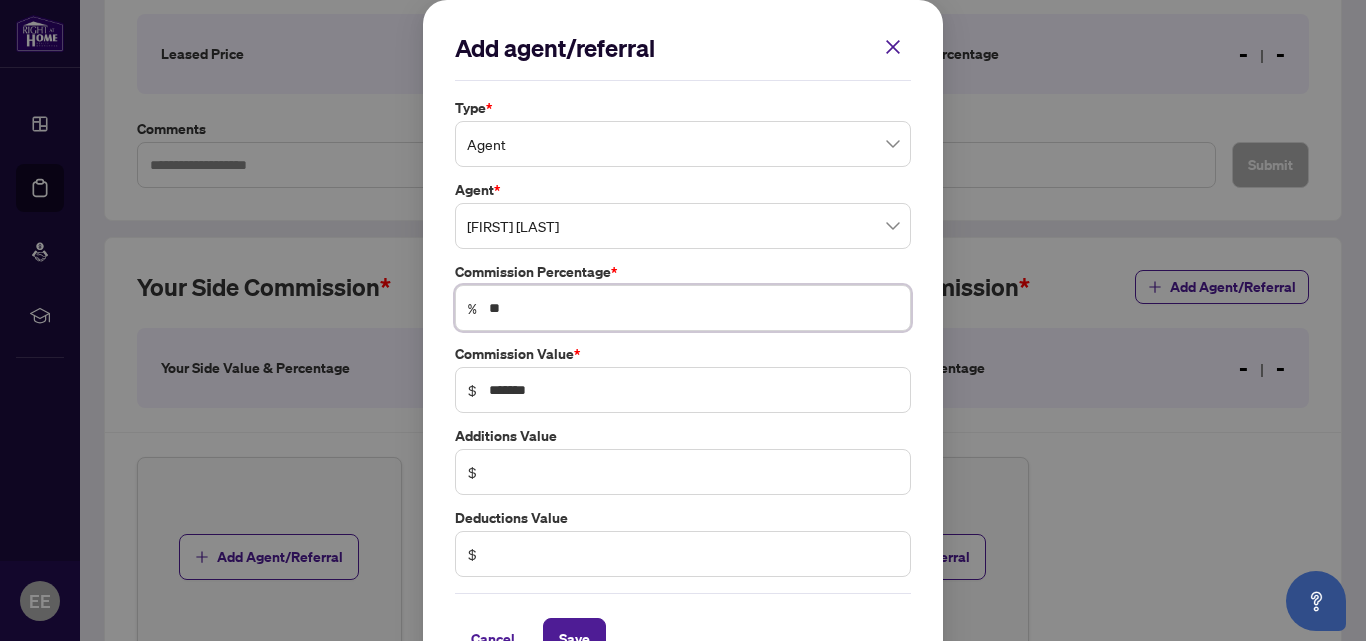 type on "*" 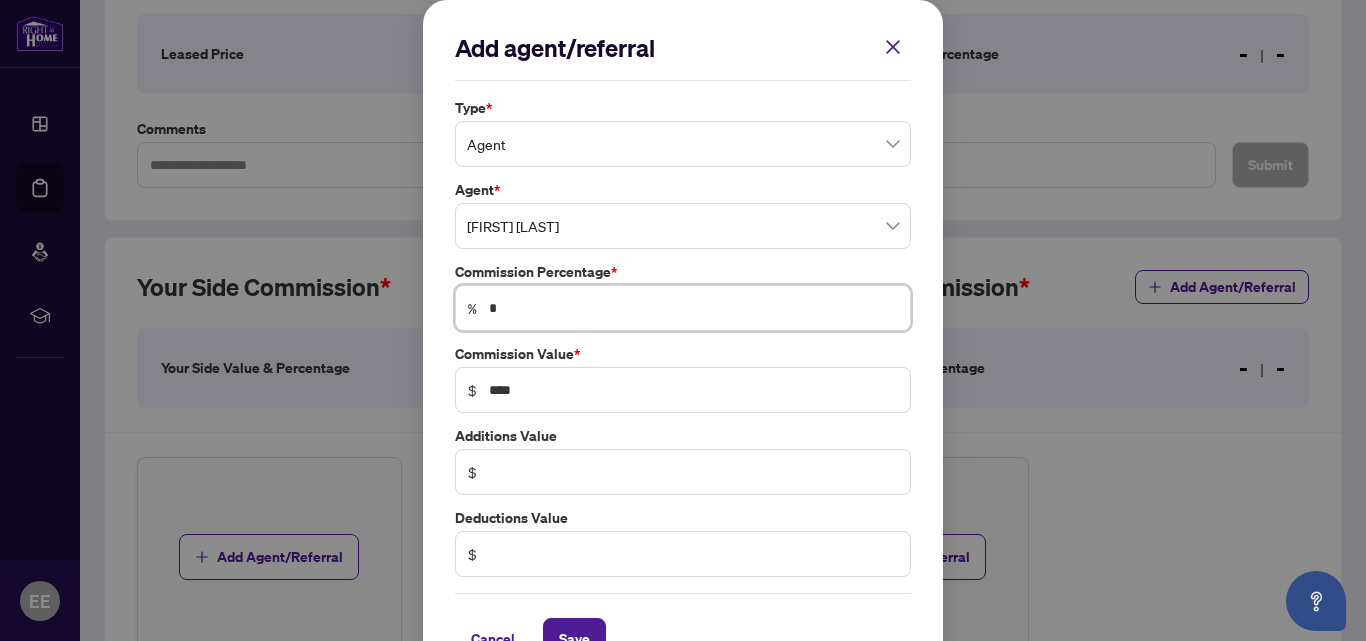 type 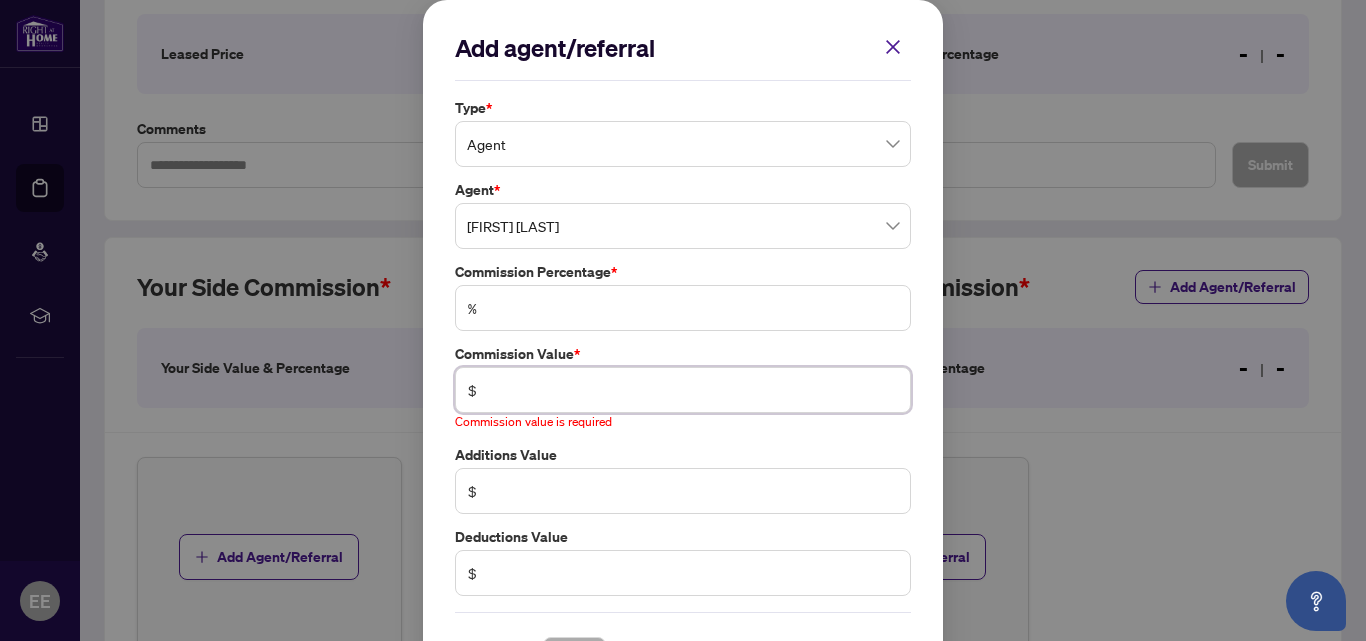click on "$" at bounding box center [683, 390] 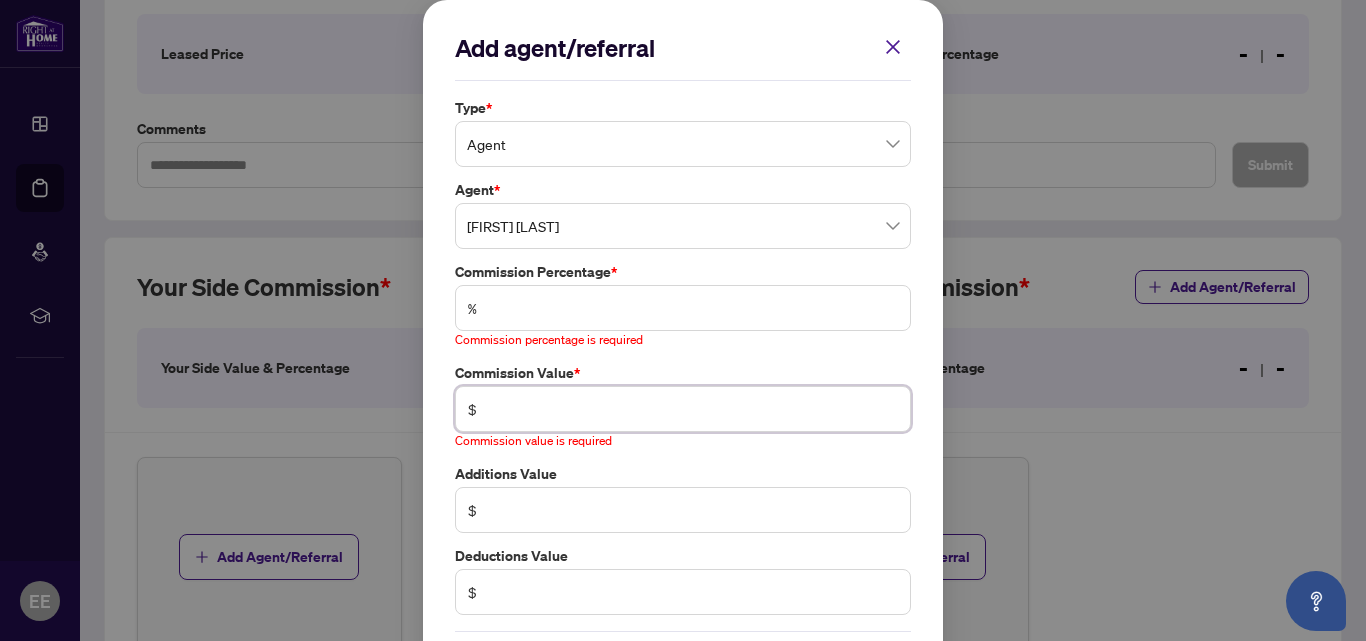 type on "******" 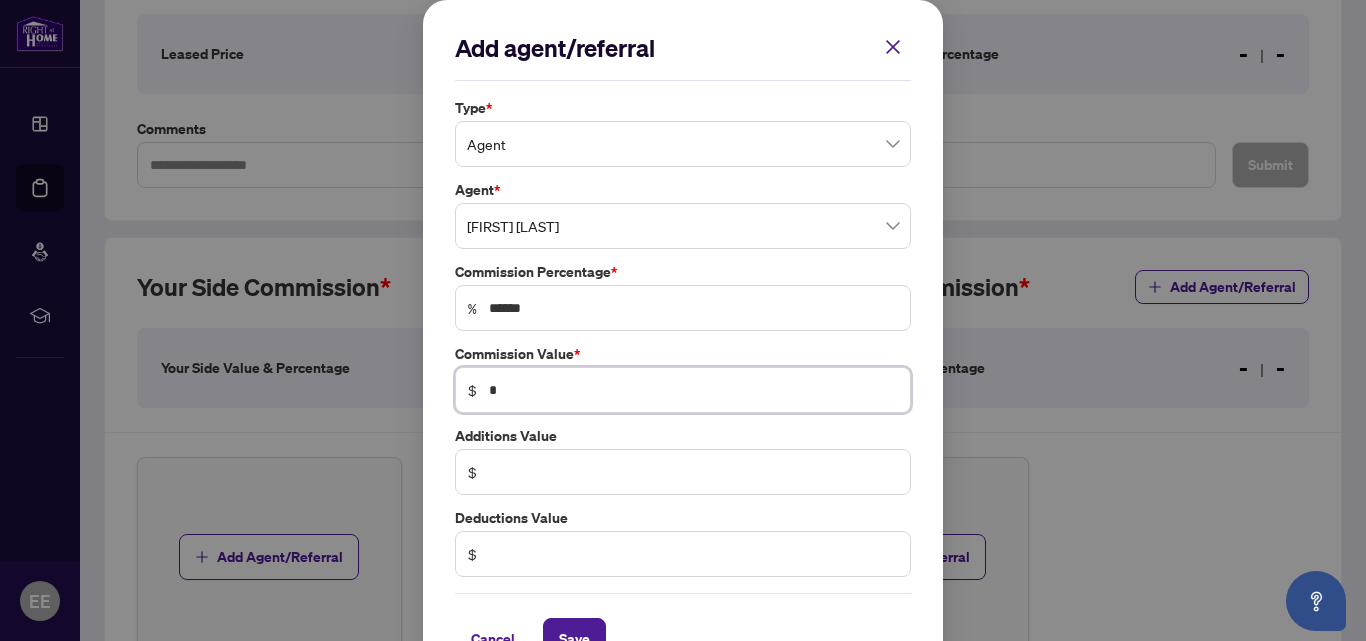 type on "*****" 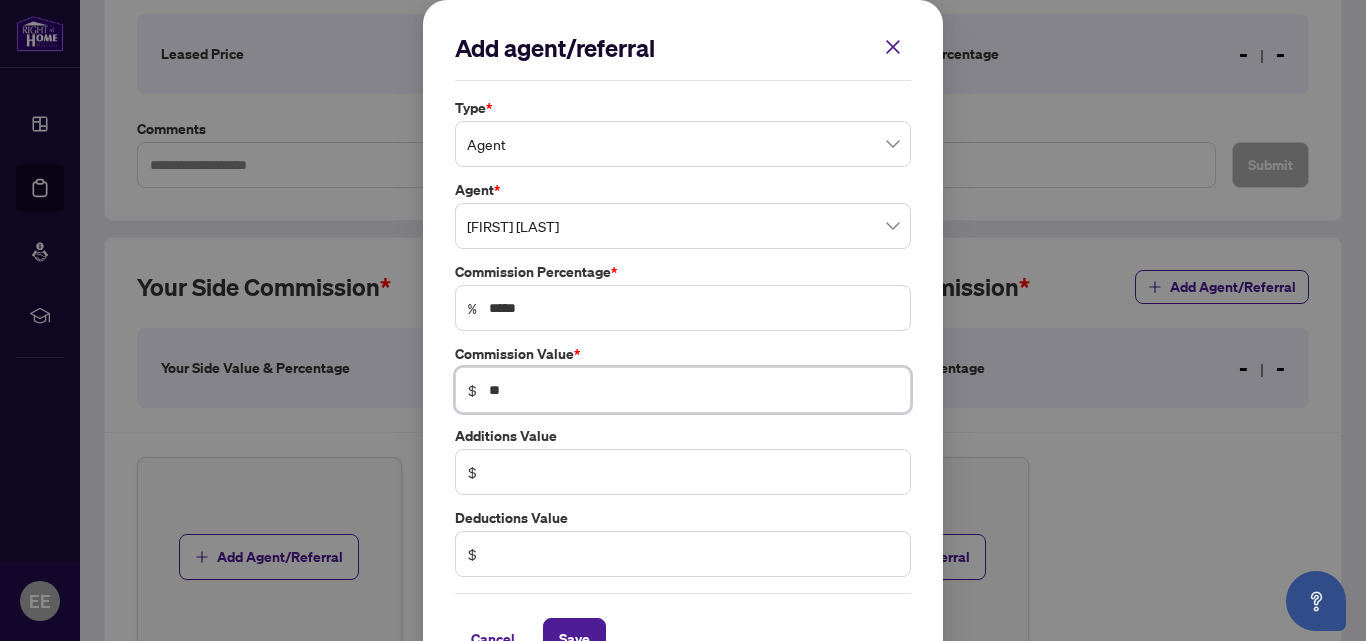 type on "******" 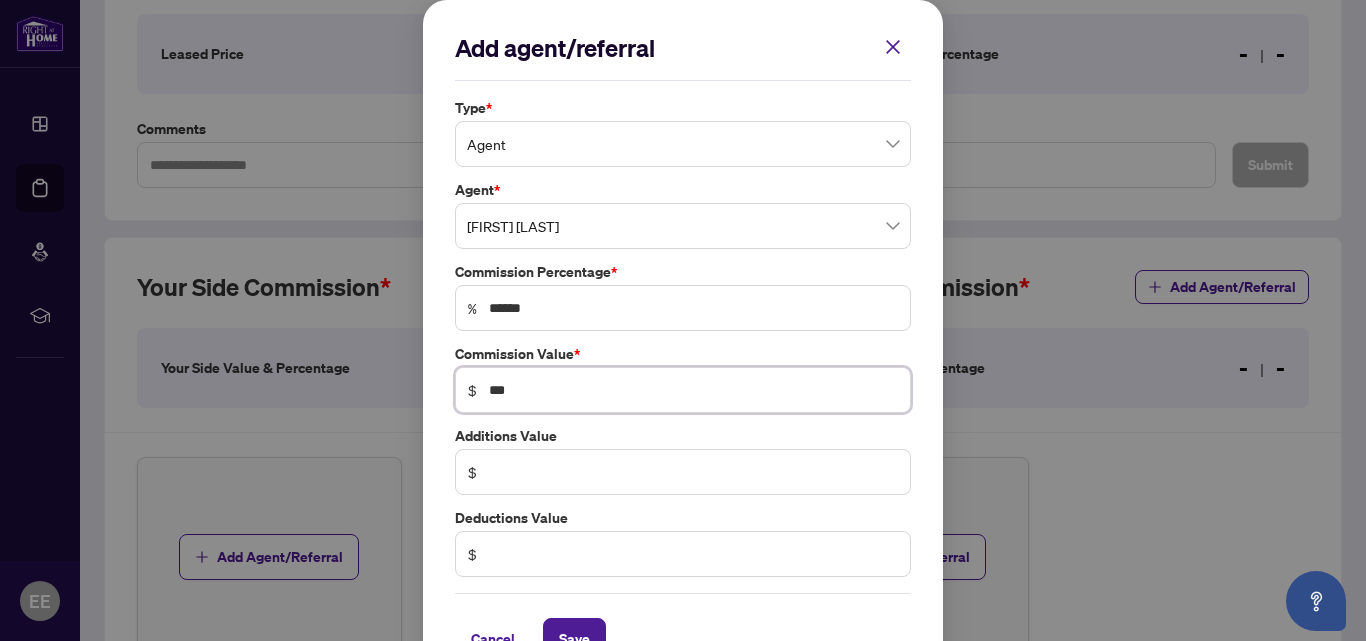type on "*******" 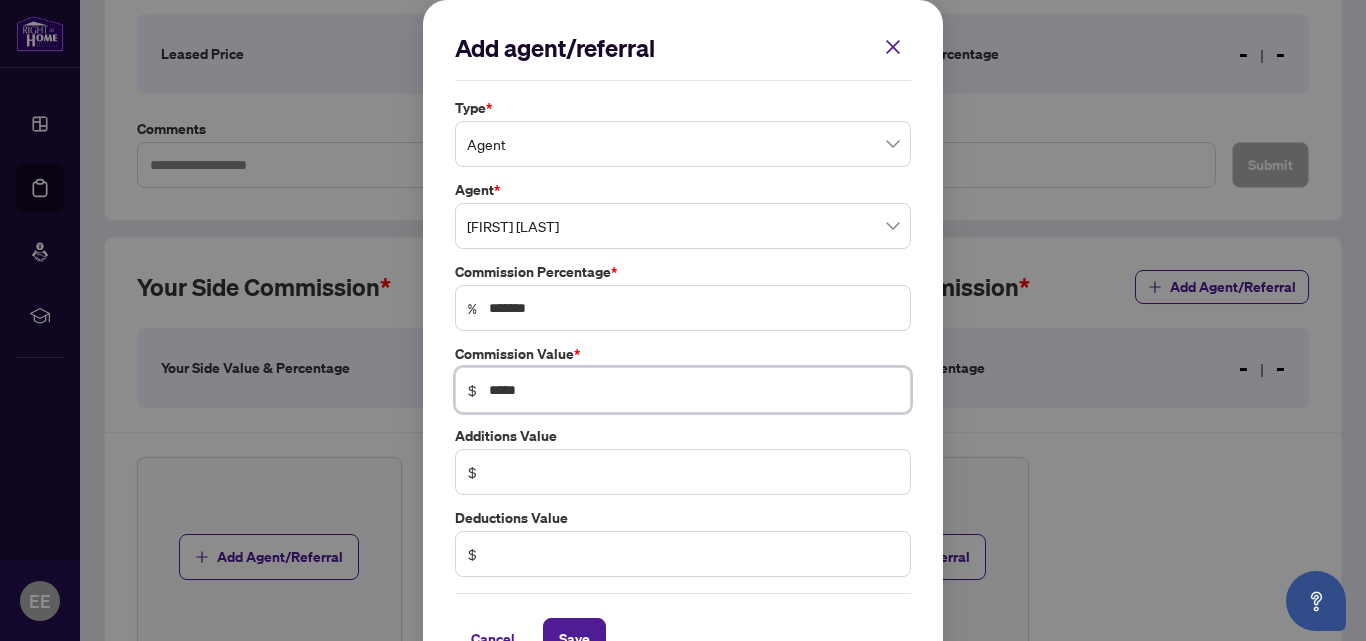 type on "*****" 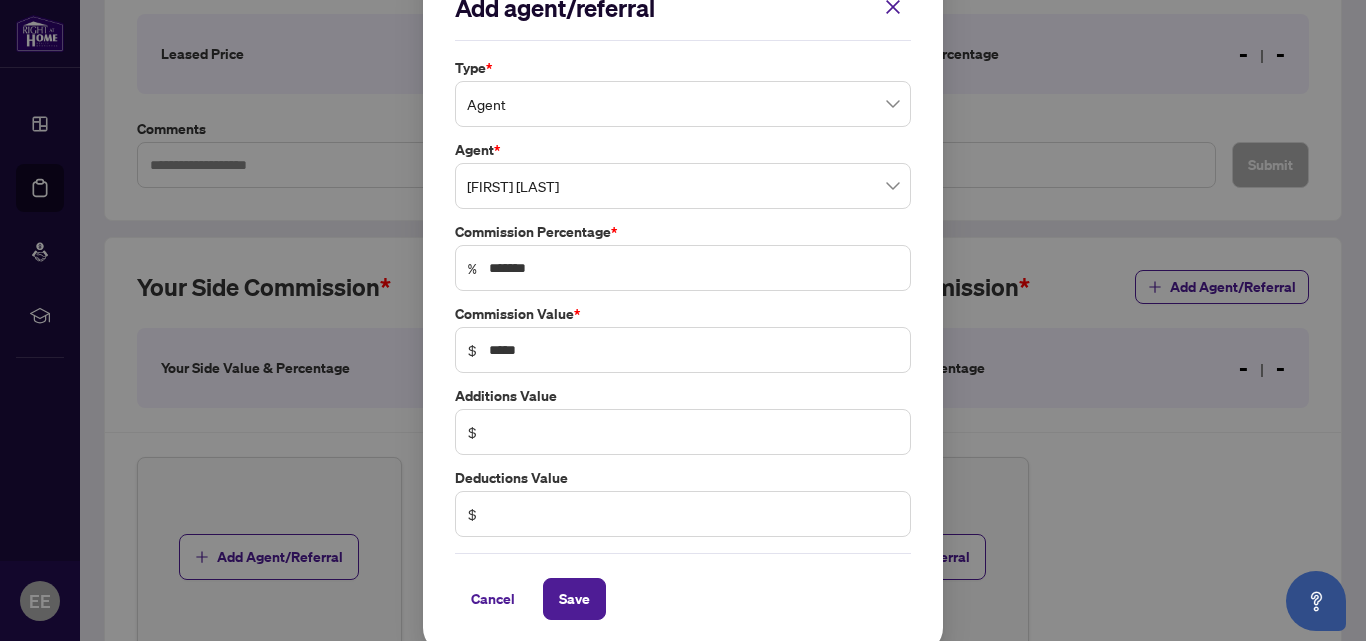scroll, scrollTop: 51, scrollLeft: 0, axis: vertical 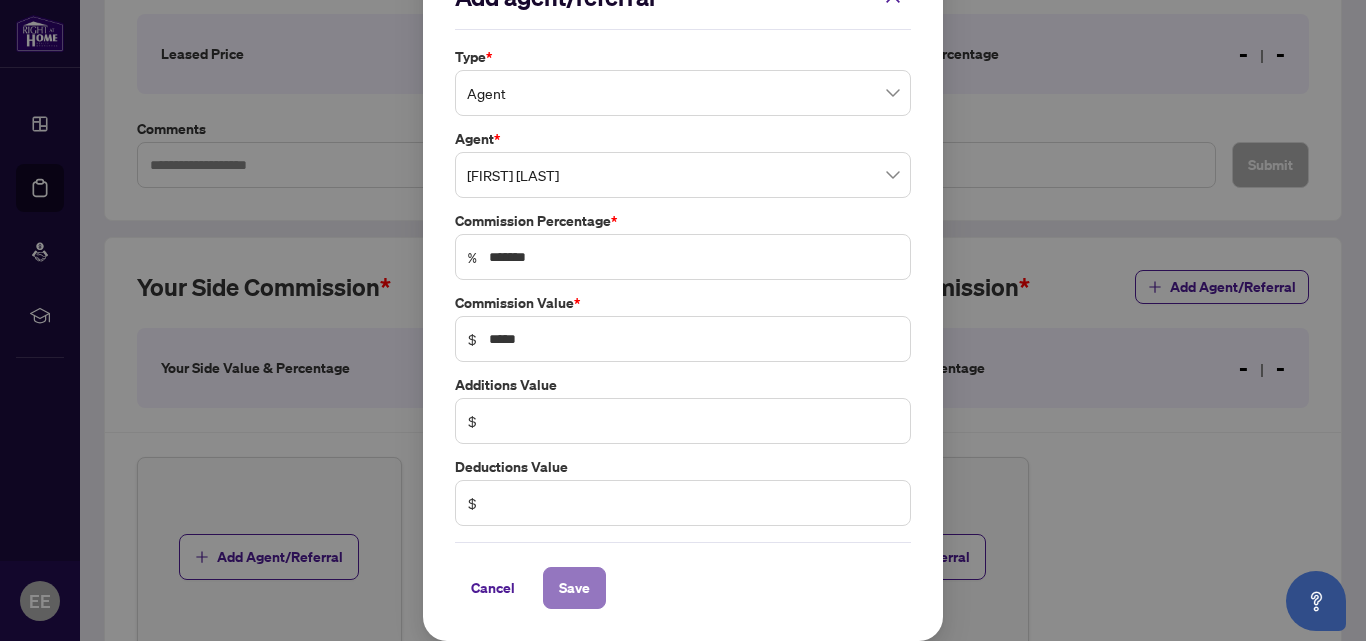 click on "Save" at bounding box center (574, 588) 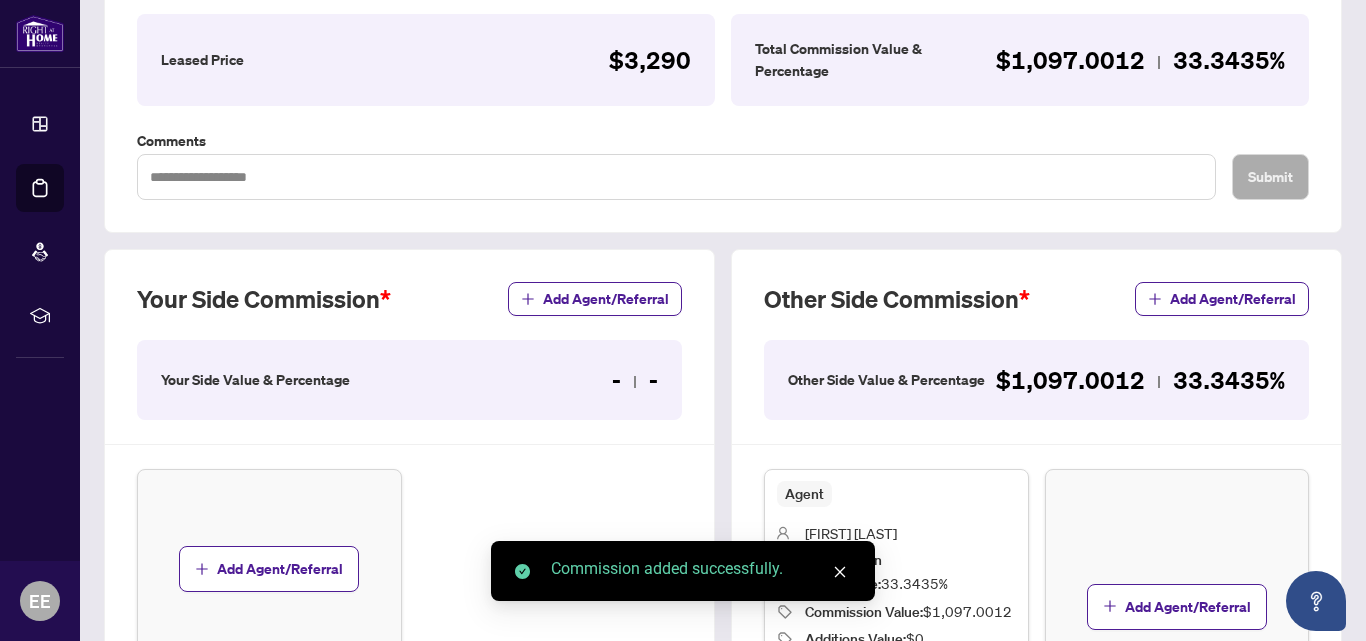click 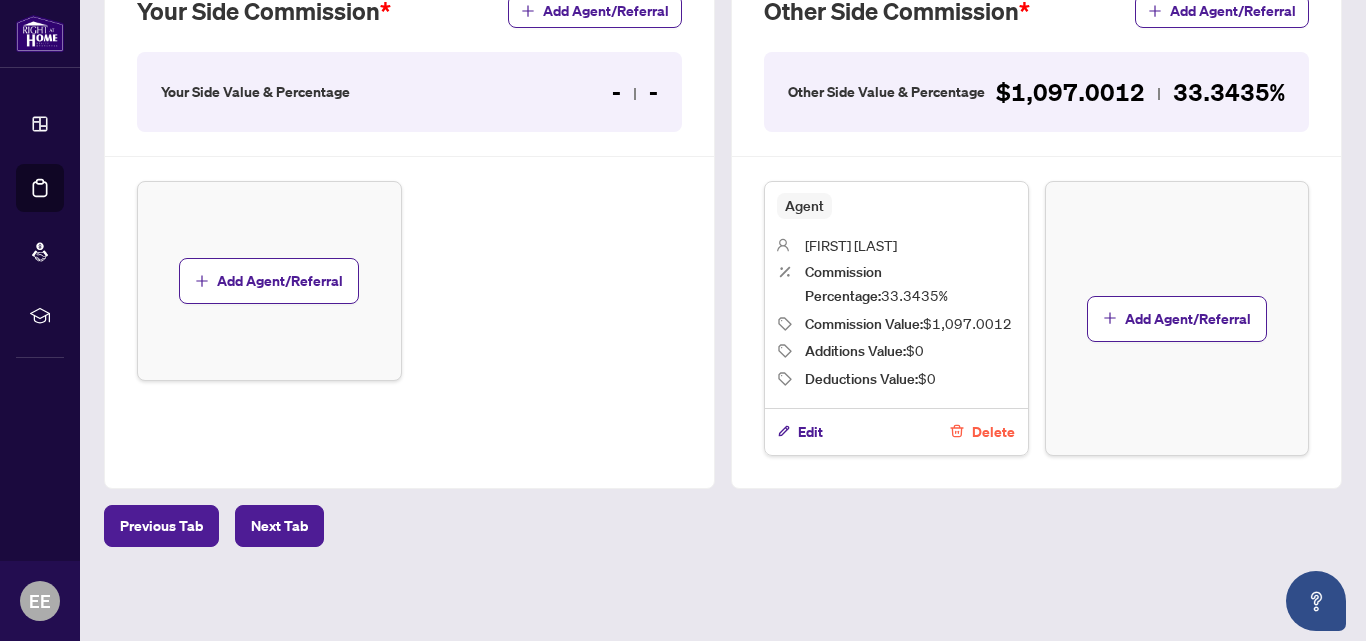 scroll, scrollTop: 653, scrollLeft: 0, axis: vertical 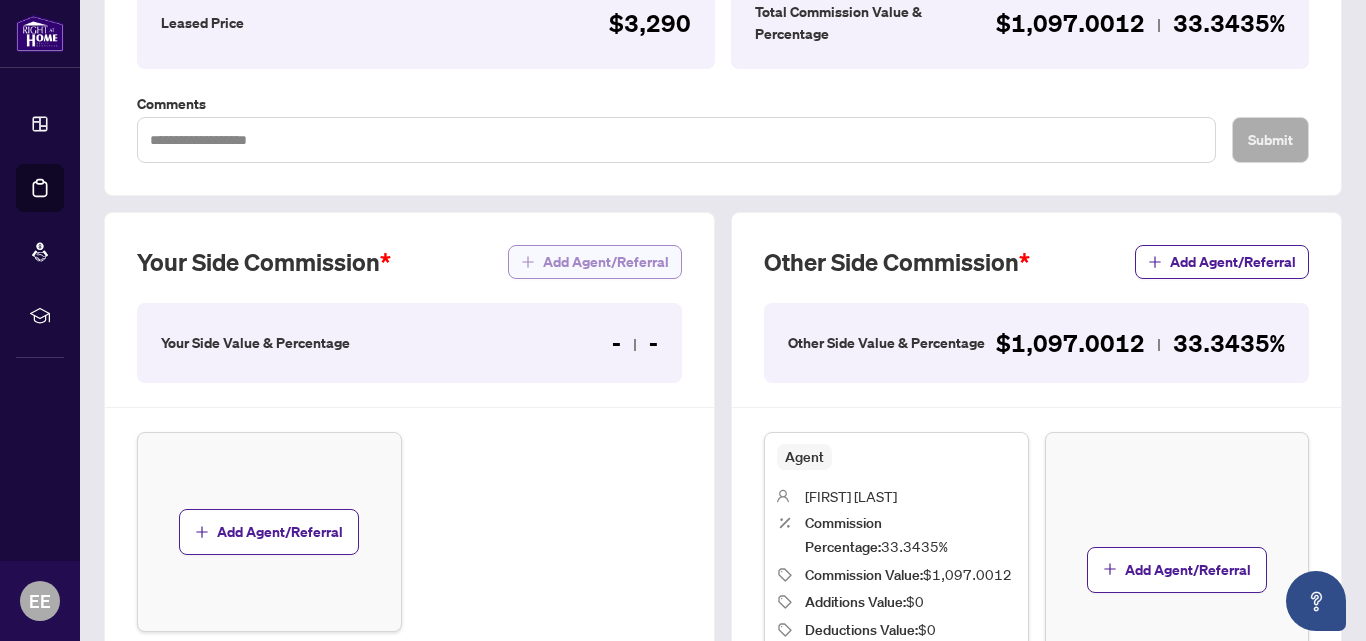 click on "Add Agent/Referral" at bounding box center (606, 262) 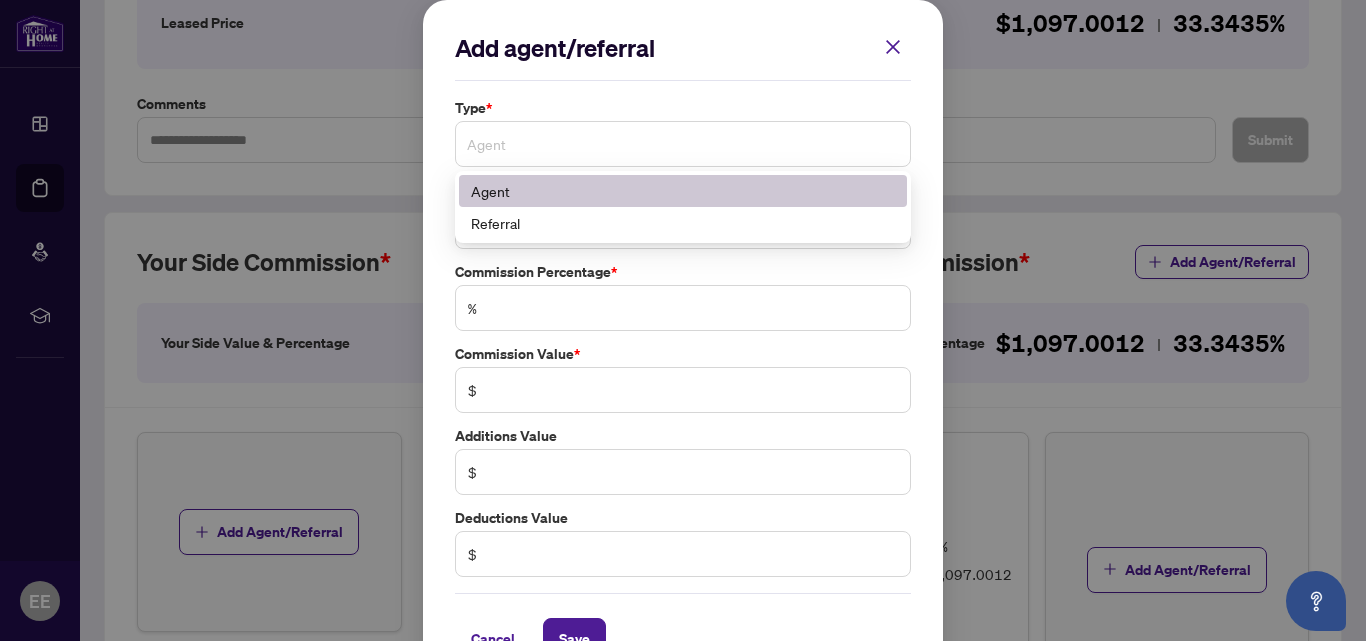 click on "Agent" at bounding box center [683, 144] 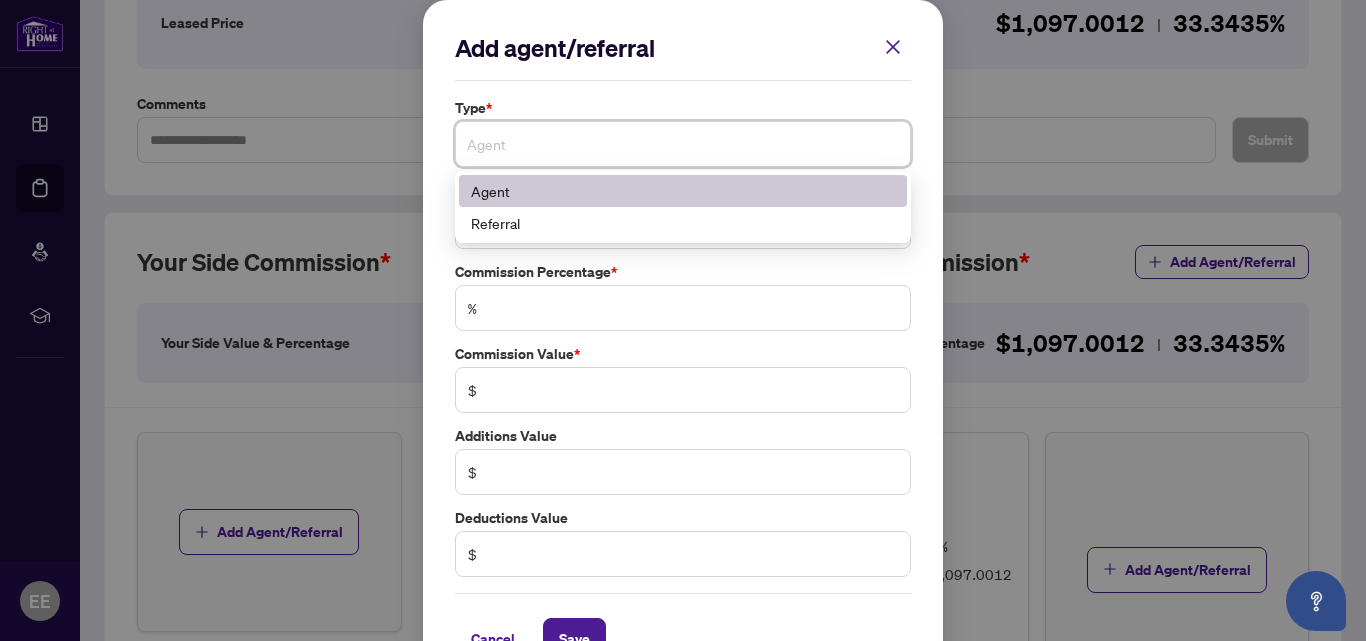 click on "Agent" at bounding box center (683, 191) 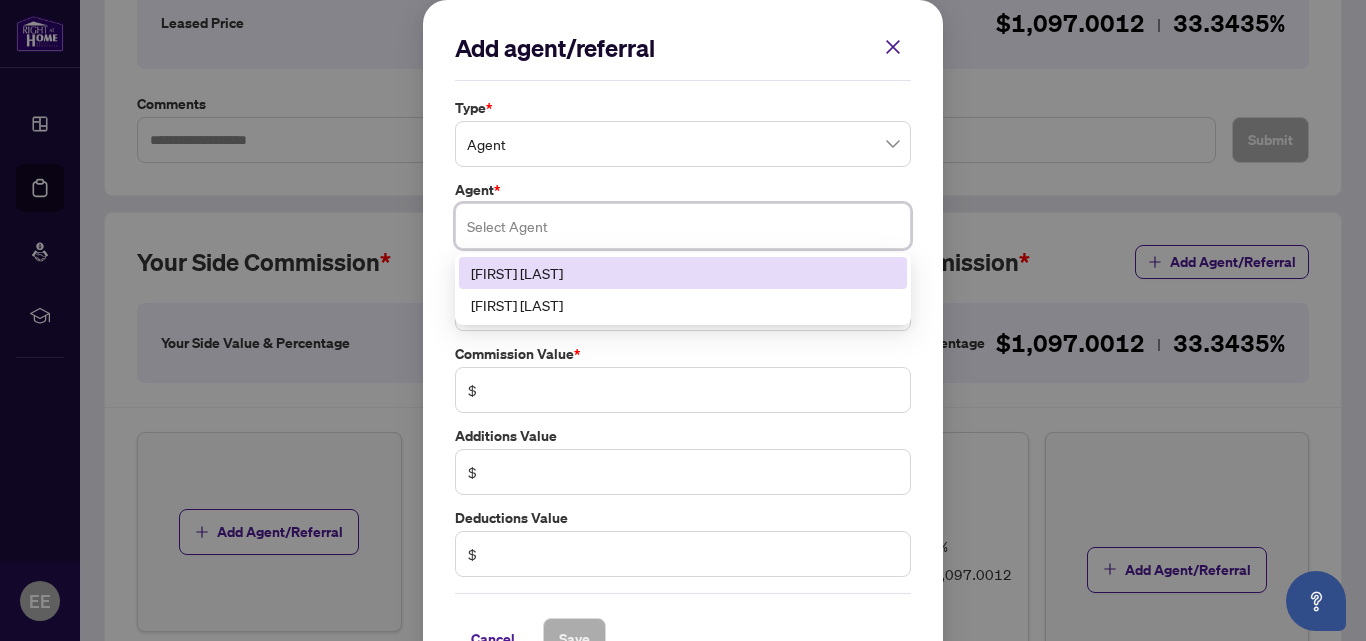 click at bounding box center [683, 226] 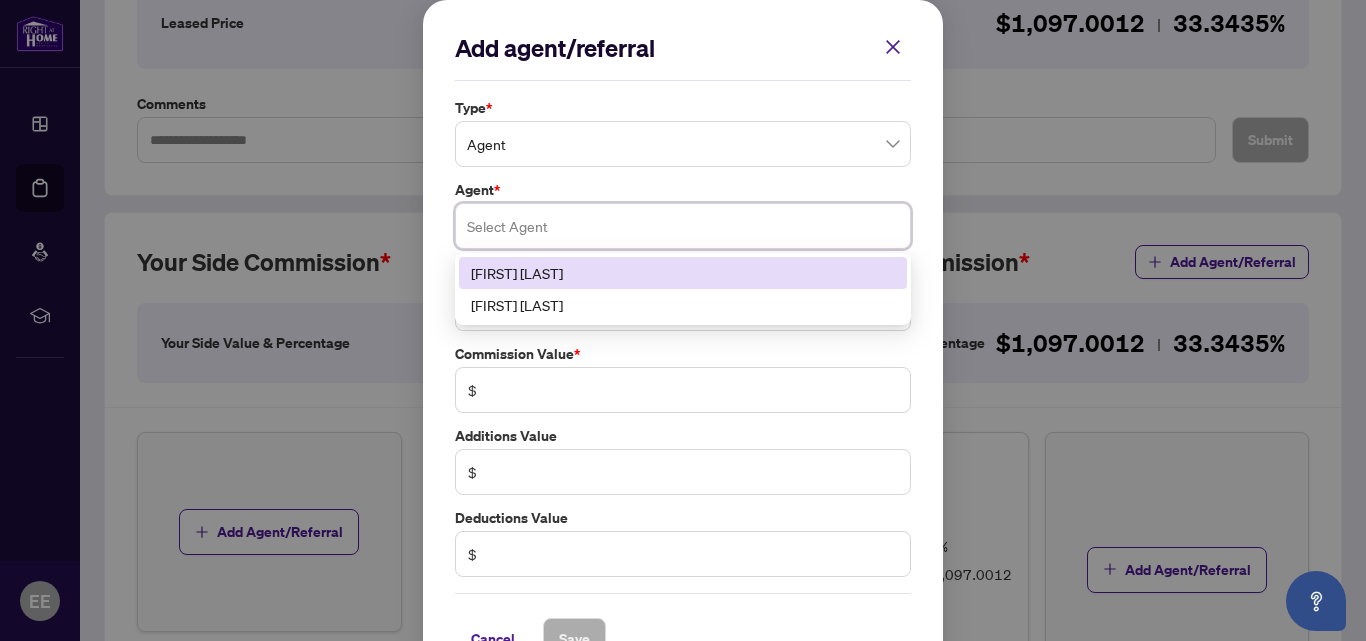 click on "[FIRST] [LAST]" at bounding box center [683, 273] 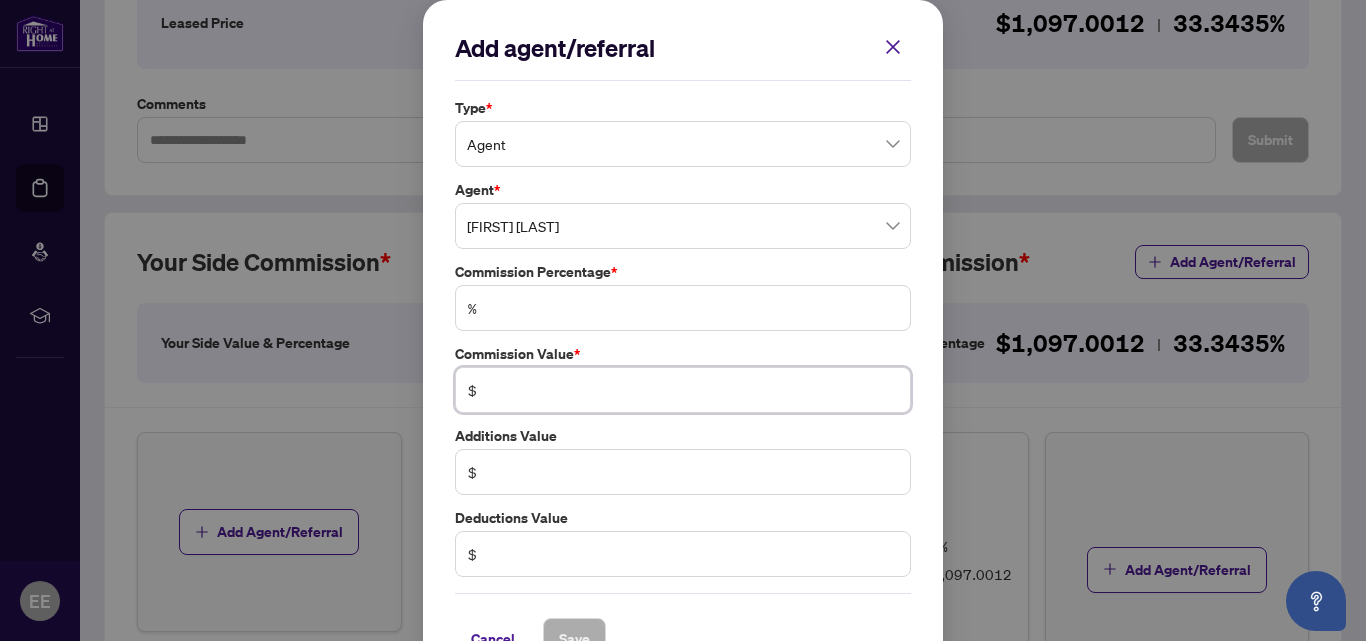 click at bounding box center [693, 390] 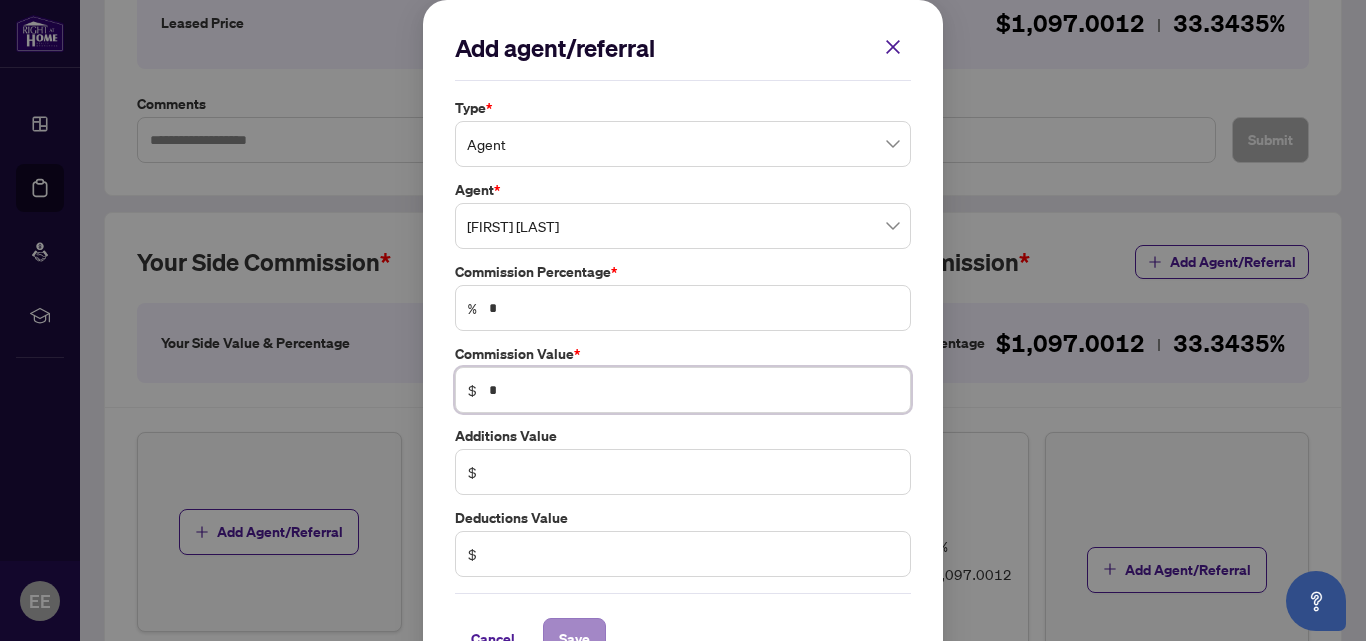 type on "*" 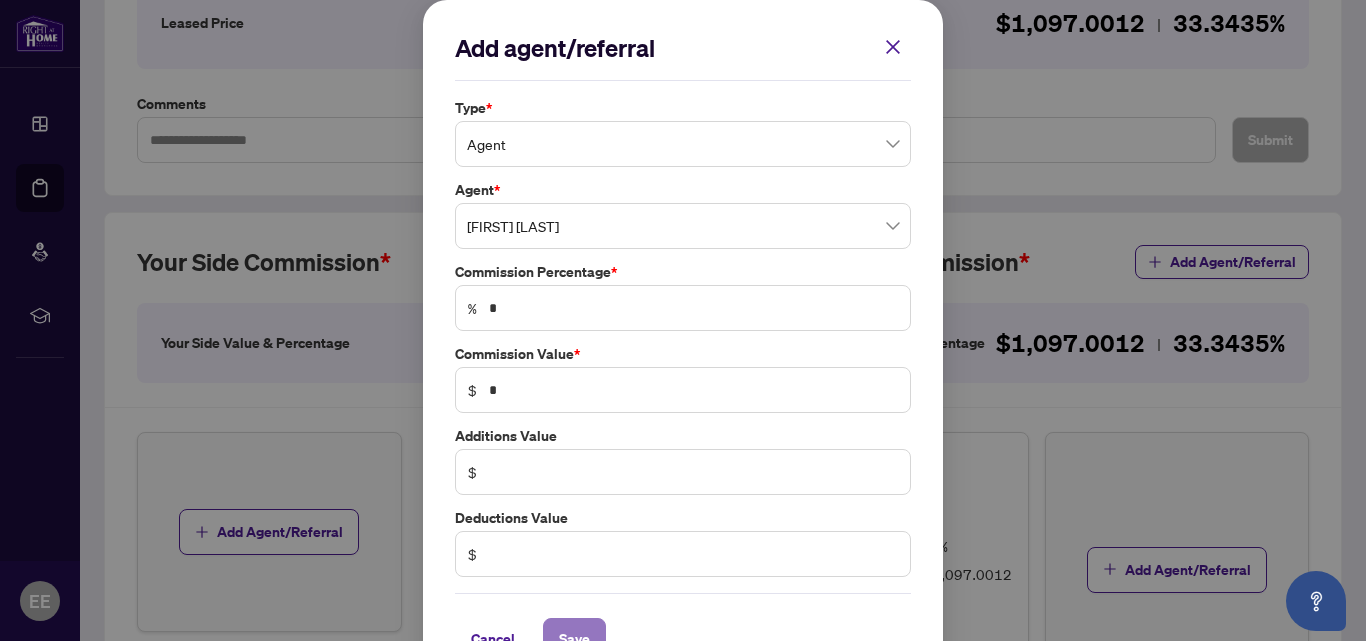 click on "Save" at bounding box center (574, 639) 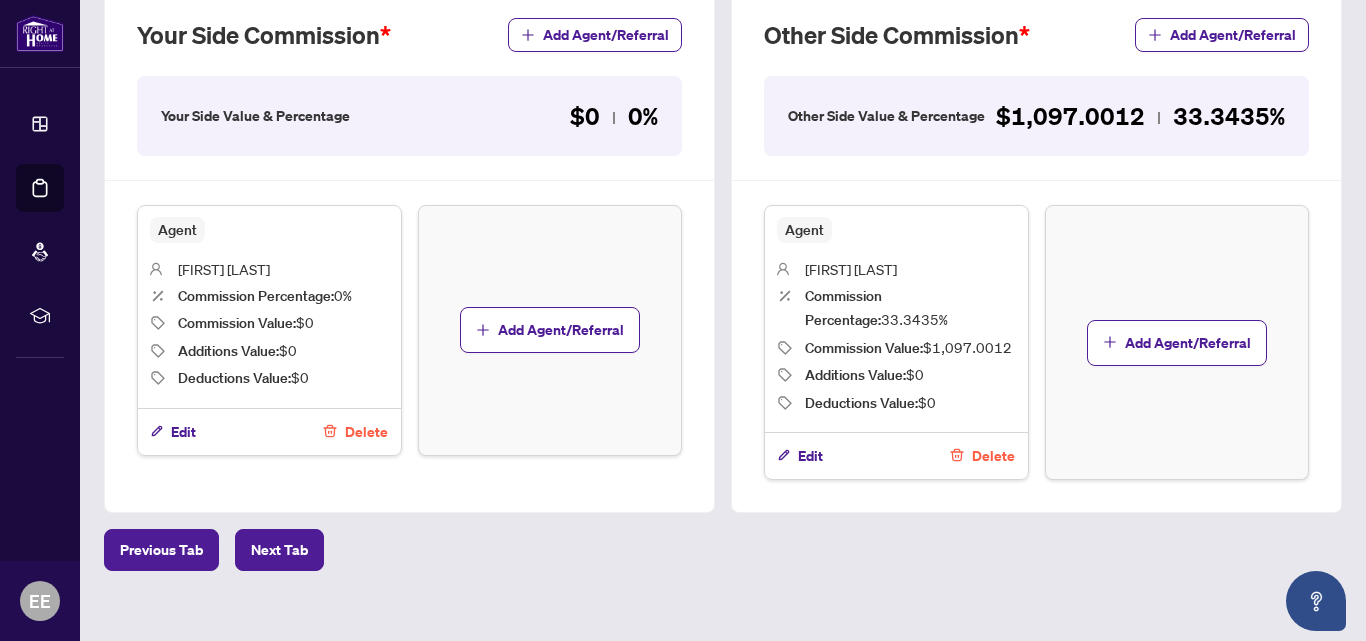 scroll, scrollTop: 653, scrollLeft: 0, axis: vertical 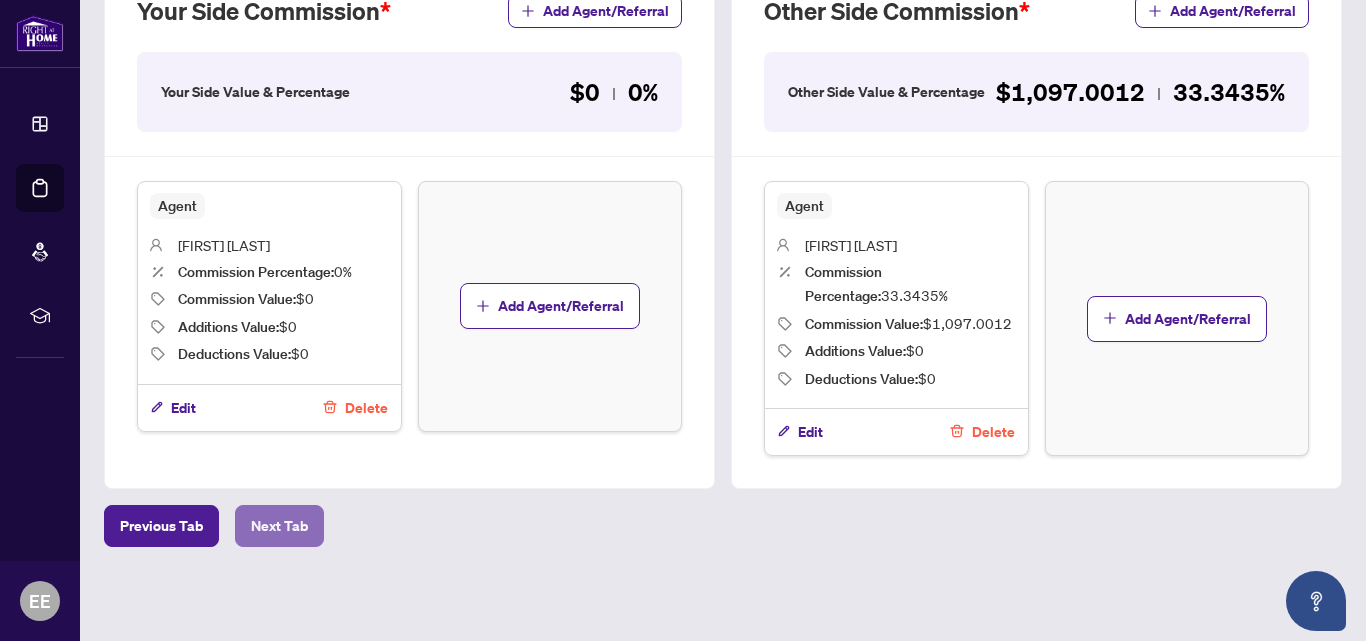 click on "Next Tab" at bounding box center [279, 526] 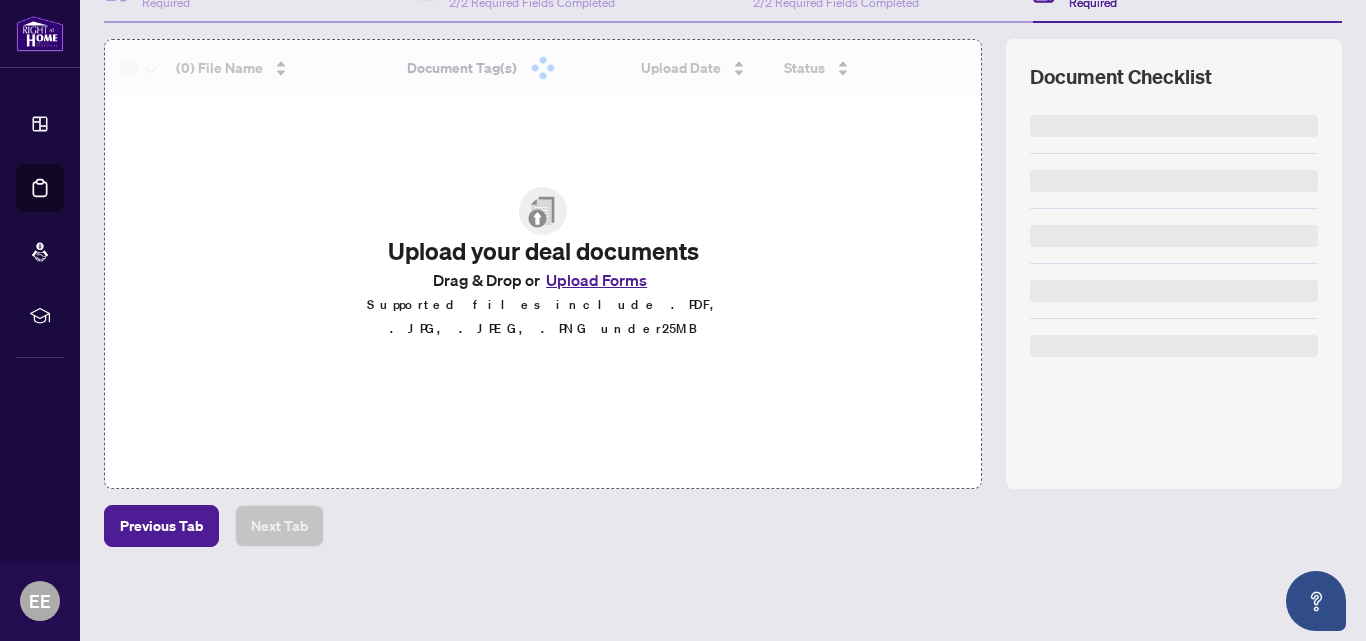 scroll, scrollTop: 0, scrollLeft: 0, axis: both 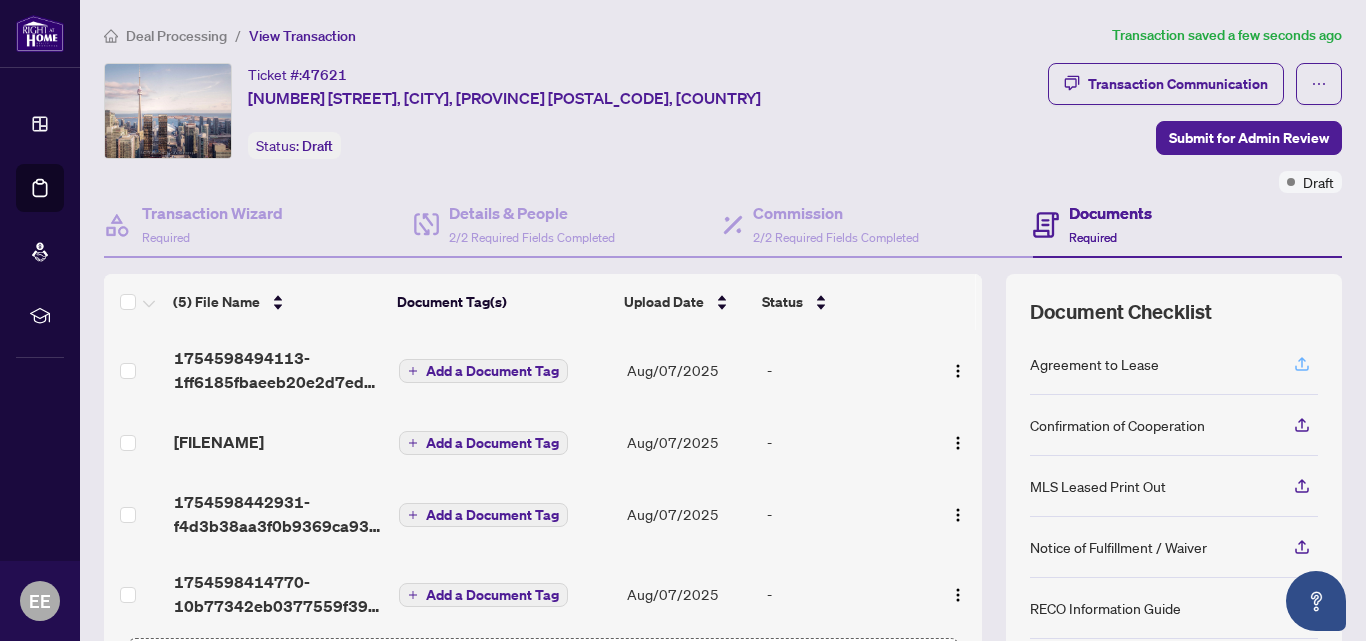 click 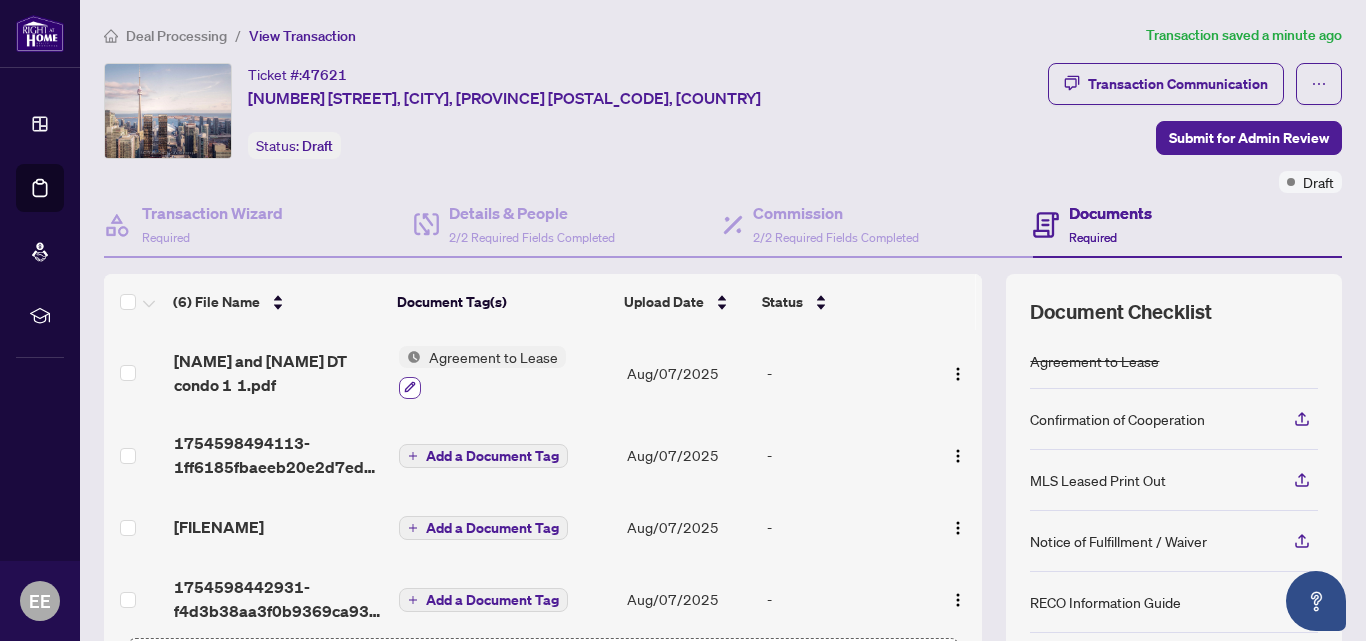 click 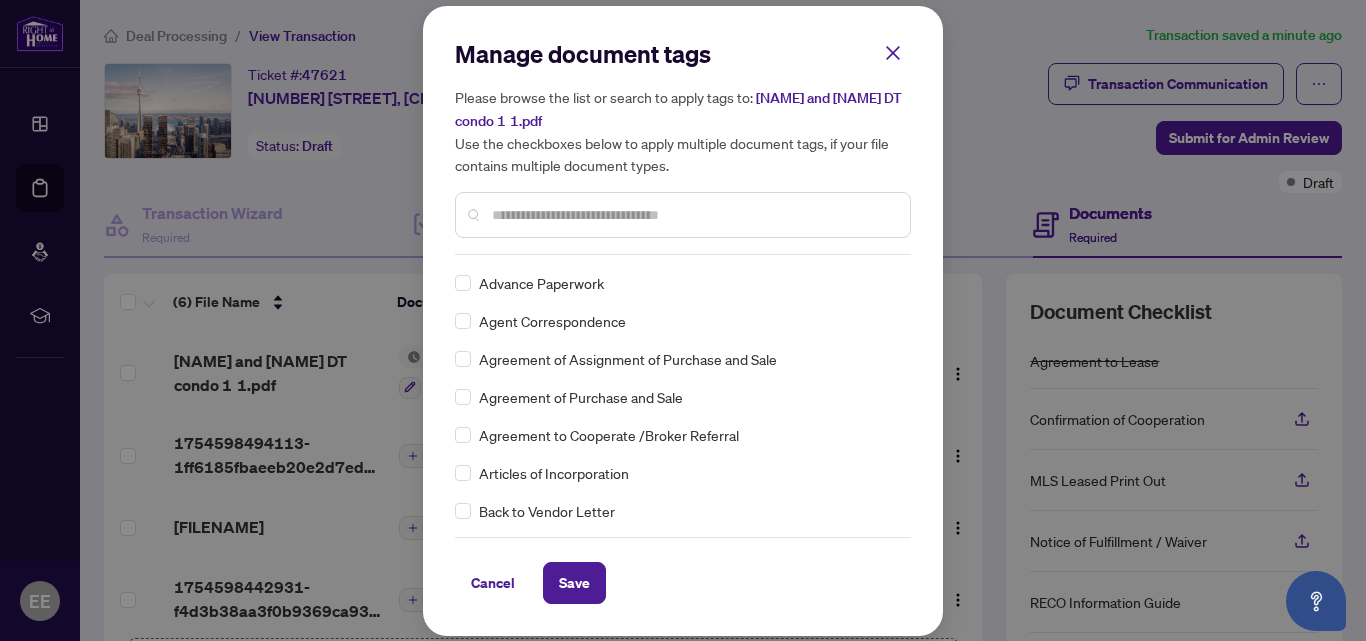 scroll, scrollTop: 0, scrollLeft: 0, axis: both 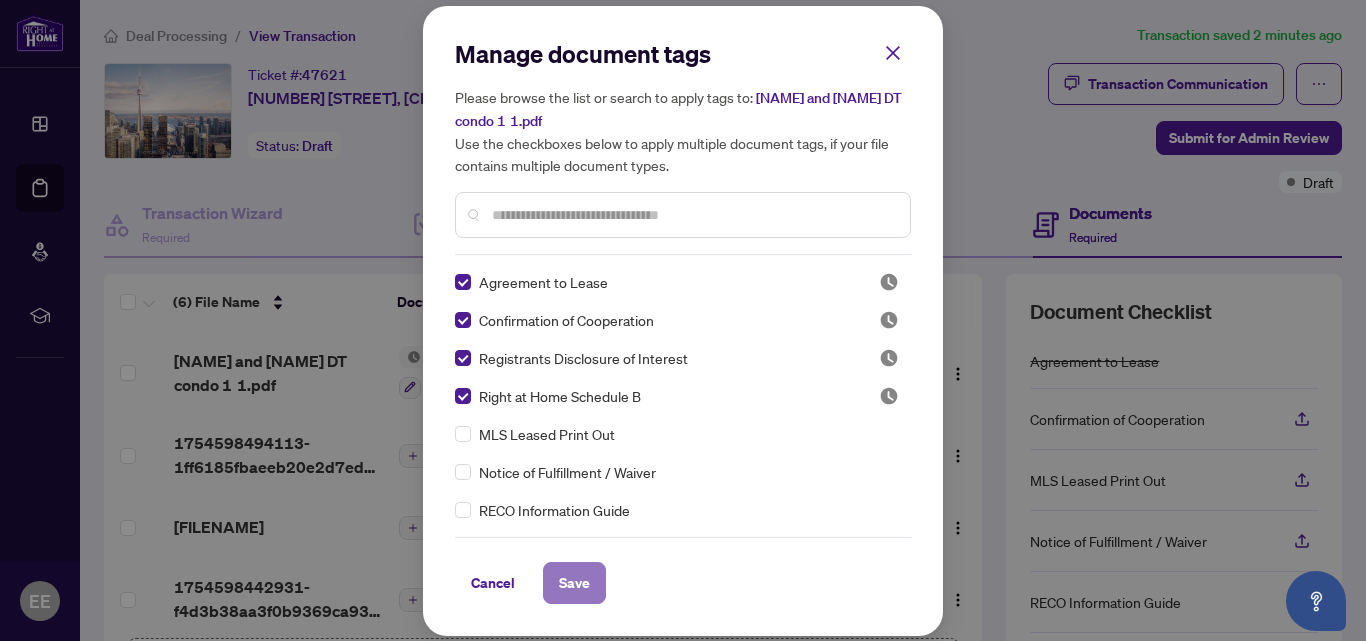 click on "Save" at bounding box center (574, 583) 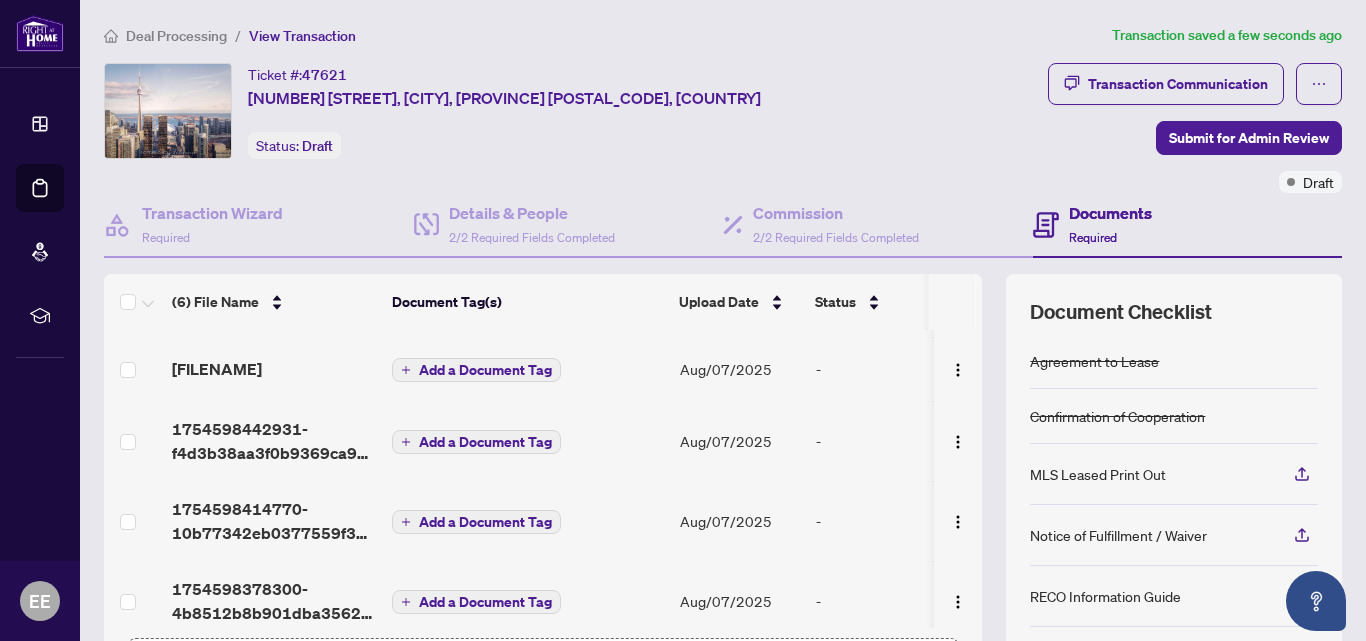 scroll, scrollTop: 194, scrollLeft: 0, axis: vertical 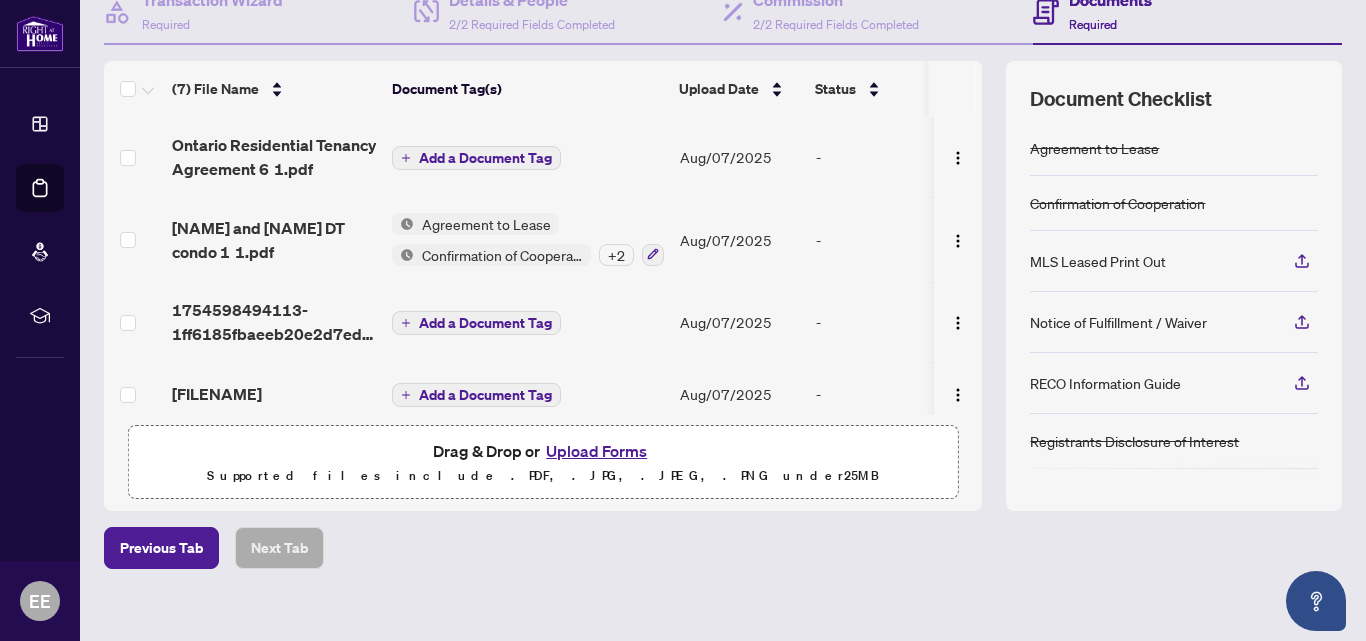 click on "Add a Document Tag" at bounding box center [485, 158] 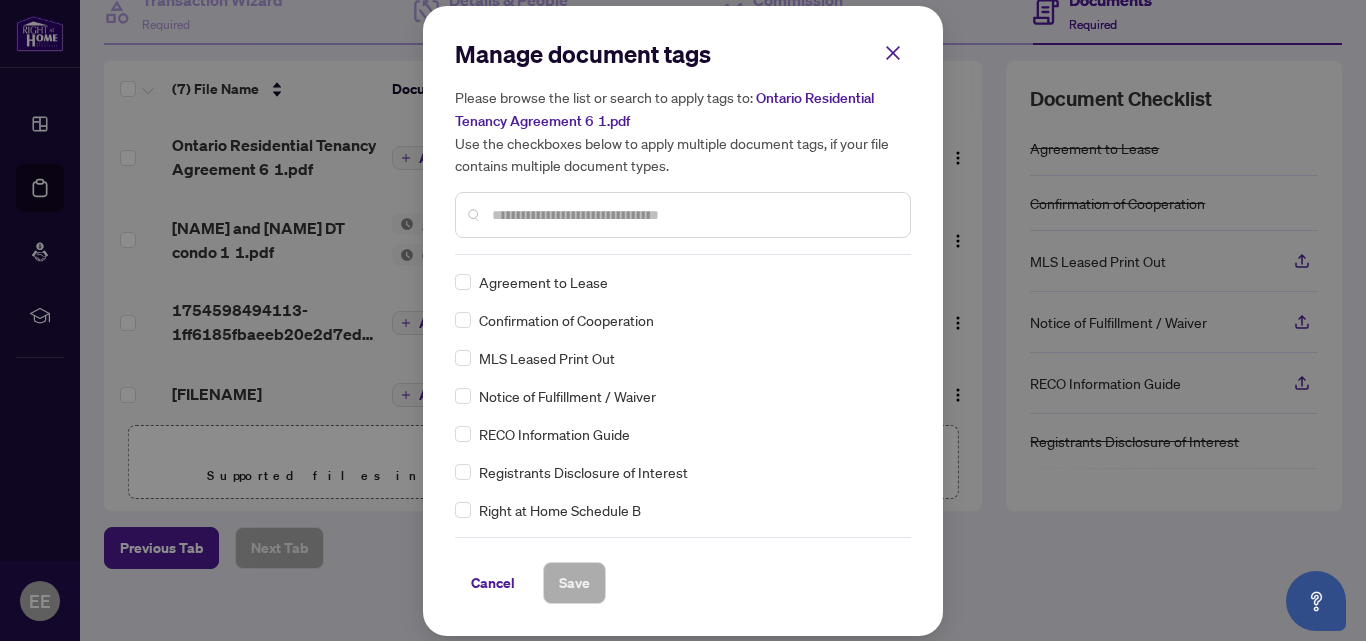 click at bounding box center [693, 215] 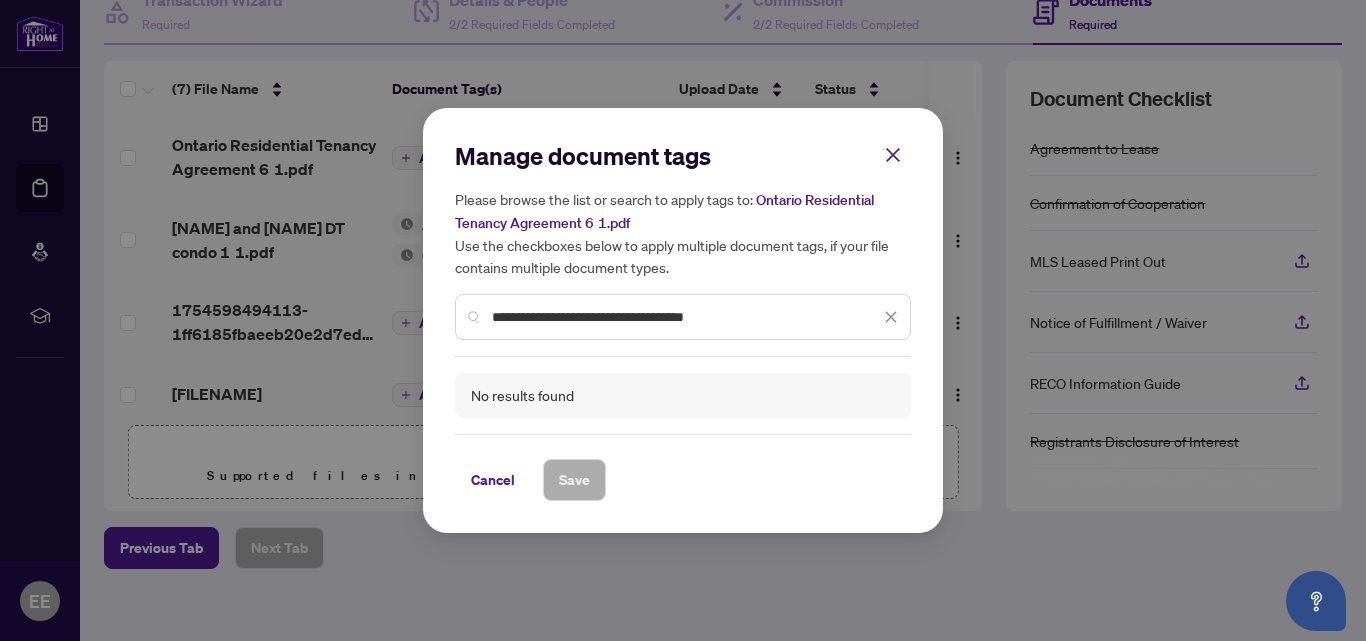 click on "**********" at bounding box center [686, 317] 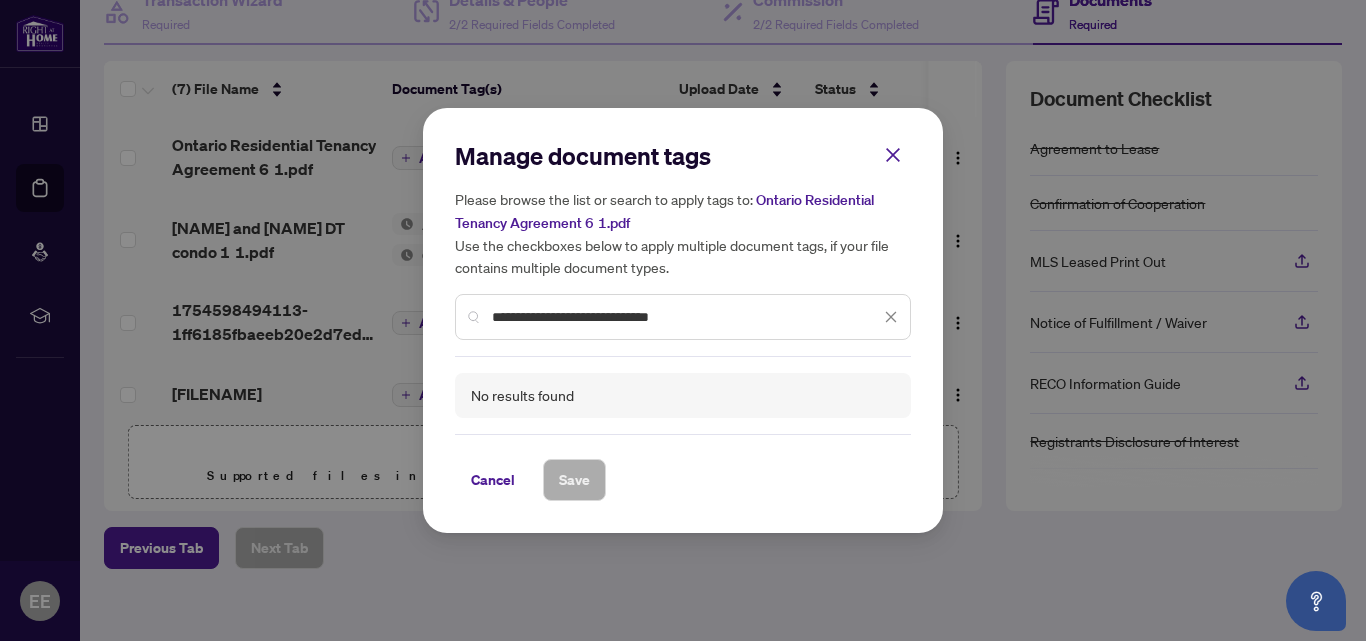 click on "**********" at bounding box center [686, 317] 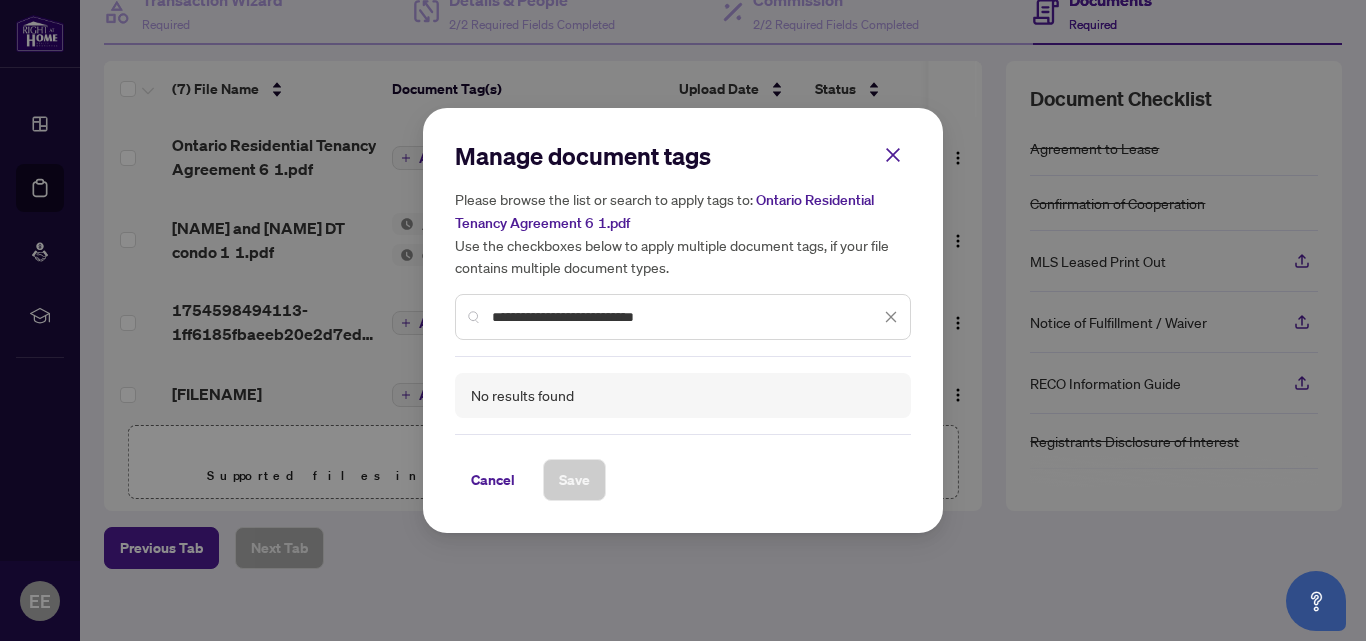 type on "**********" 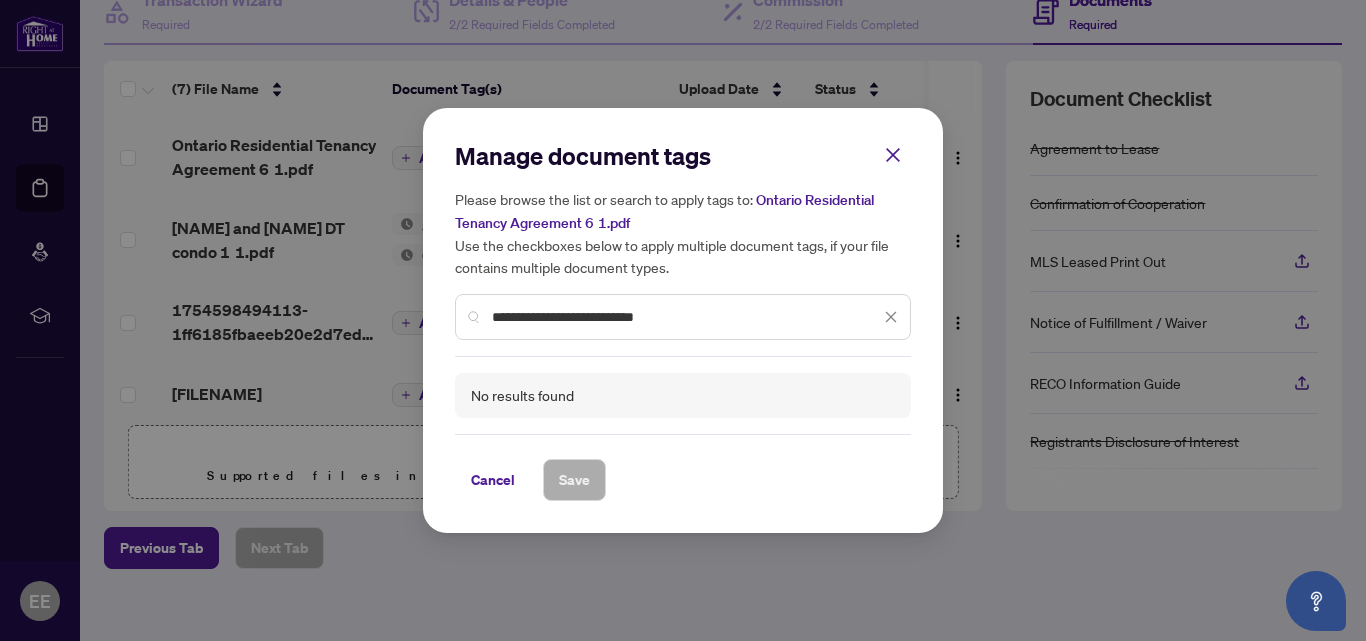 click 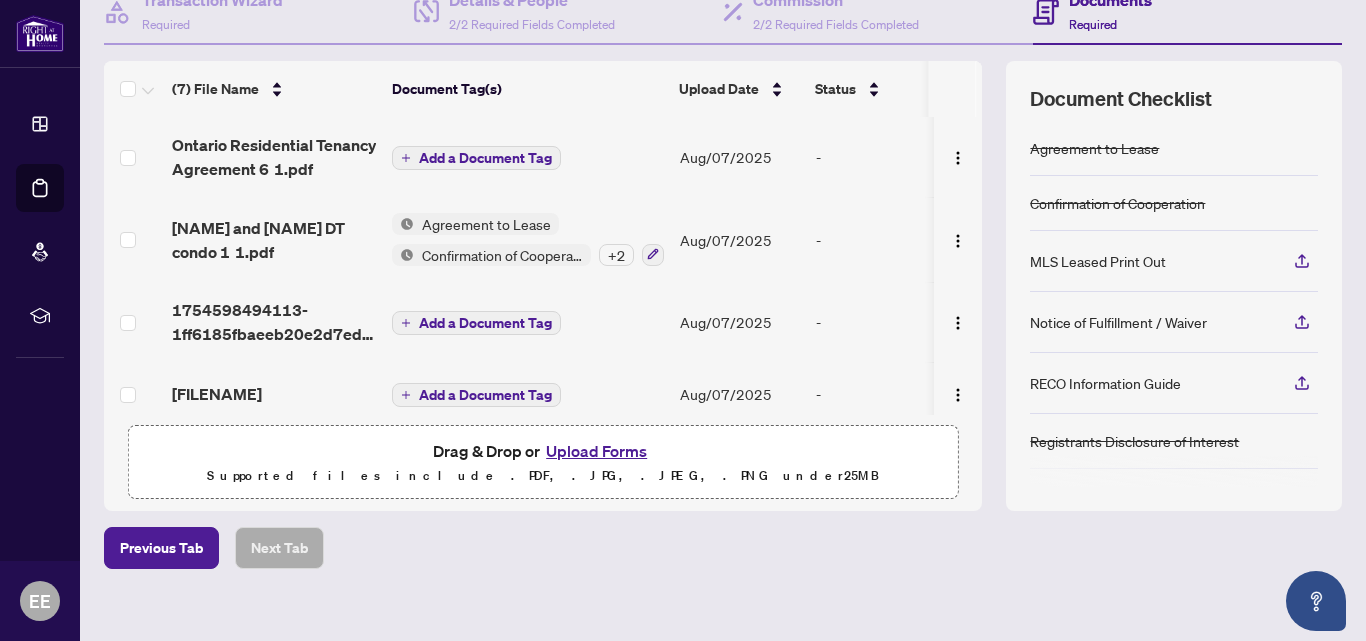 click on "Add a Document Tag" at bounding box center [485, 158] 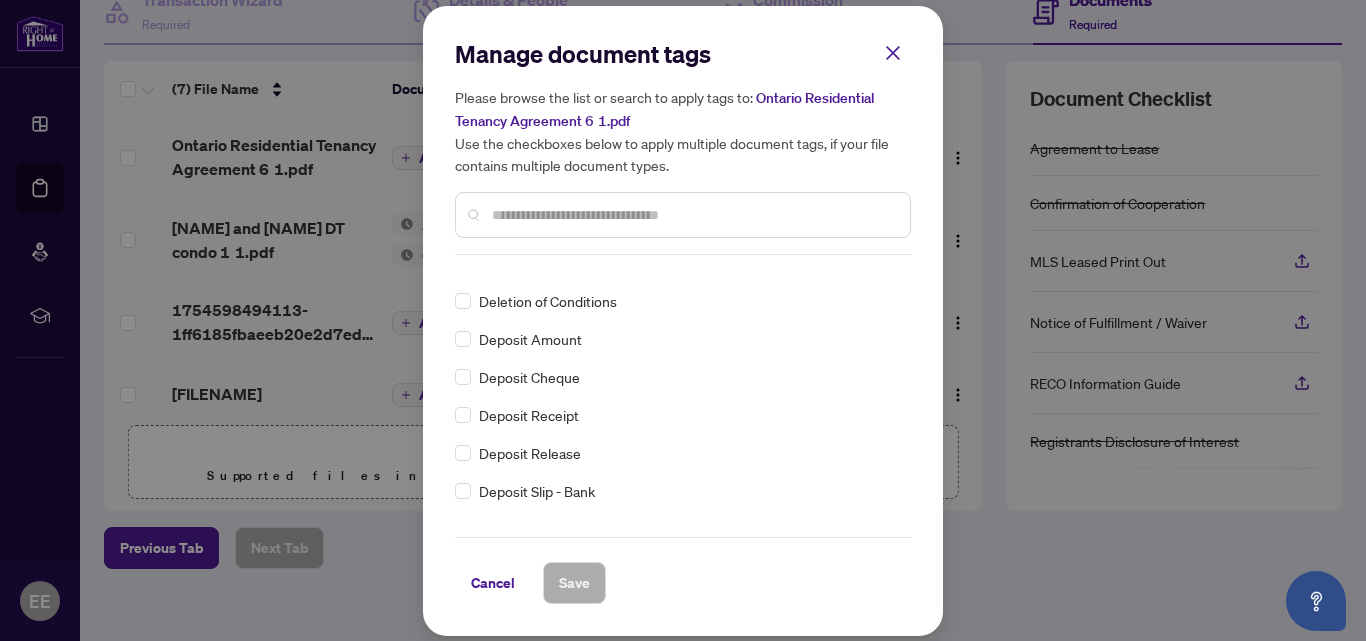 scroll, scrollTop: 1821, scrollLeft: 0, axis: vertical 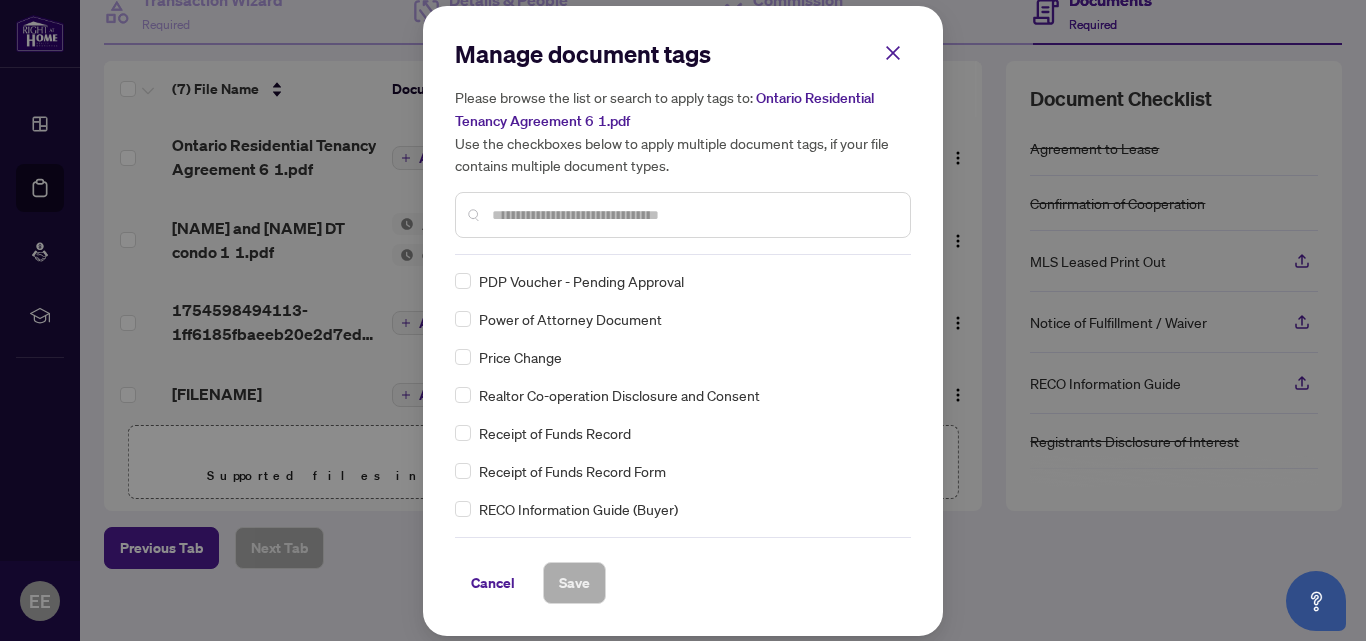 click at bounding box center [693, 215] 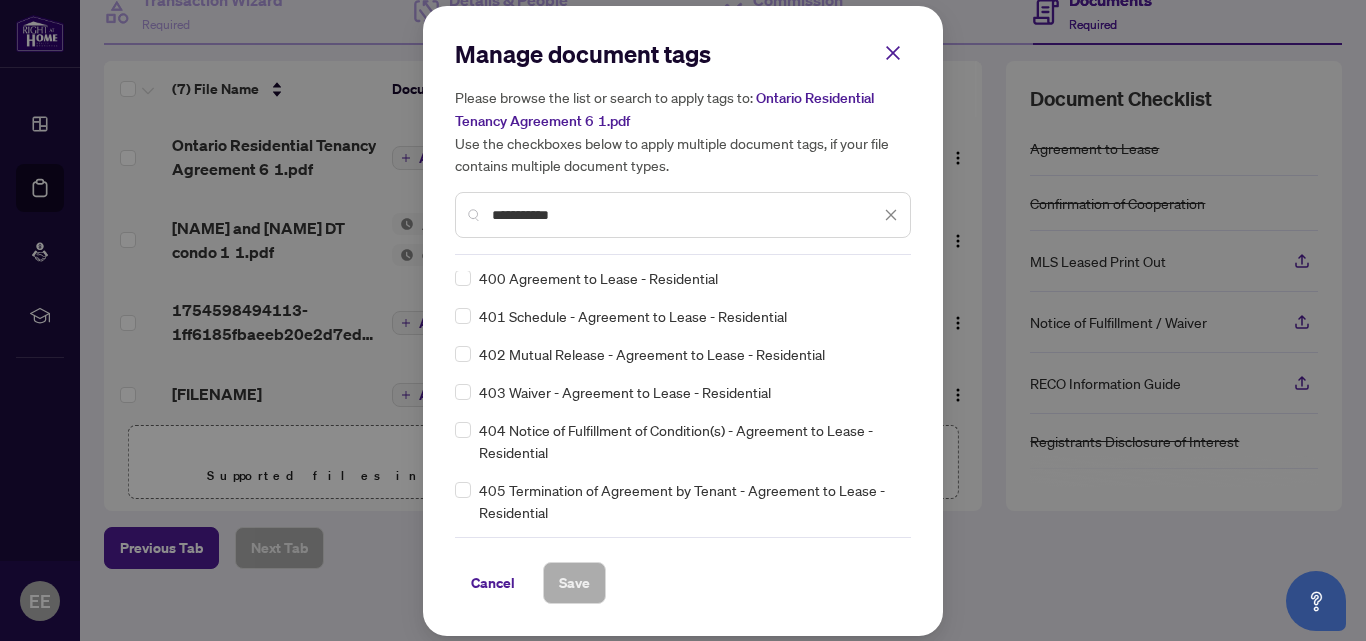 scroll, scrollTop: 0, scrollLeft: 0, axis: both 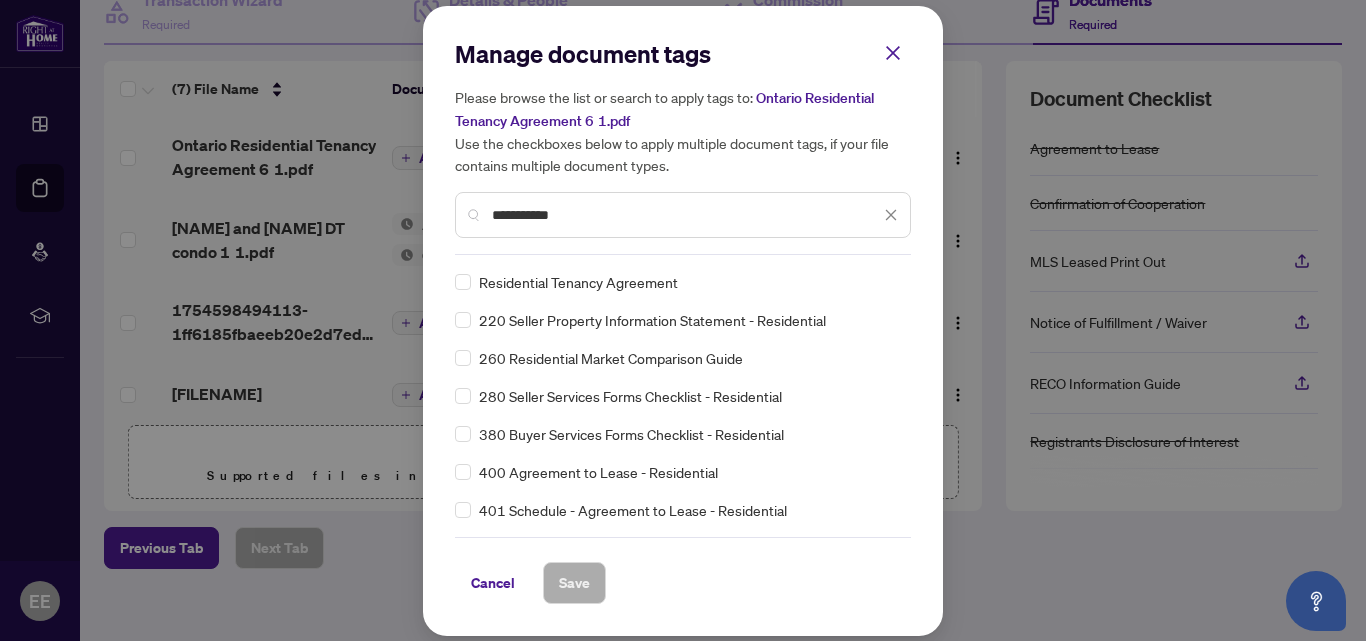 type on "**********" 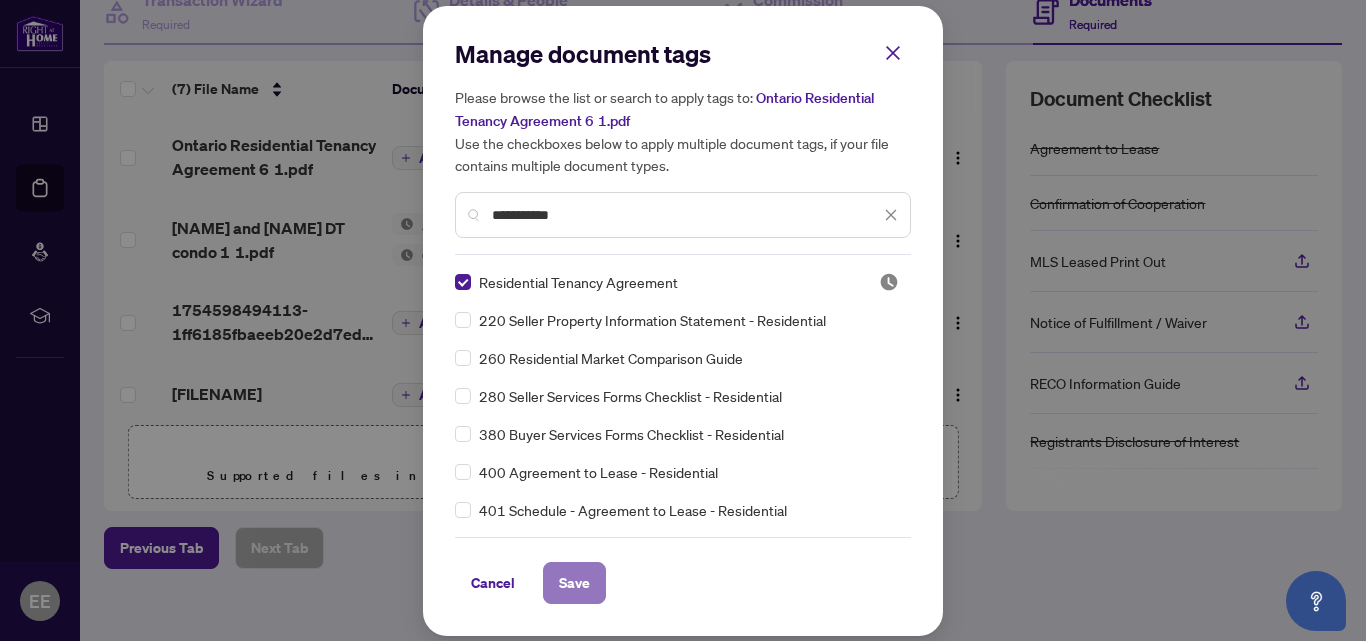 click on "Save" at bounding box center (574, 583) 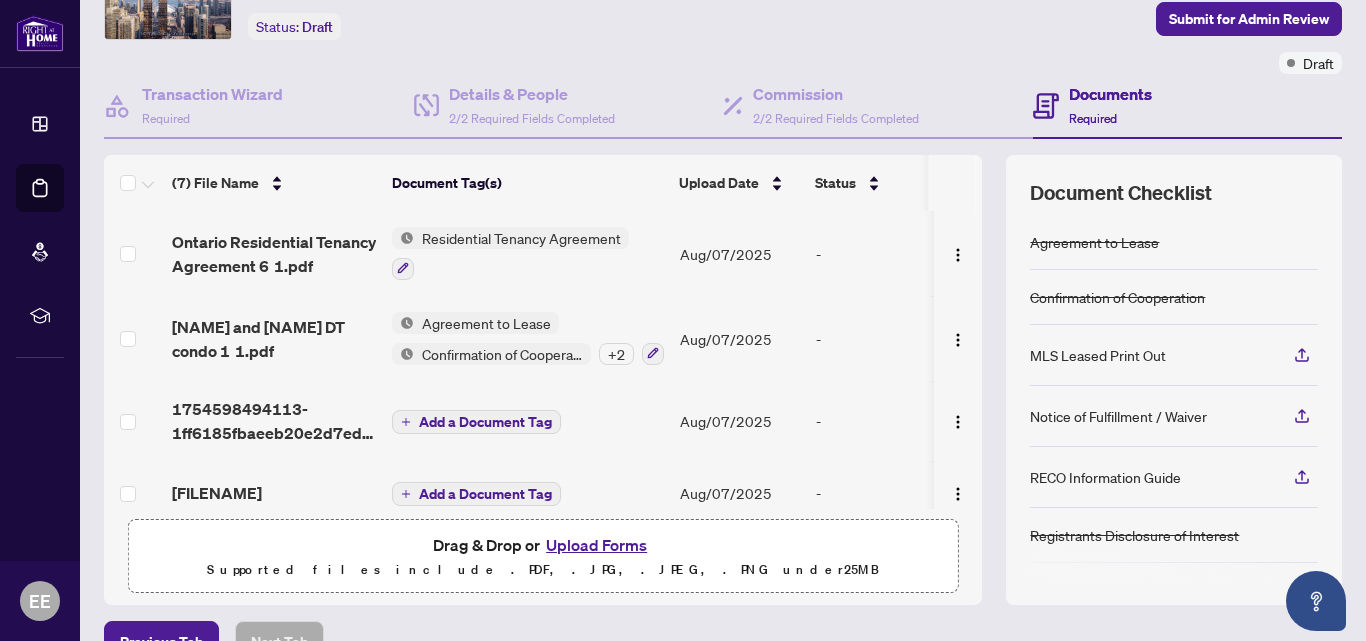 scroll, scrollTop: 80, scrollLeft: 0, axis: vertical 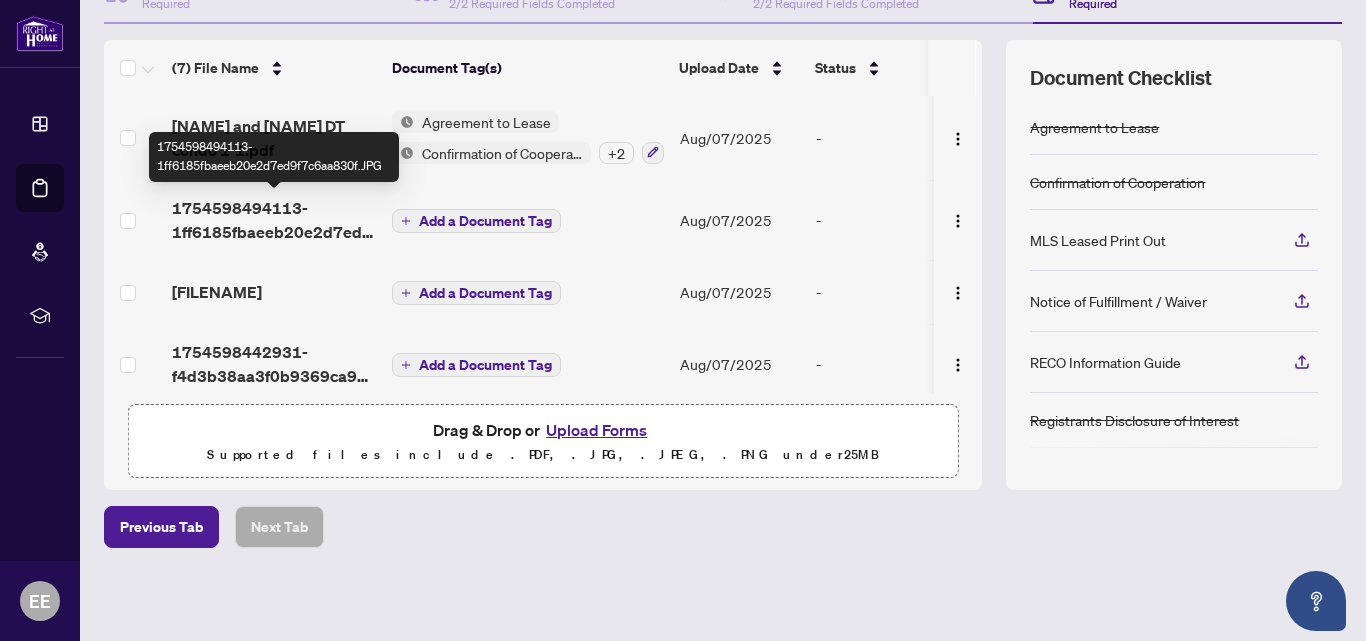 click on "1754598494113-1ff6185fbaeeb20e2d7ed9f7c6aa830f.JPG" at bounding box center (274, 220) 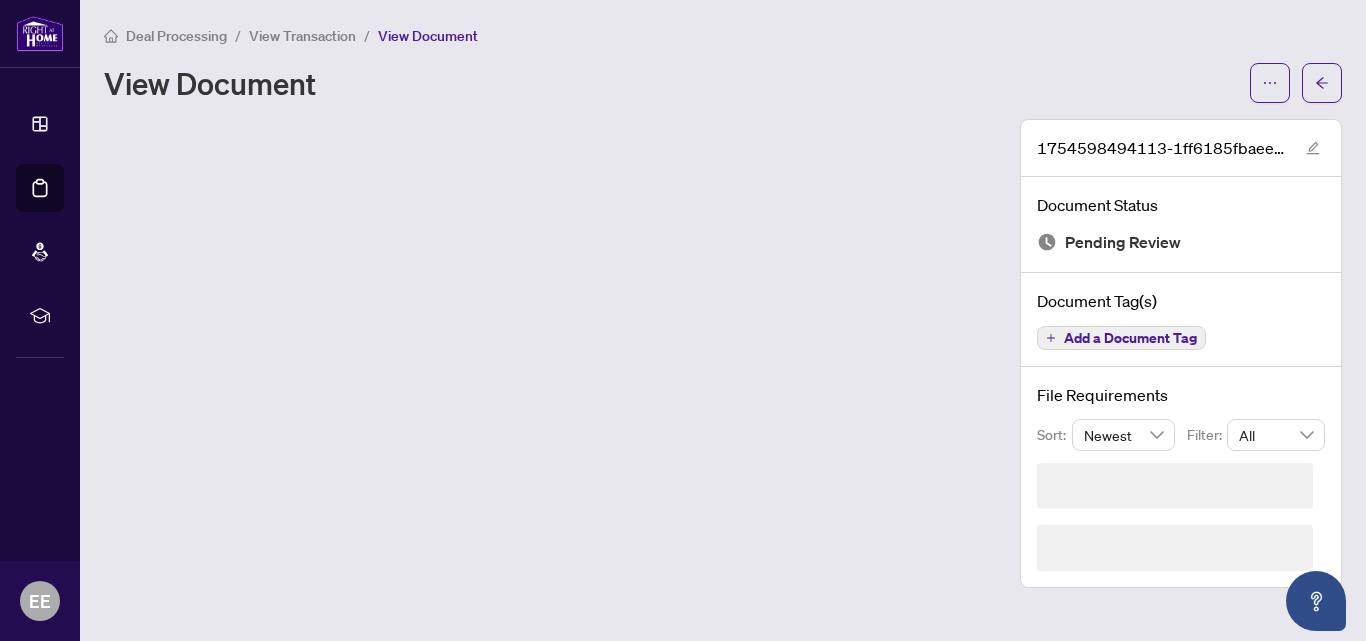 scroll, scrollTop: 0, scrollLeft: 0, axis: both 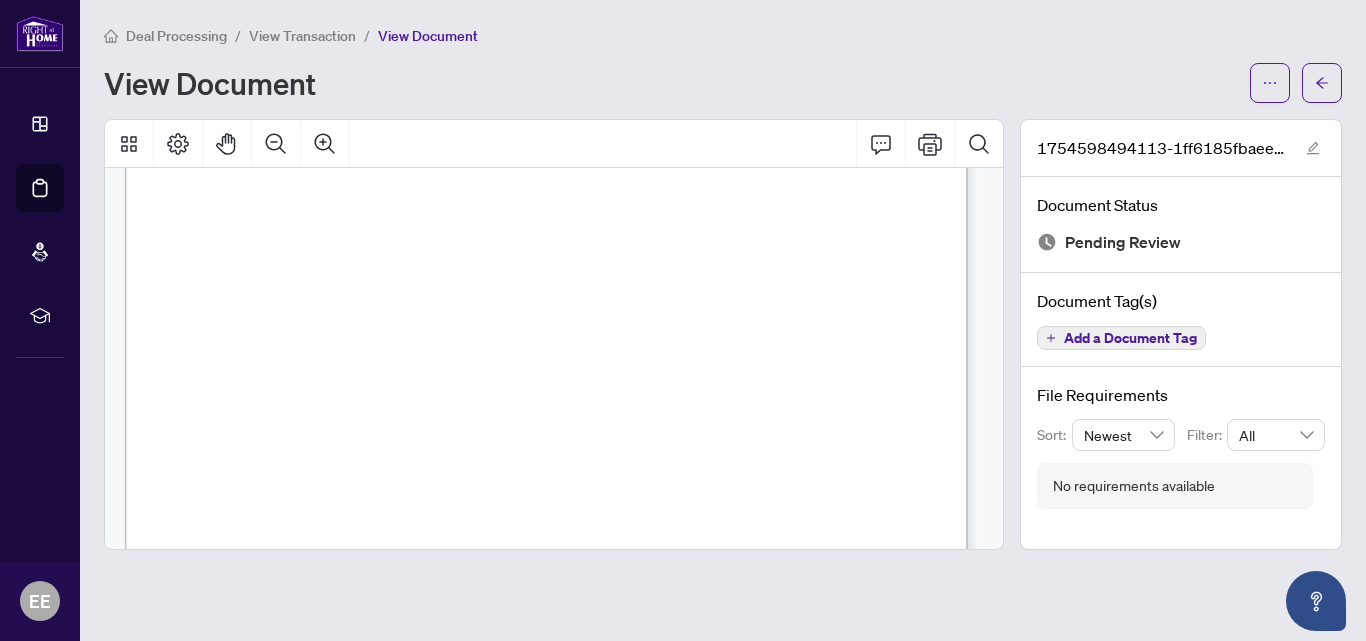 click on "View Transaction" at bounding box center (302, 36) 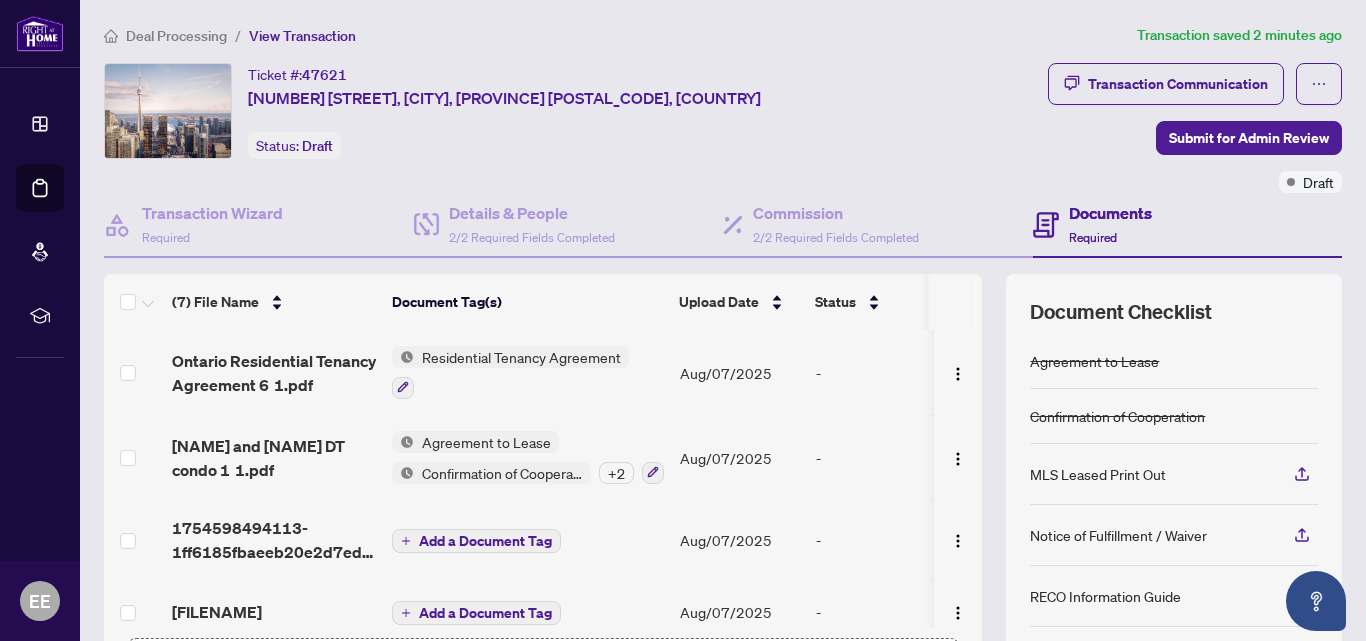 click on "Add a Document Tag" at bounding box center (485, 541) 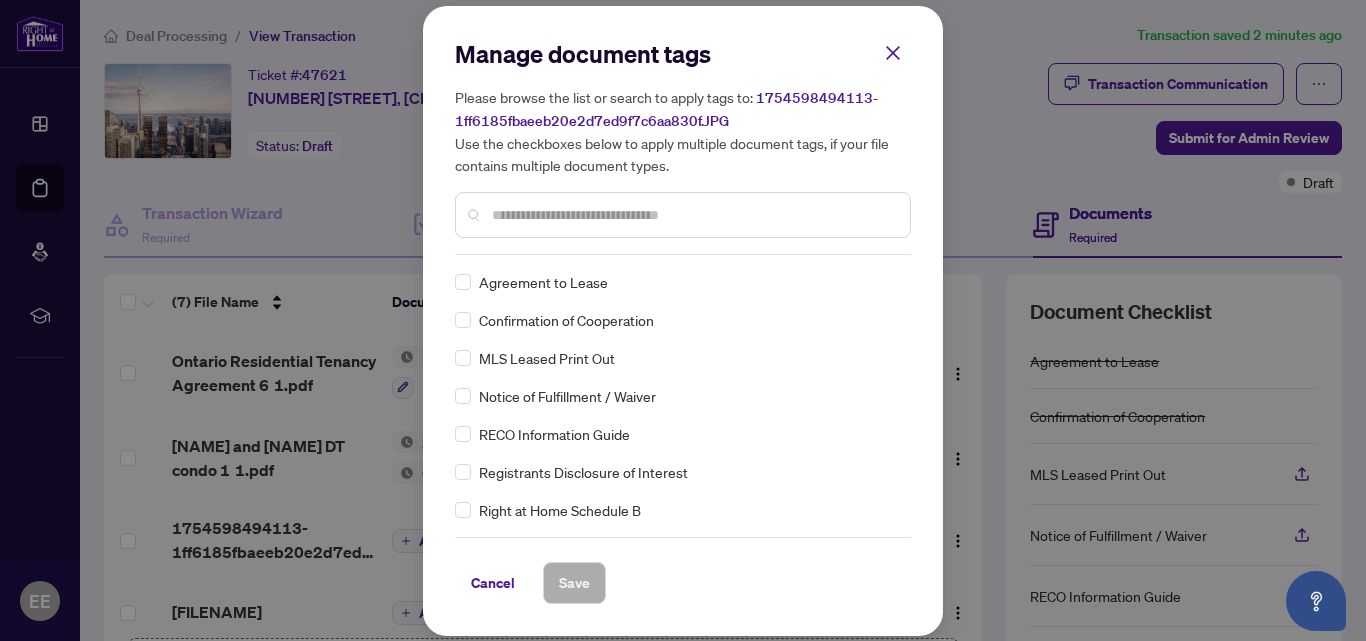 click at bounding box center [693, 215] 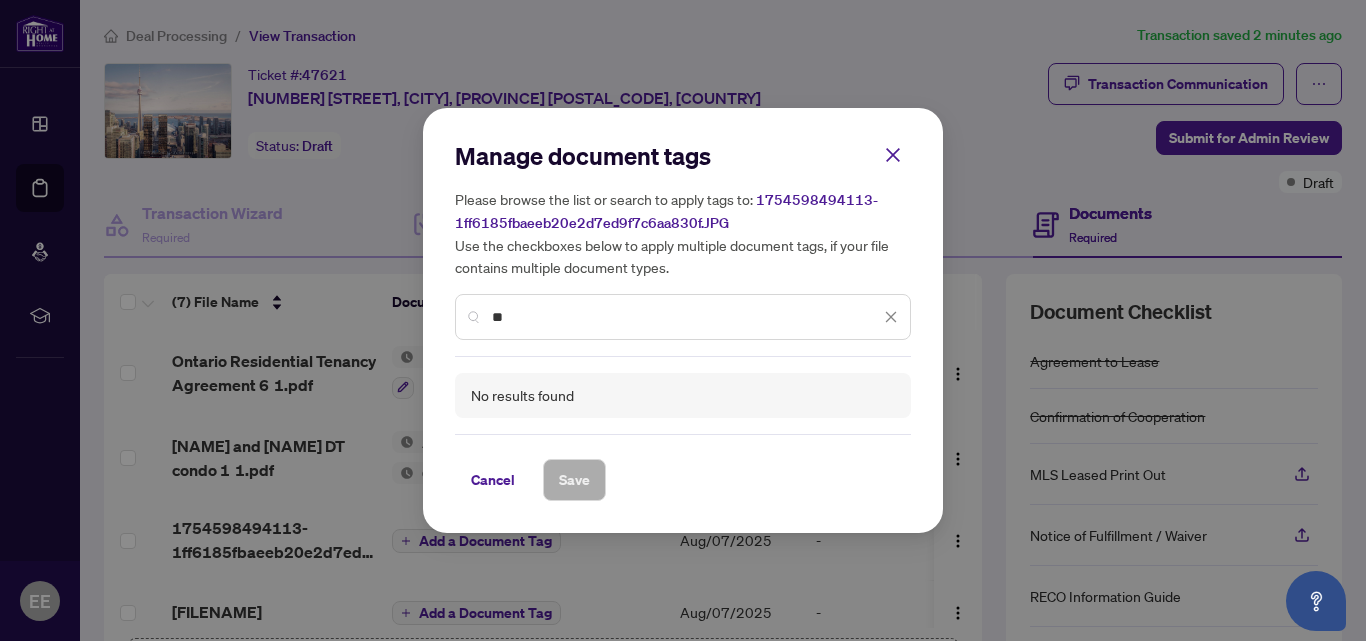 type on "*" 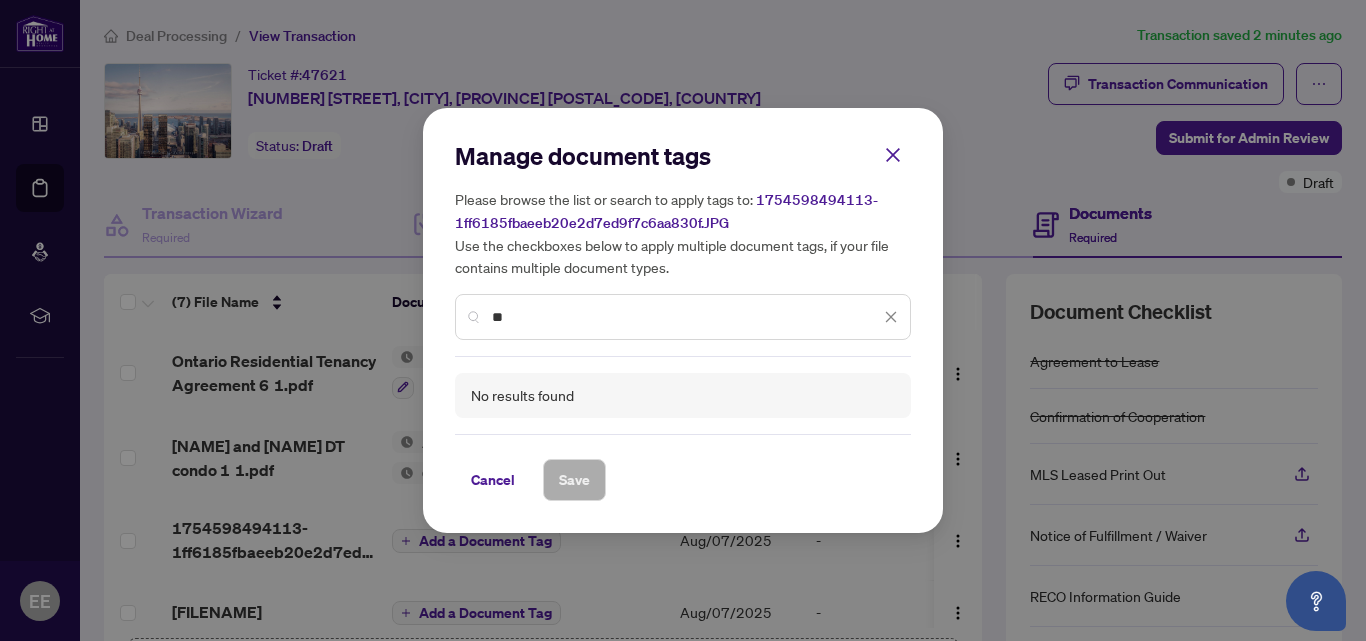 type on "*" 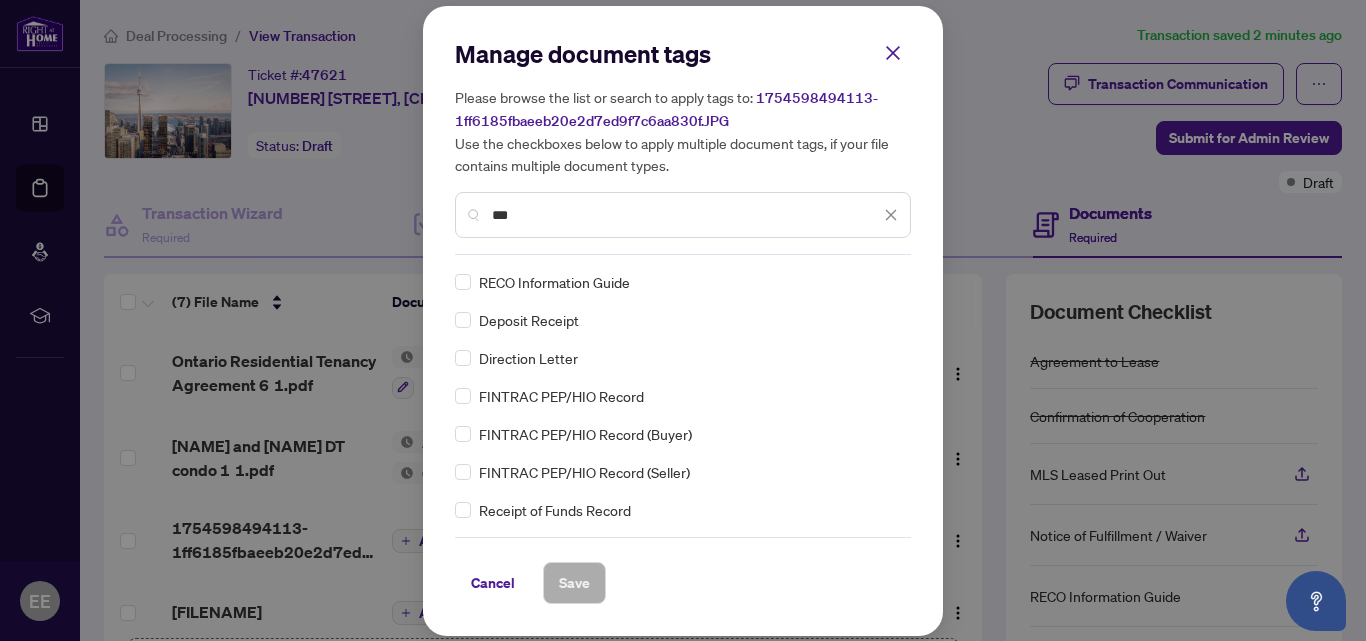 type on "***" 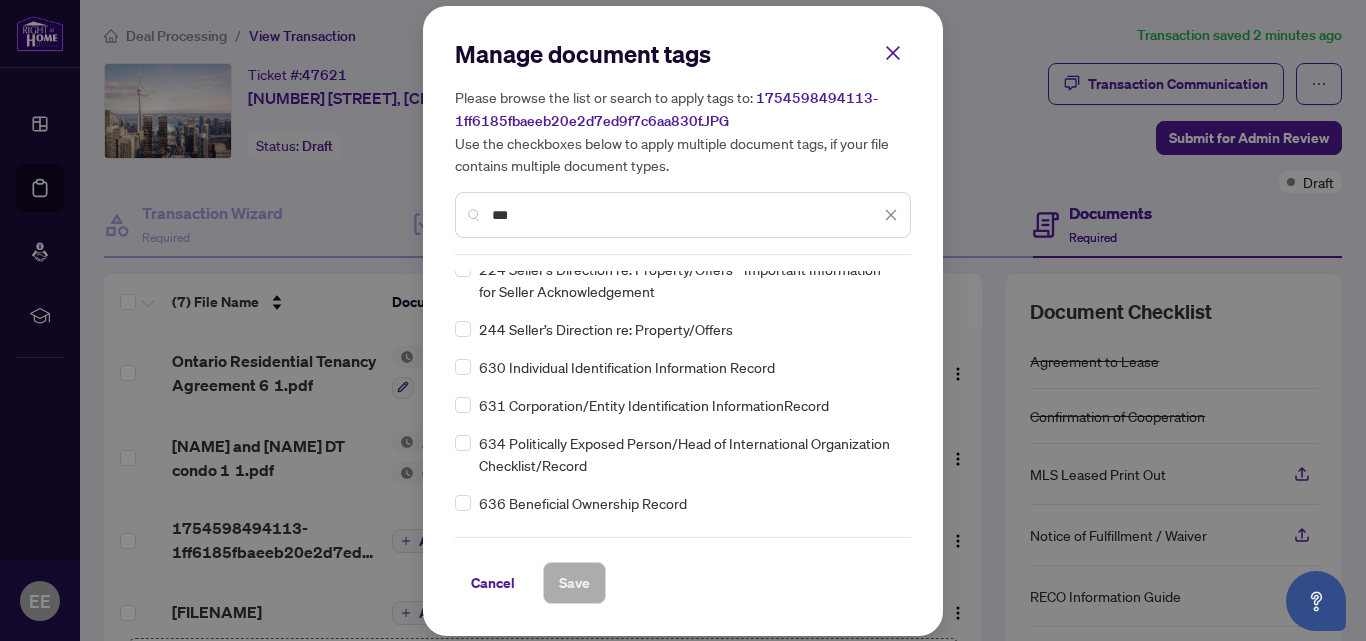 scroll, scrollTop: 713, scrollLeft: 0, axis: vertical 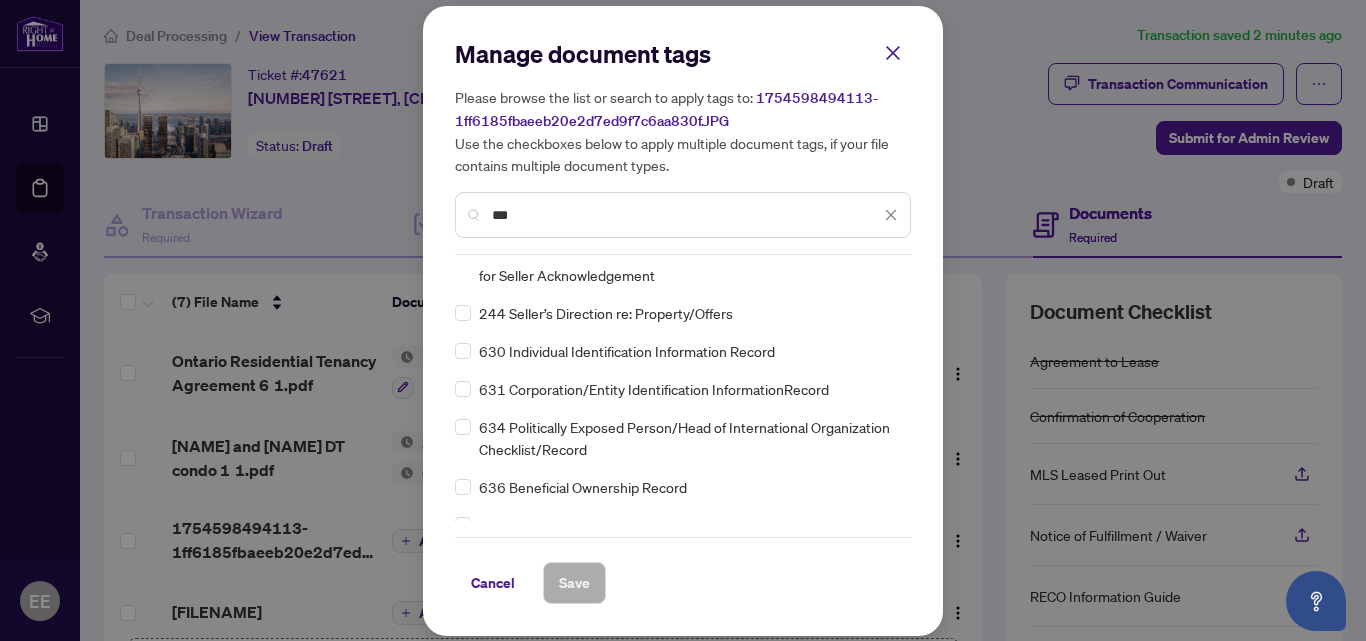click on "Manage document tags Please browse the list or search to apply tags to:   1754598494113-1ff6185fbaeeb20e2d7ed9f7c6aa830f.JPG   Use the checkboxes below to apply multiple document tags, if your file contains multiple document types.   *** RECO Information Guide Deposit Receipt Direction Letter FINTRAC PEP/HIO Record FINTRAC PEP/HIO Record (Buyer) FINTRAC PEP/HIO Record (Seller) Receipt of Funds Record Receipt of Funds Record Form RECO Information Guide (Buyer) RECO Information Guide (Landlord) RECO Information Guide (Seller) RECO Information Guide (Tenant) Recruiting Voucher - Applied Recruiting Voucher - Not Applied Recruiting Voucher - Pending Approval Right at Home Deposit Receipt Sellers Direction Sharing Substance 209 Seller Direction to Share Substance of Offers 224 Seller's Direction re: Property/Offers - Important Information for Seller
Acknowledgement 244 Seller’s Direction re: Property/Offers 630 Individual Identification Information Record 631 Corporation/Entity Identification InformationRecord OK" at bounding box center [683, 321] 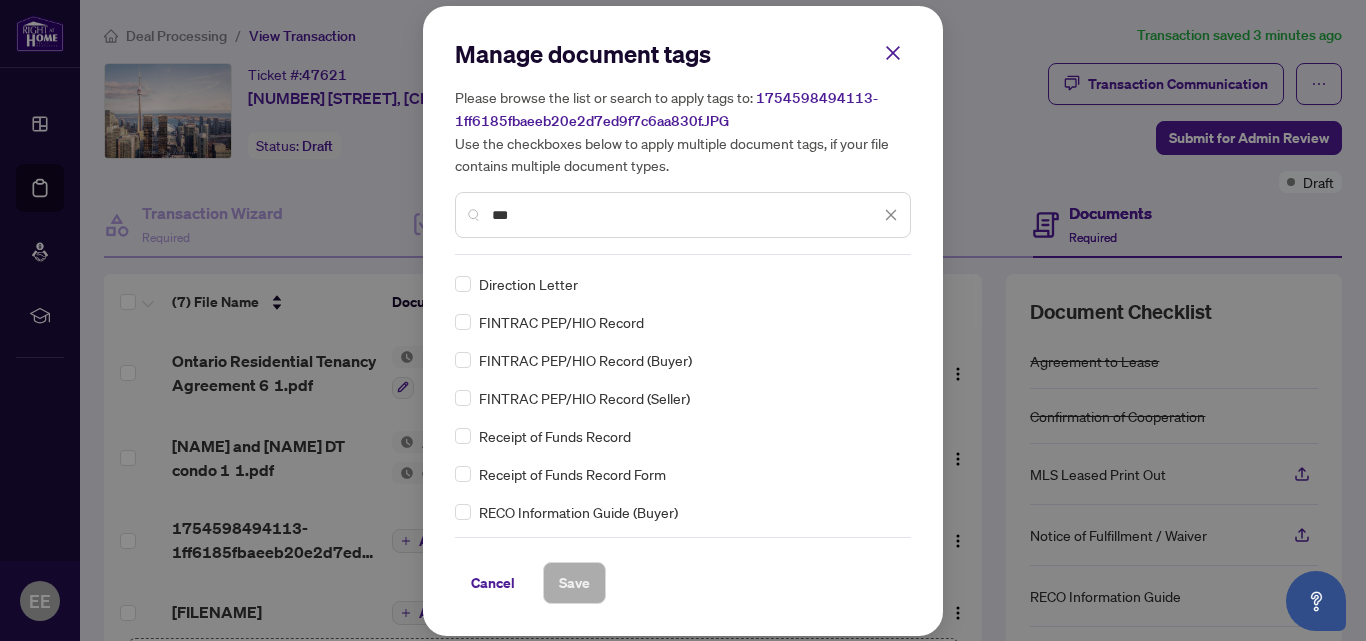 scroll, scrollTop: 0, scrollLeft: 0, axis: both 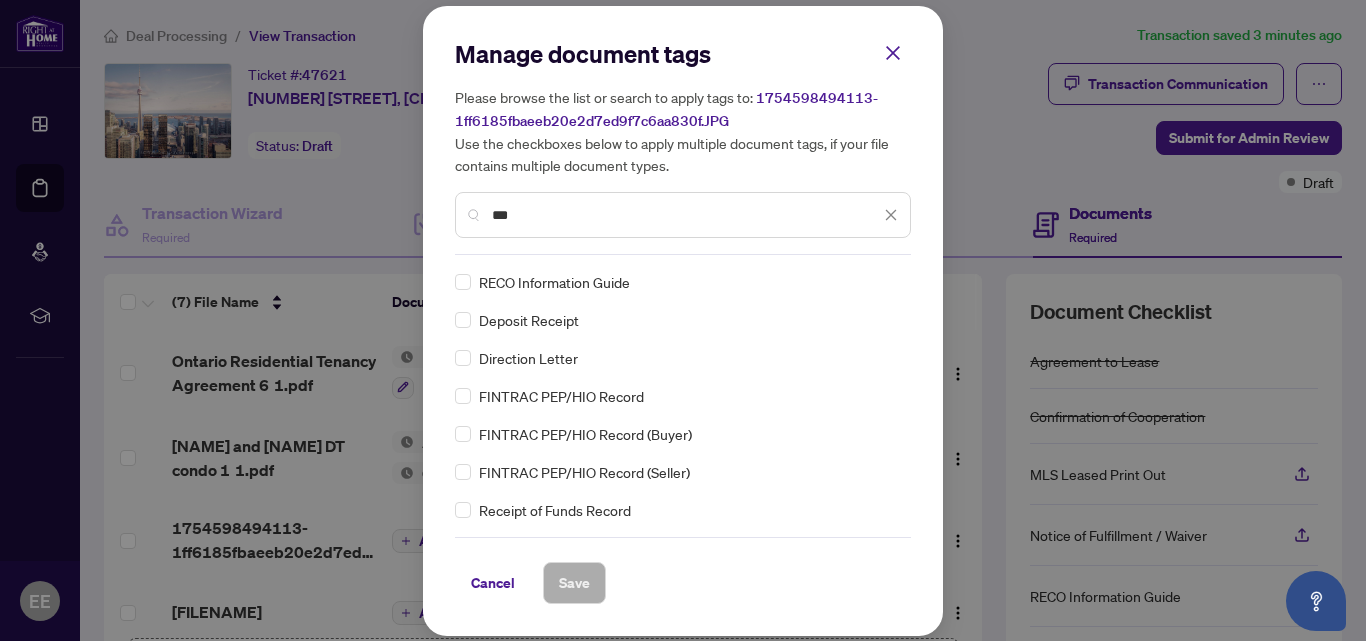 click on "RECO Information Guide Deposit Receipt Direction Letter FINTRAC PEP/HIO Record FINTRAC PEP/HIO Record (Buyer) FINTRAC PEP/HIO Record (Seller) Receipt of Funds Record Receipt of Funds Record Form RECO Information Guide (Buyer) RECO Information Guide (Landlord) RECO Information Guide (Seller) RECO Information Guide (Tenant) Recruiting Voucher - Applied Recruiting Voucher - Not Applied Recruiting Voucher - Pending Approval Right at Home Deposit Receipt Sellers Direction Sharing Substance 209 Seller Direction to Share Substance of Offers 224 Seller's Direction re: Property/Offers - Important Information for Seller
Acknowledgement 244 Seller’s Direction re: Property/Offers 630 Individual Identification Information Record 631 Corporation/Entity Identification InformationRecord 634 Politically Exposed Person/Head of International Organization Checklist/Record 636 Beneficial Ownership Record 640 Trade Record Sheet" at bounding box center [683, 396] 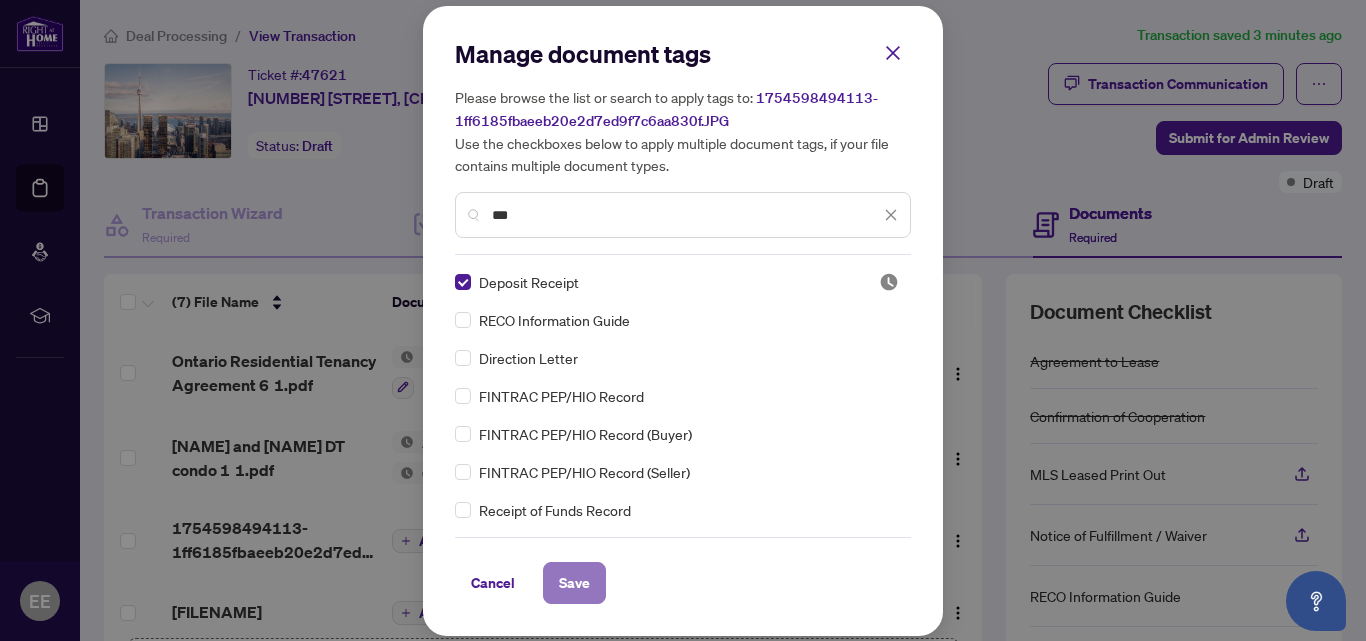click on "Save" at bounding box center (574, 583) 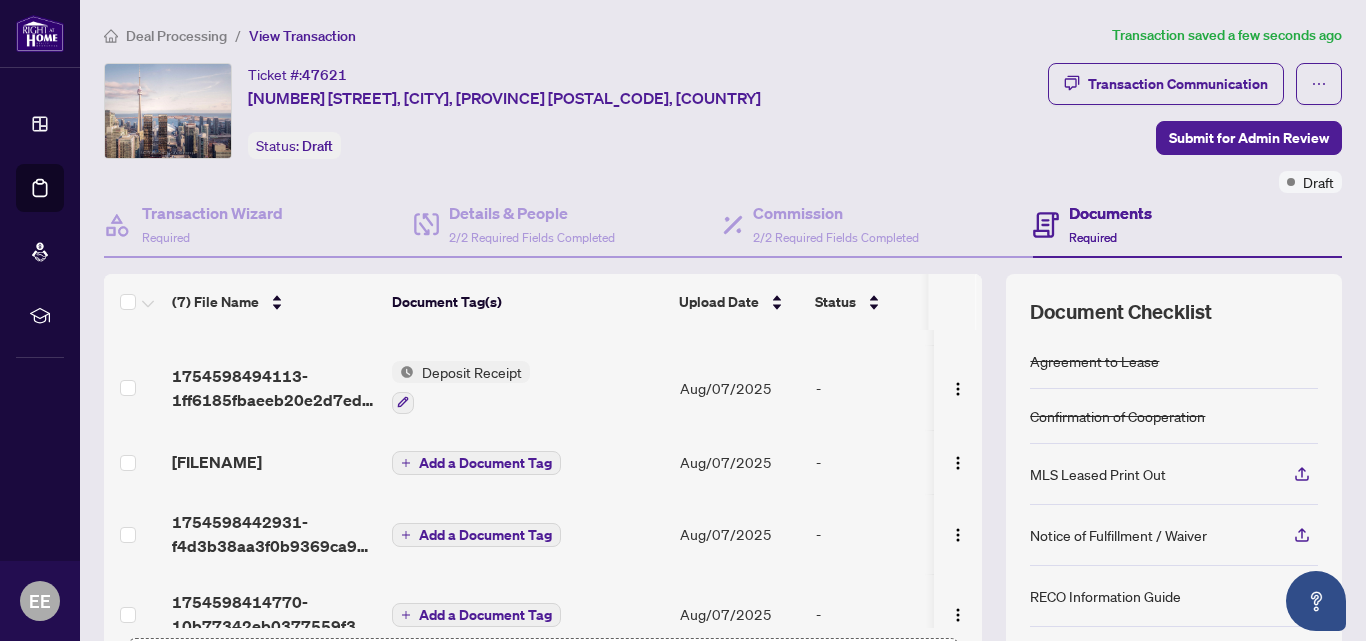 scroll, scrollTop: 165, scrollLeft: 0, axis: vertical 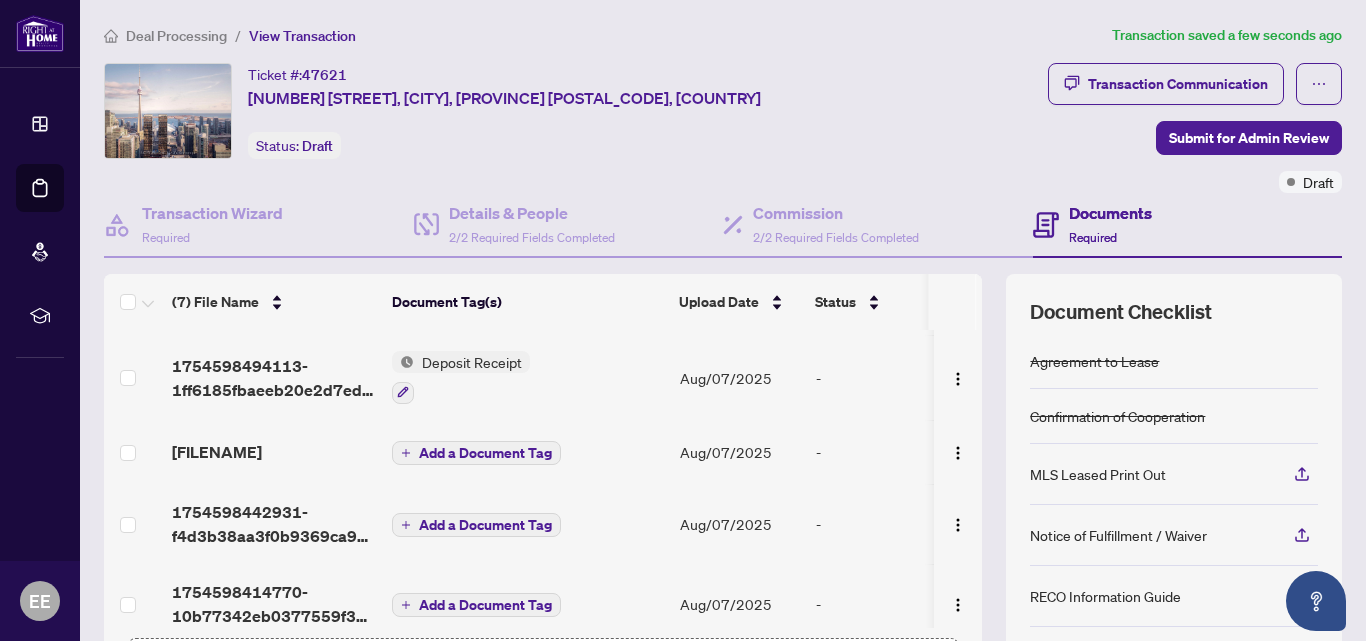 click on "Add a Document Tag" at bounding box center (485, 453) 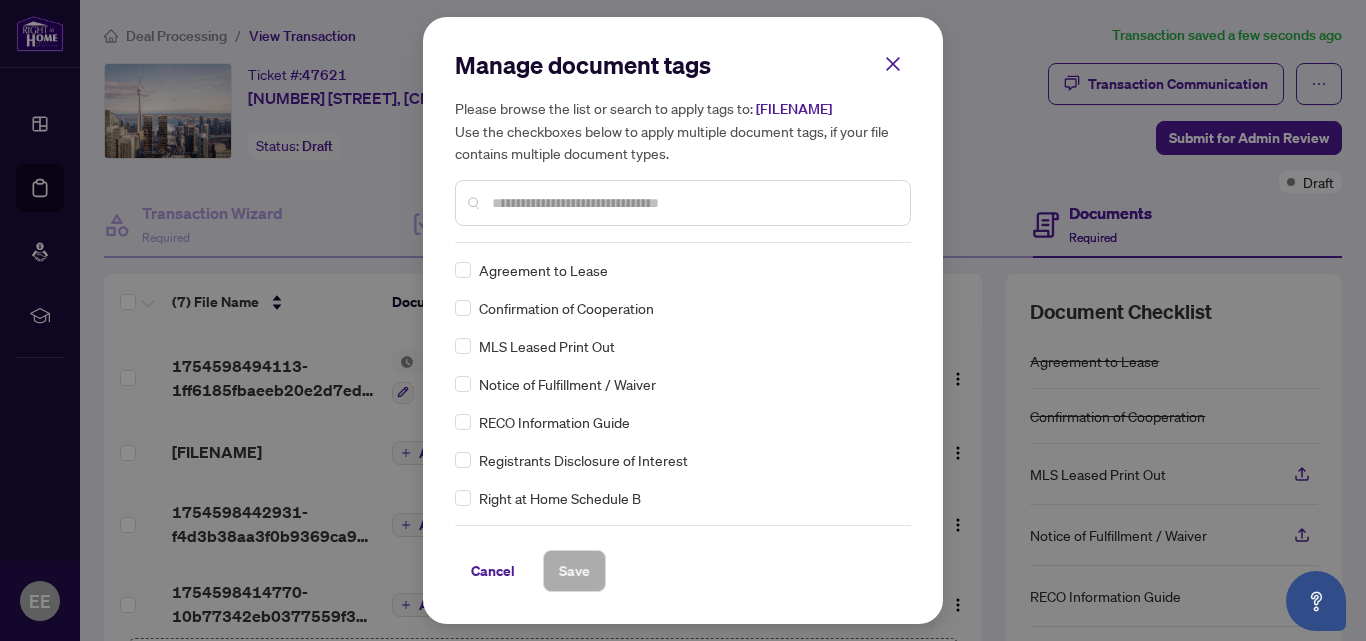 click at bounding box center (683, 203) 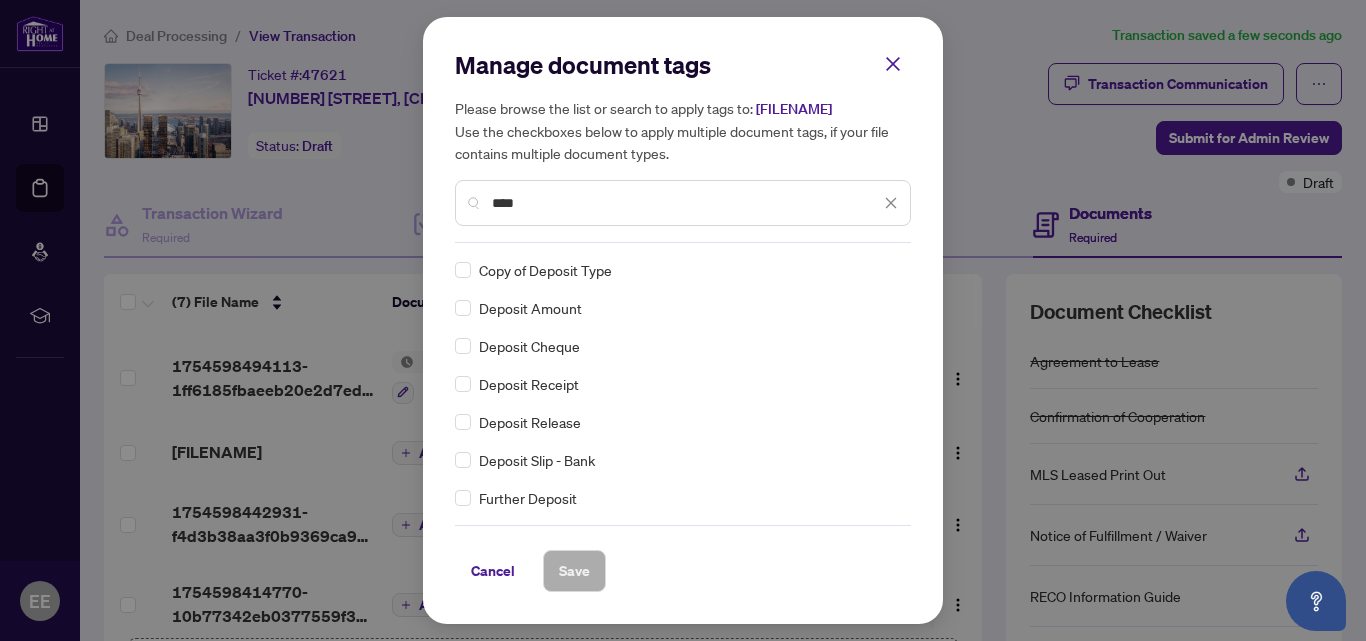 type on "****" 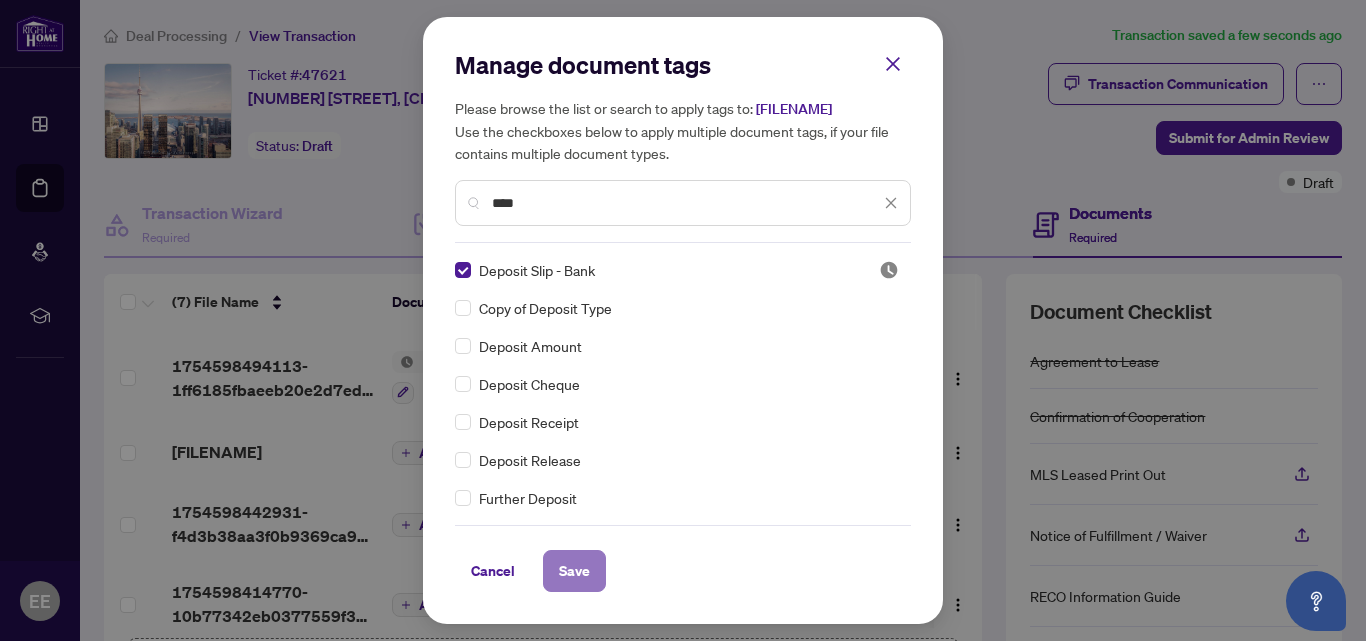 click on "Save" at bounding box center (574, 571) 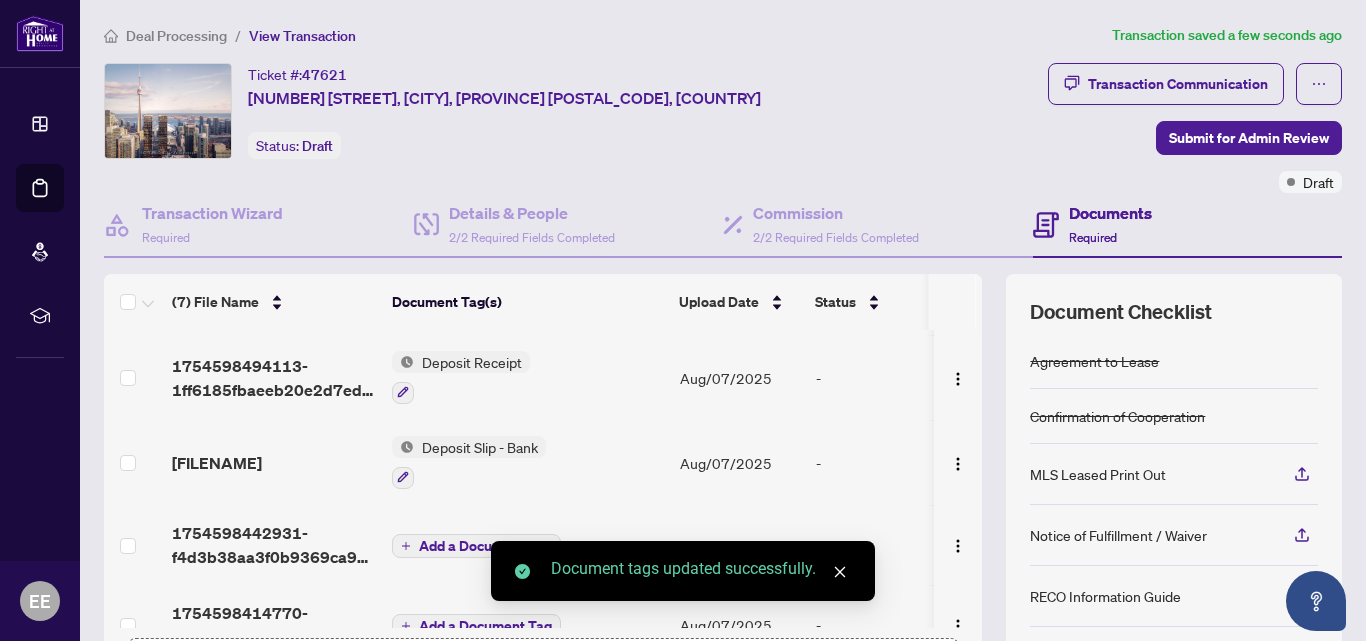 click on "Deposit Receipt" at bounding box center [472, 362] 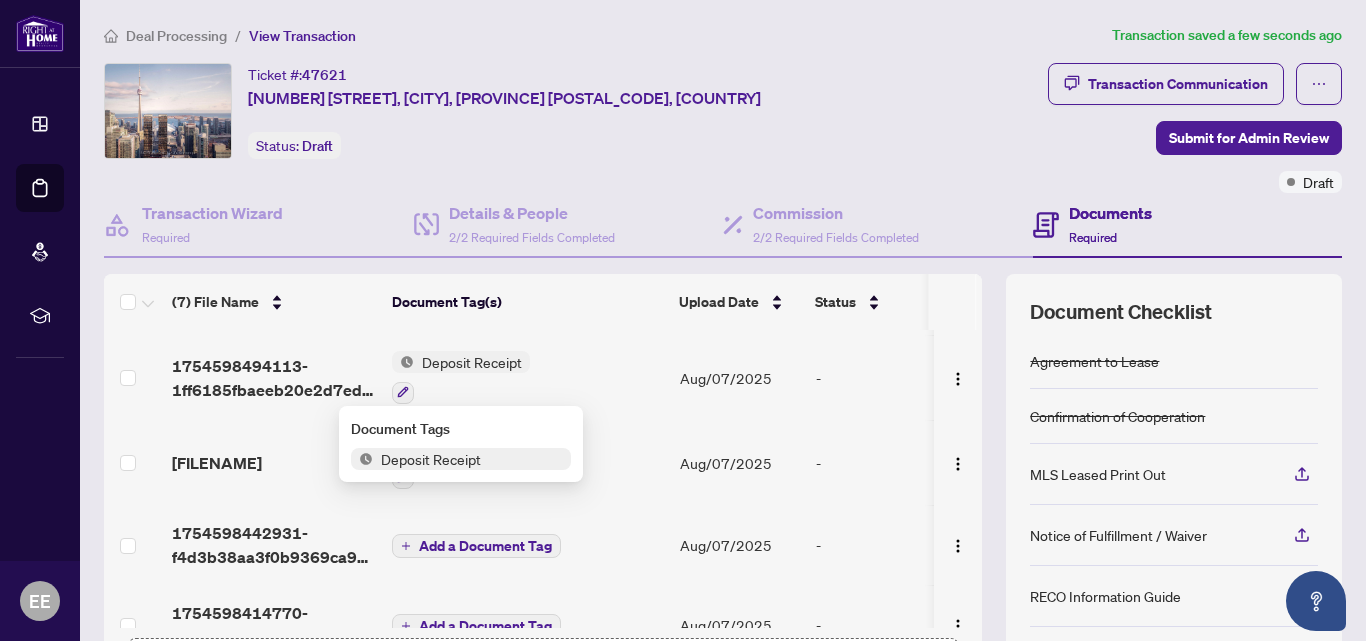 click on "Deposit Receipt" at bounding box center (472, 362) 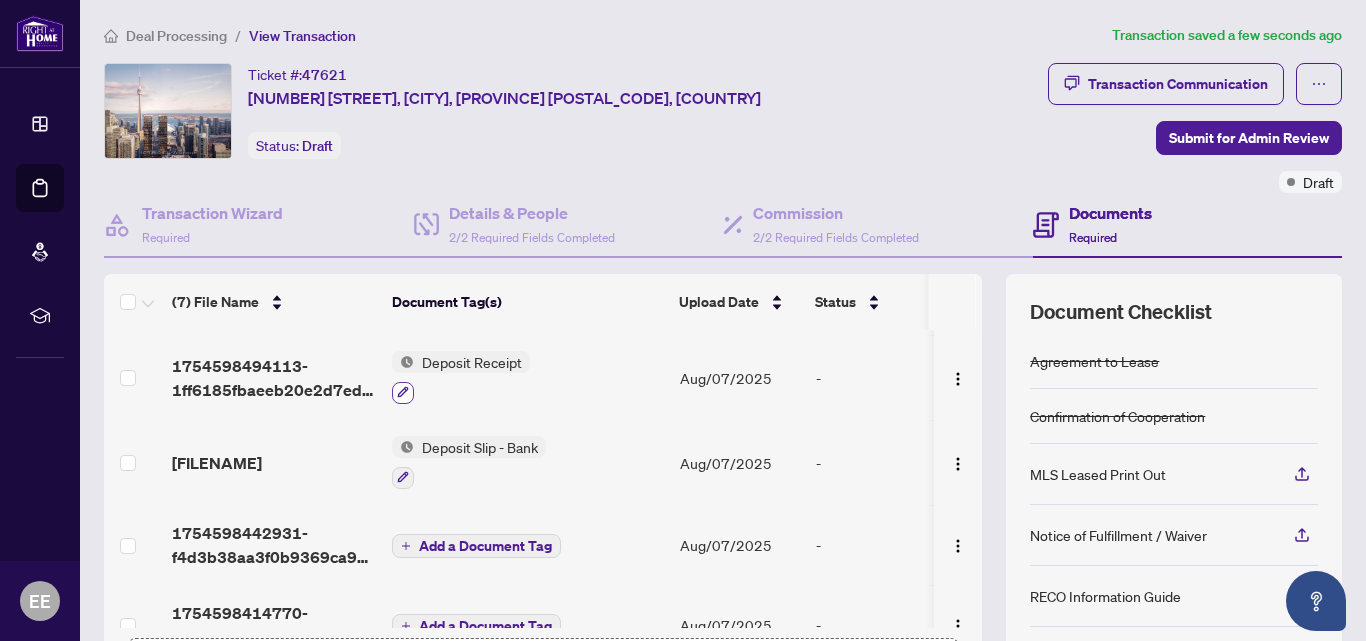 click 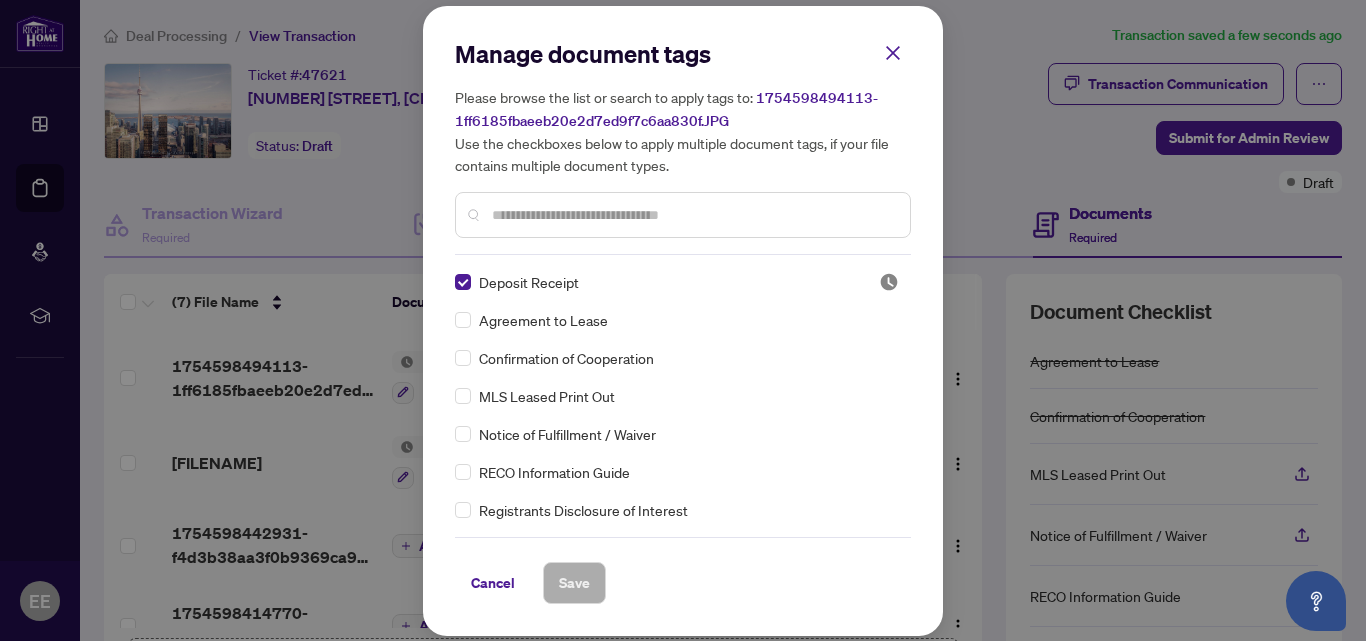 click at bounding box center (693, 215) 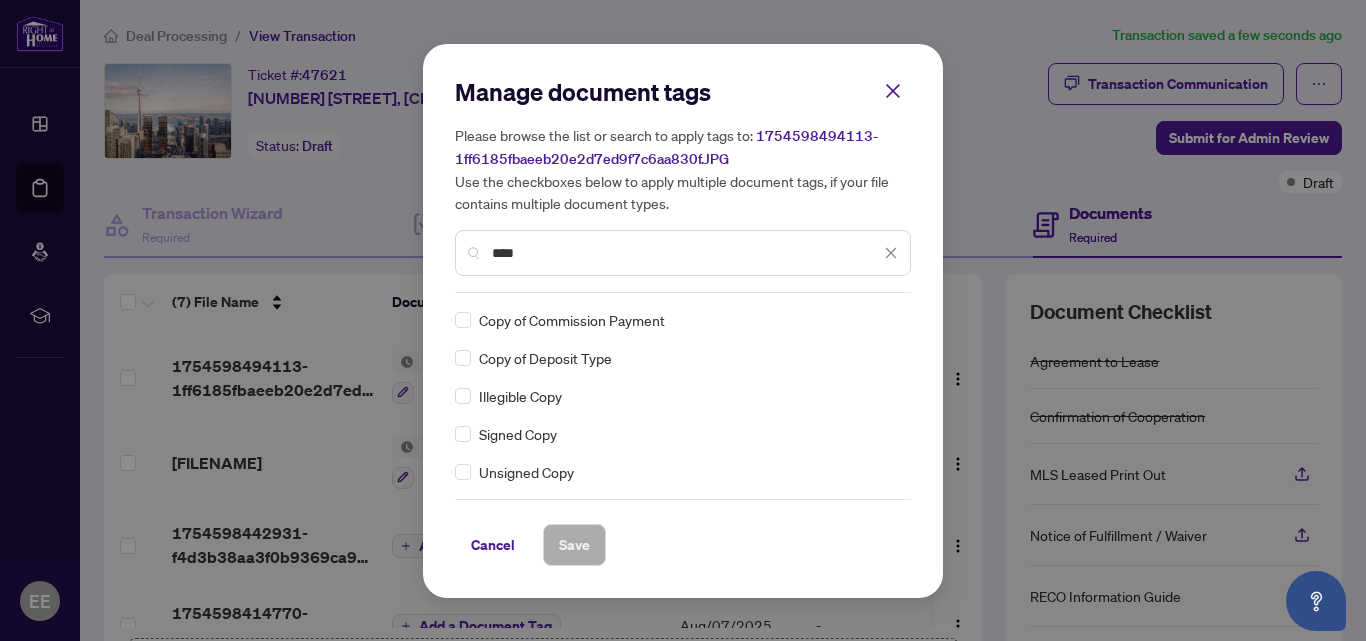 type on "****" 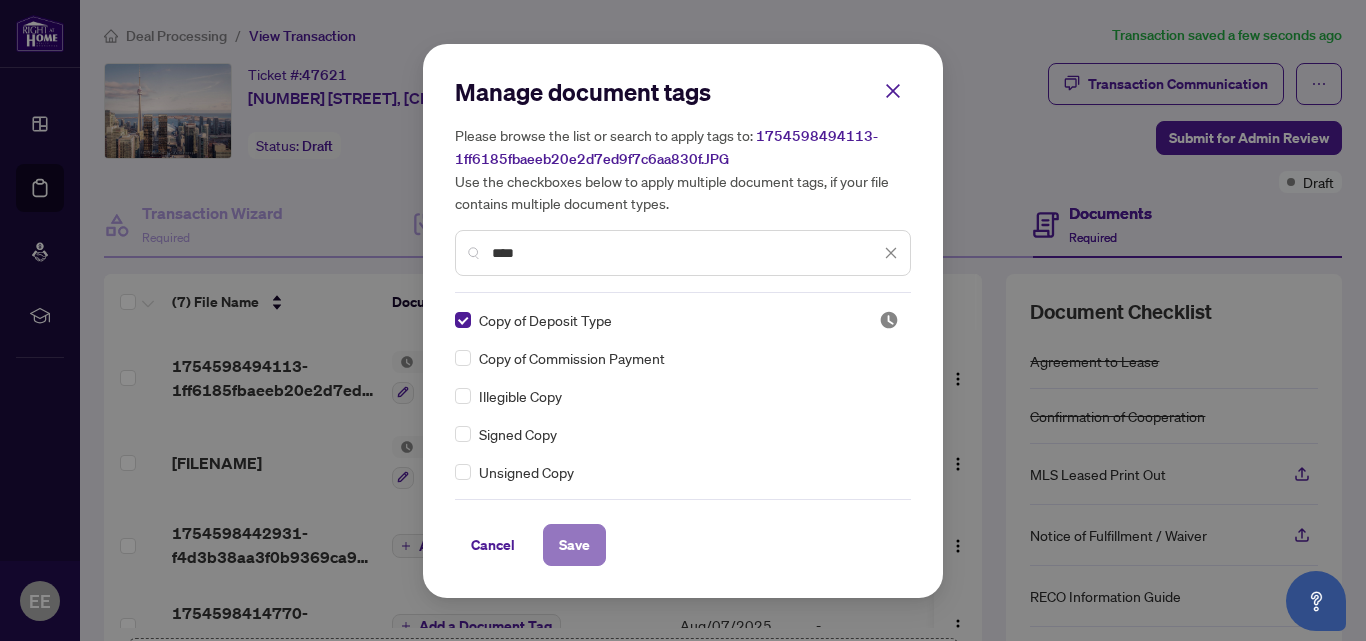 click on "Save" at bounding box center [574, 545] 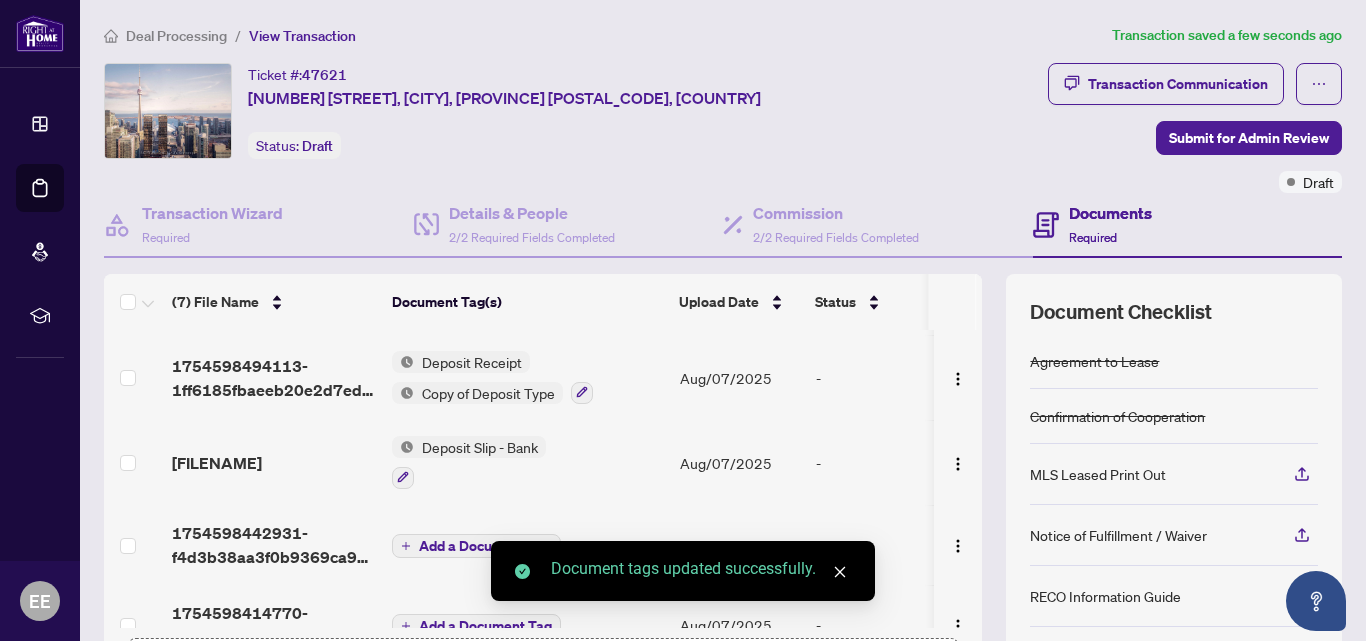 click on "Deposit Receipt" at bounding box center (472, 362) 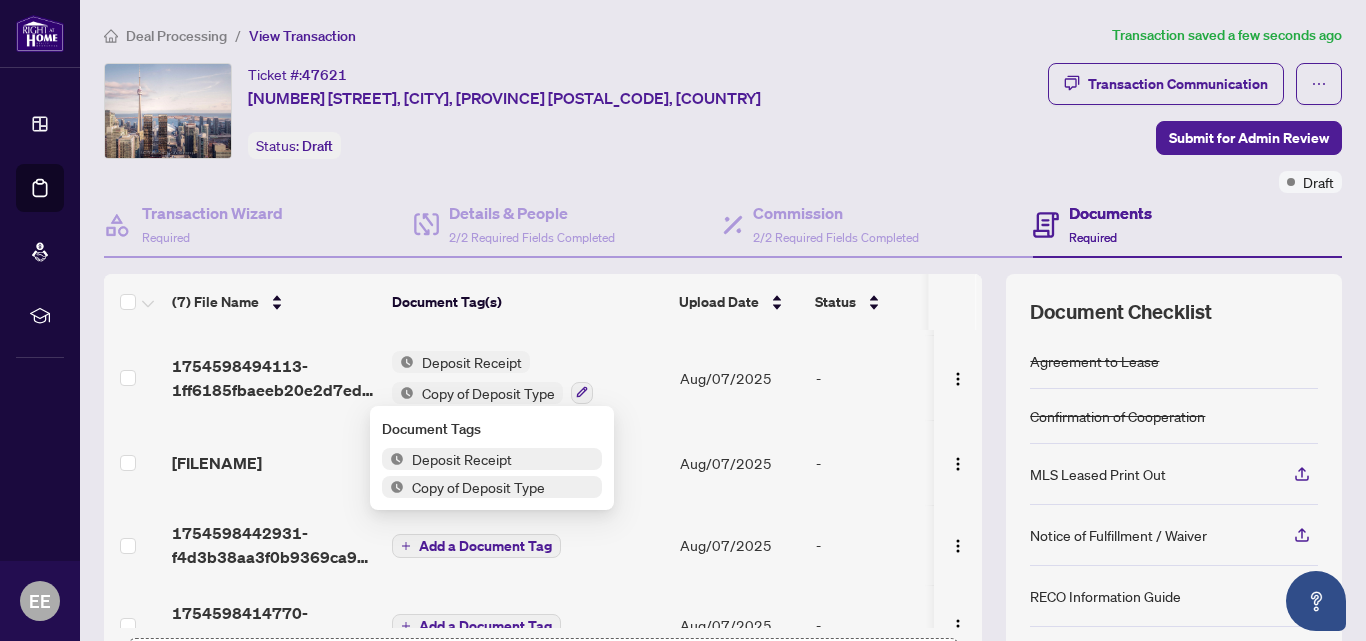 click on "Document Tag(s)" at bounding box center (527, 302) 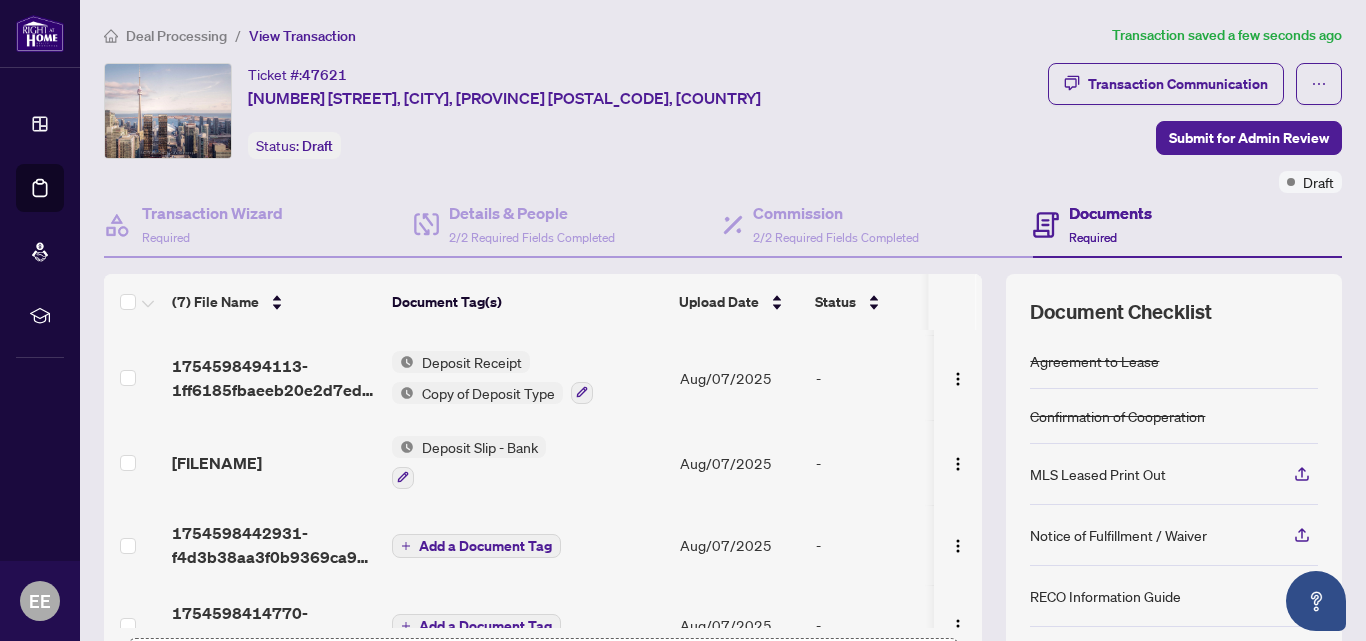 click on "Add a Document Tag" at bounding box center (485, 546) 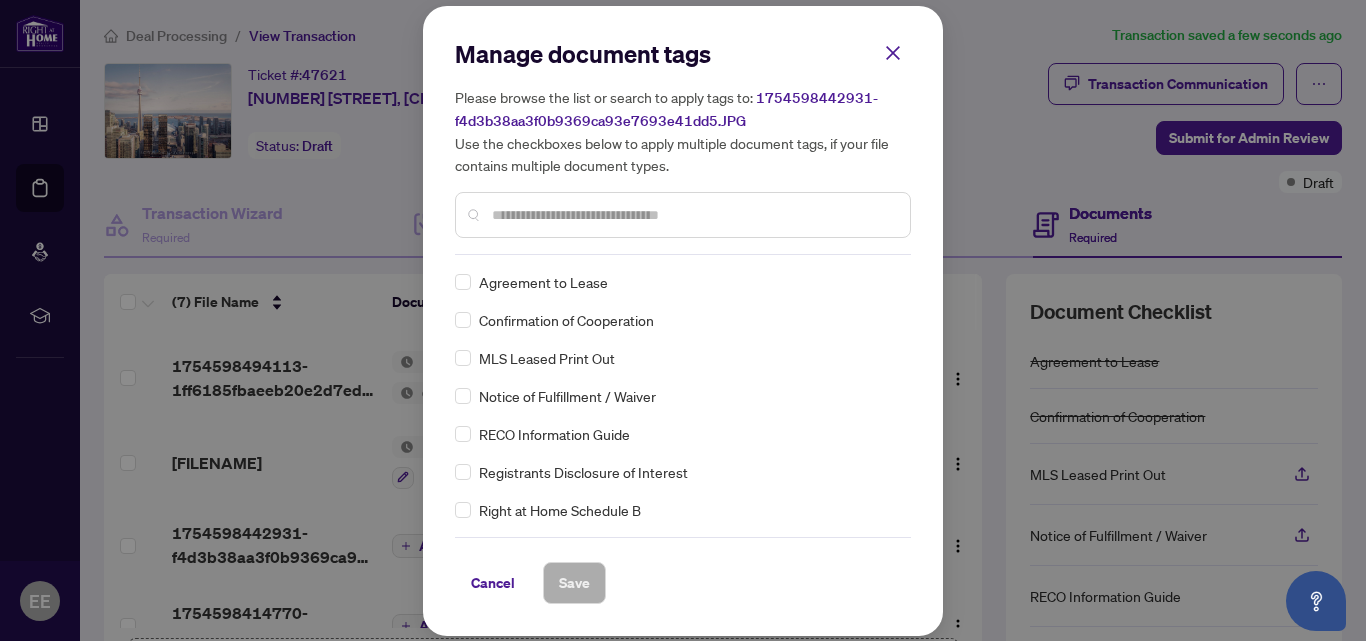 click at bounding box center (693, 215) 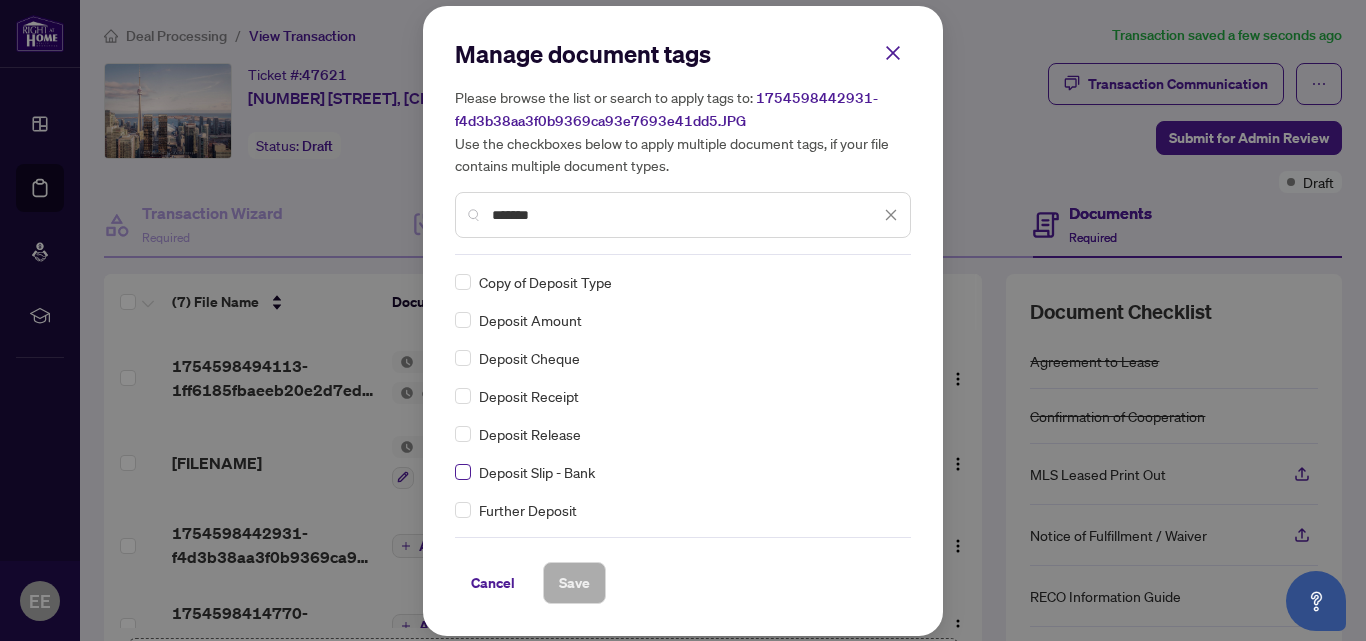 type on "*******" 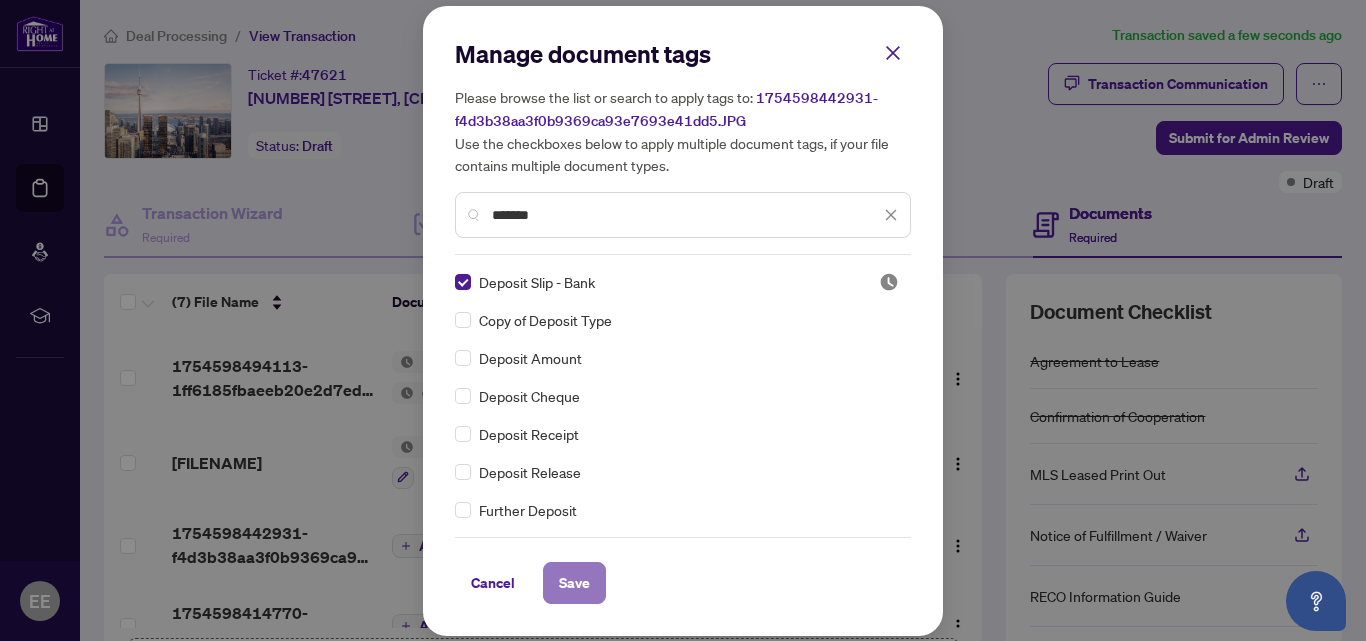 click on "Save" at bounding box center [574, 583] 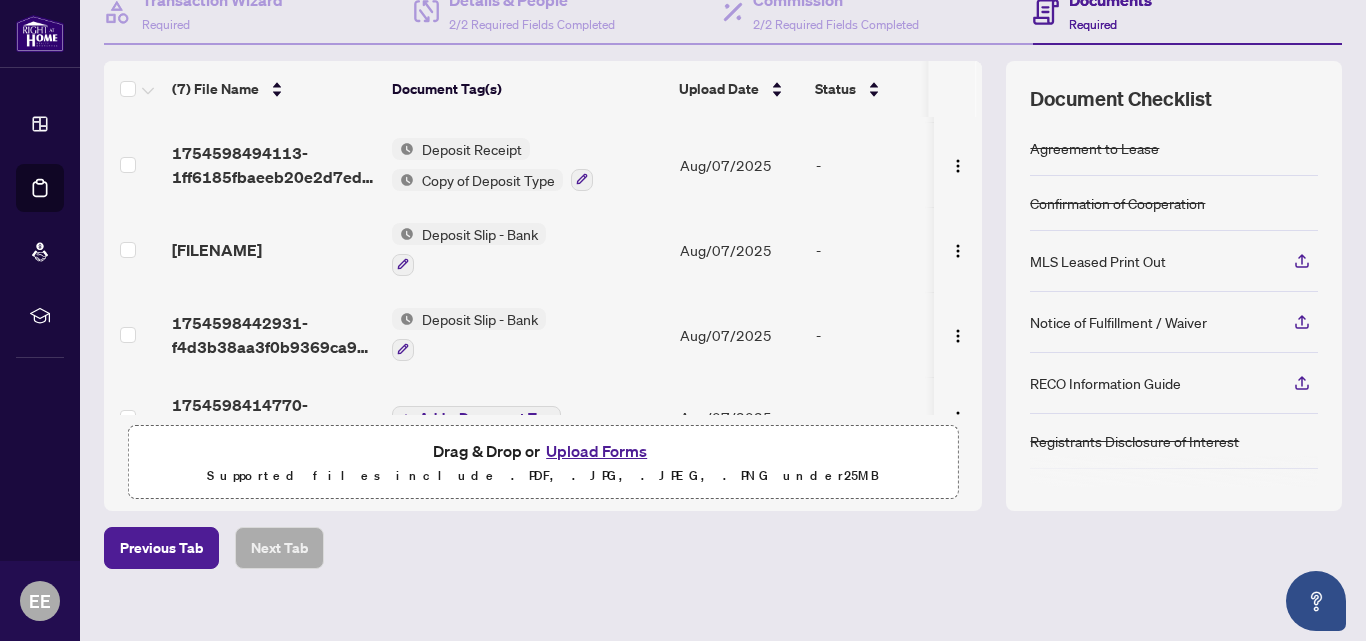 scroll, scrollTop: 234, scrollLeft: 0, axis: vertical 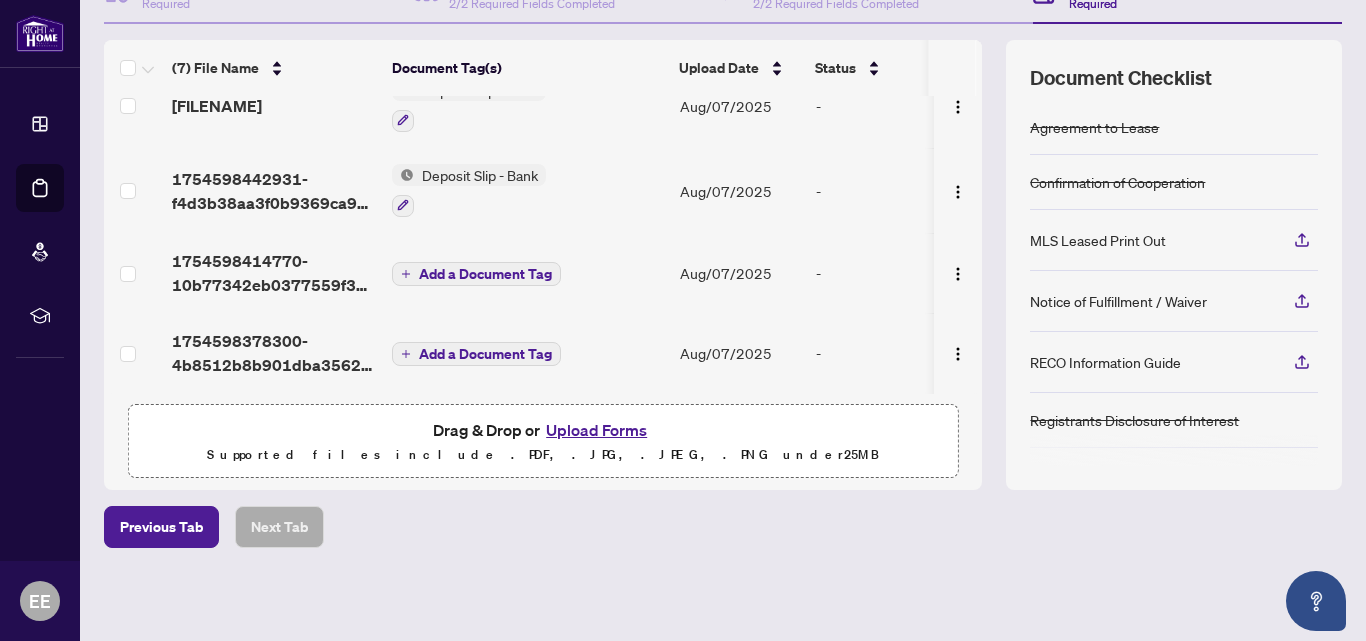 click on "Add a Document Tag" at bounding box center [485, 274] 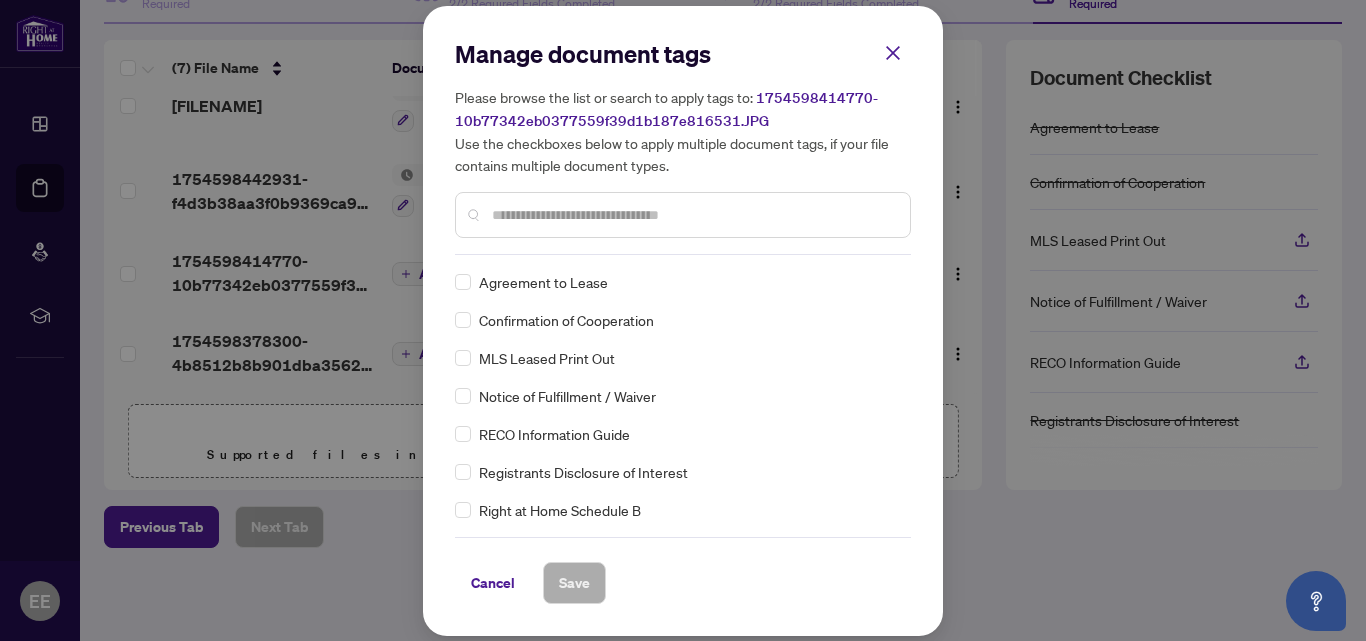 click at bounding box center [693, 215] 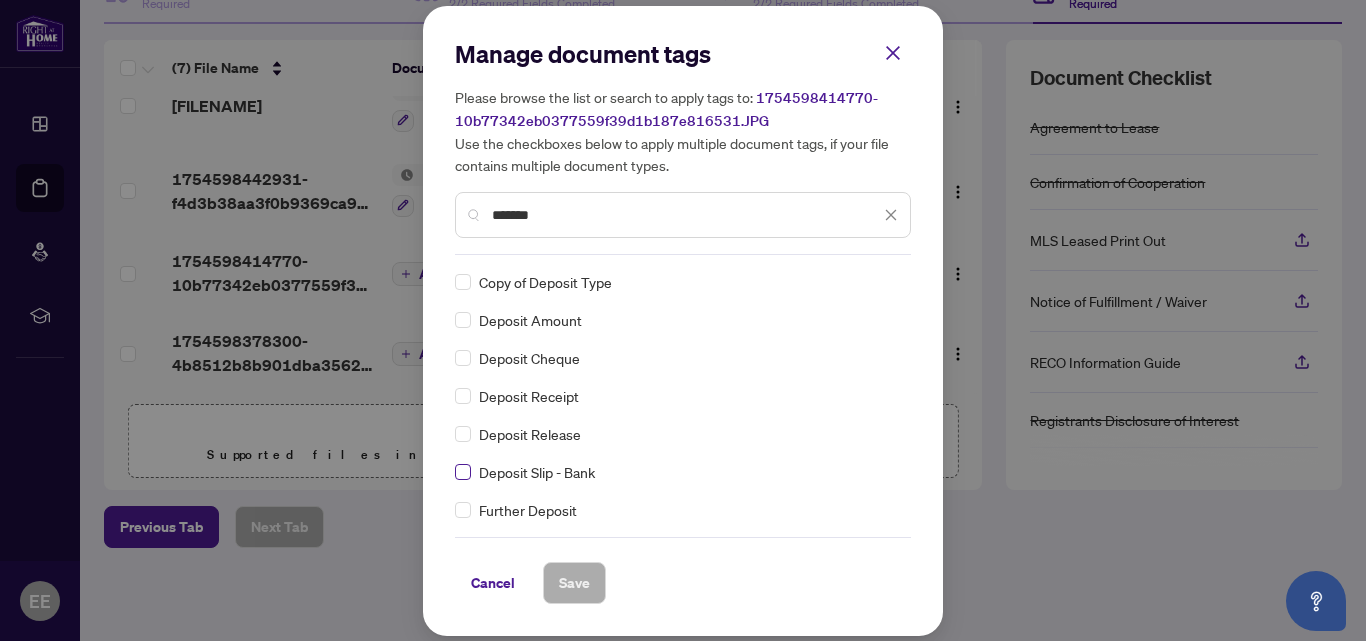 type on "*******" 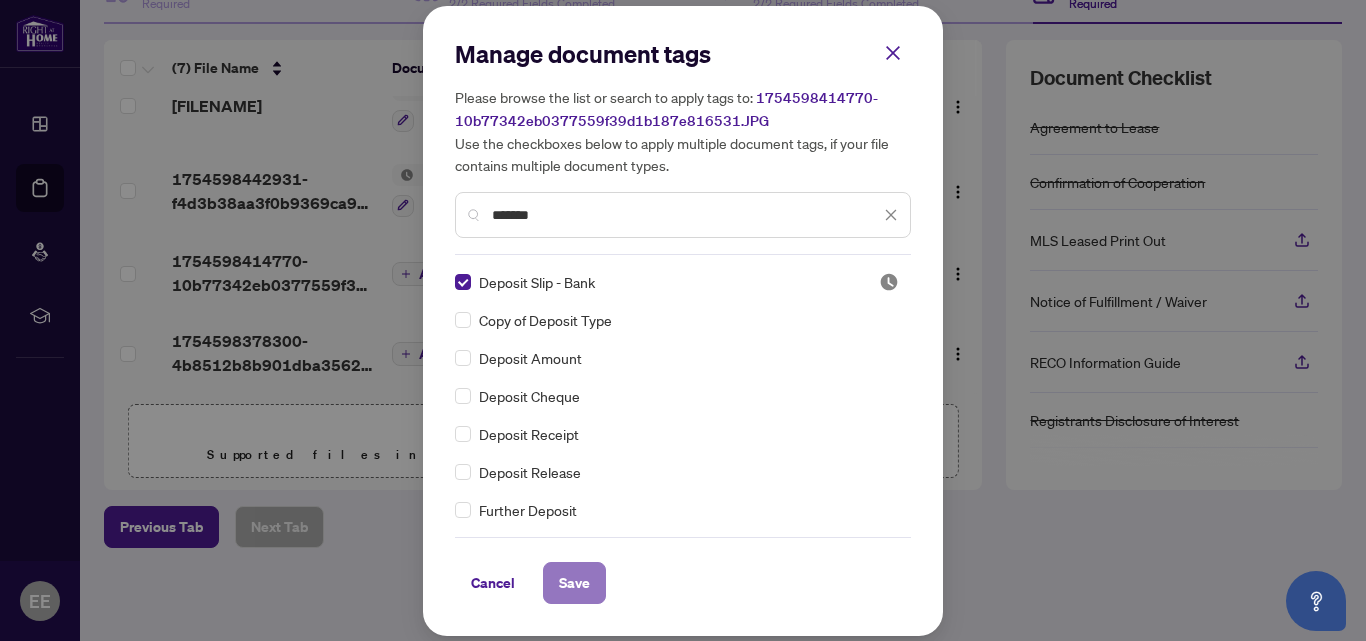 click on "Save" at bounding box center [574, 583] 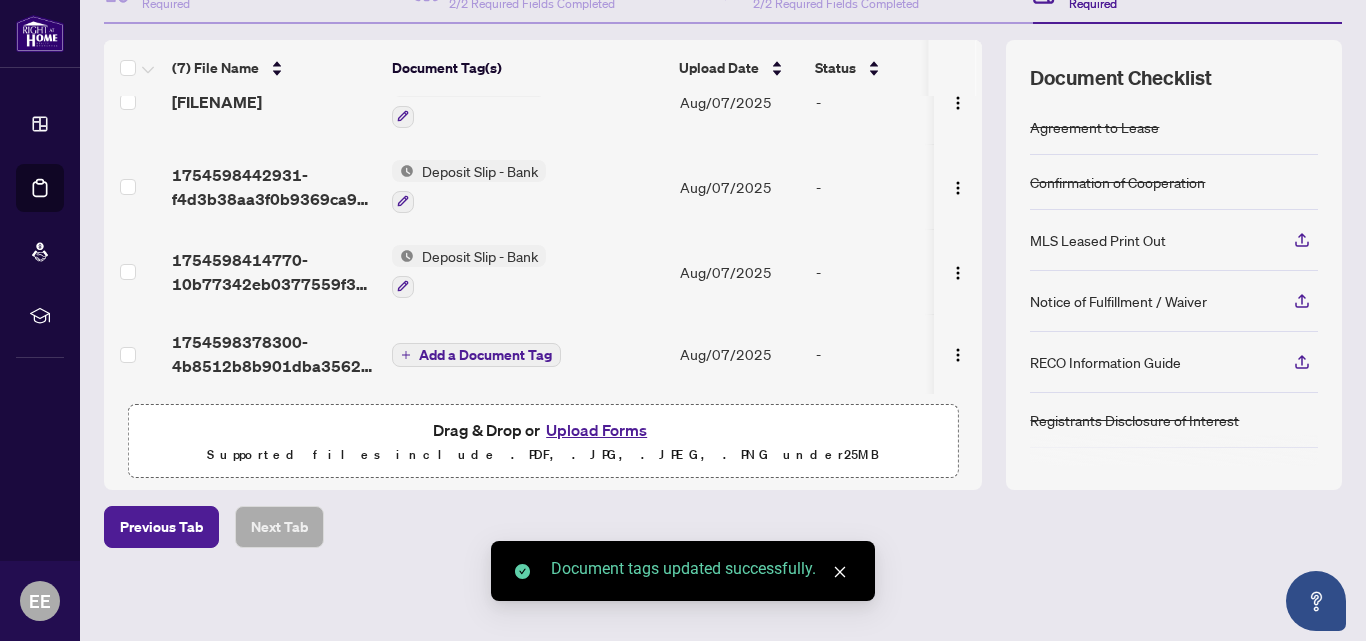 click on "Add a Document Tag" at bounding box center [485, 355] 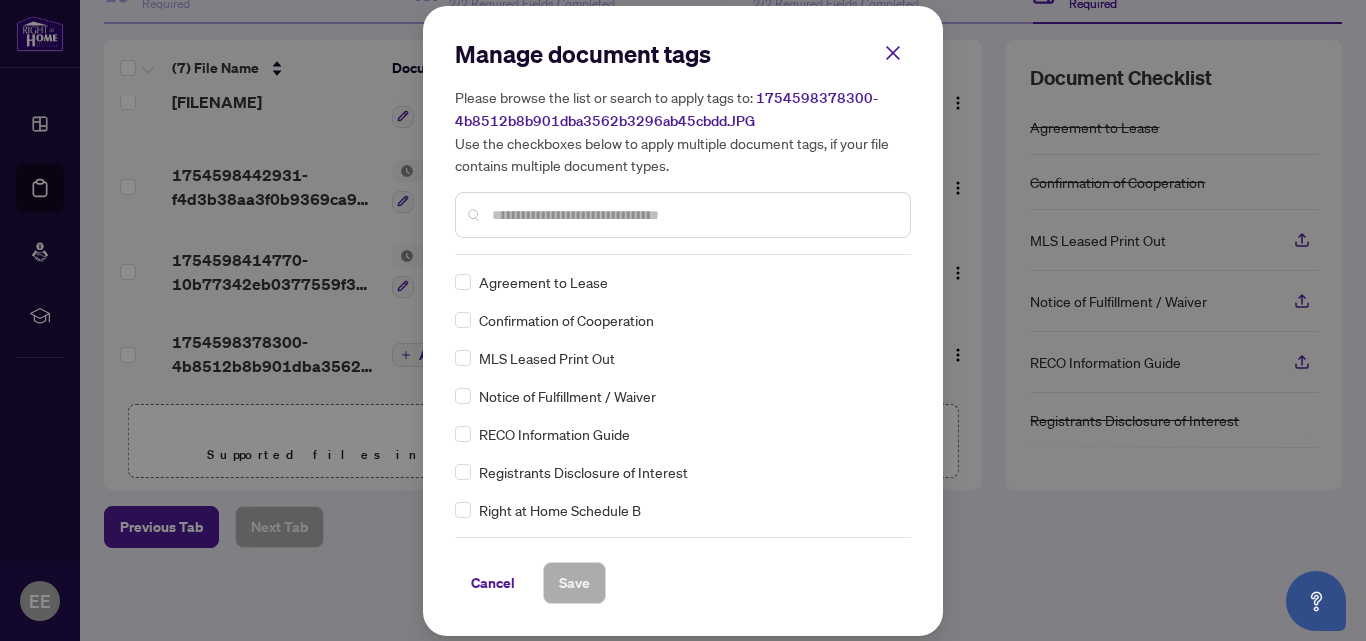 click at bounding box center (693, 215) 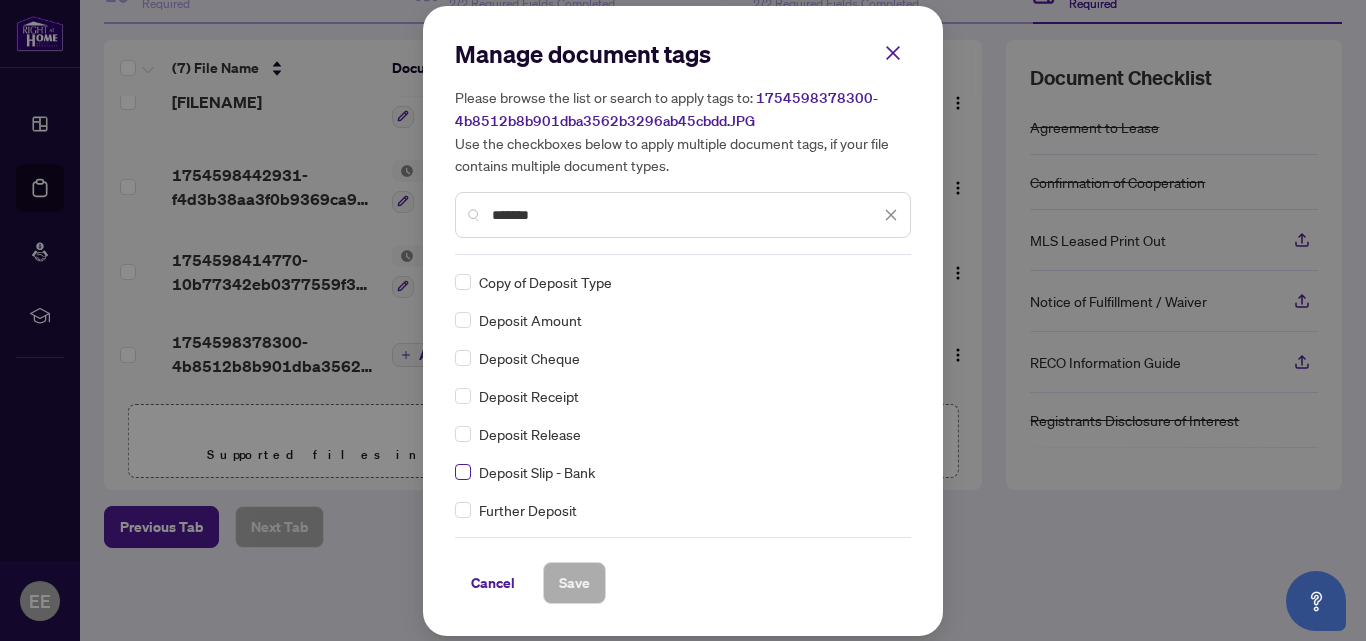 type on "*******" 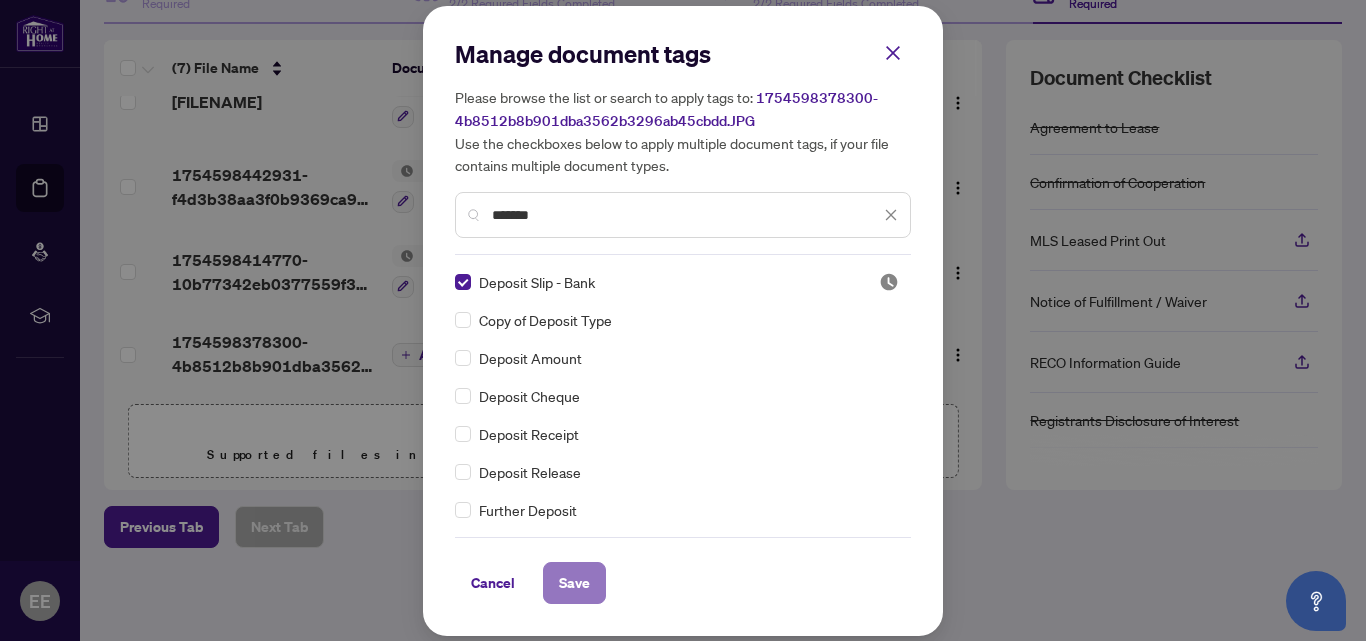 click on "Save" at bounding box center [574, 583] 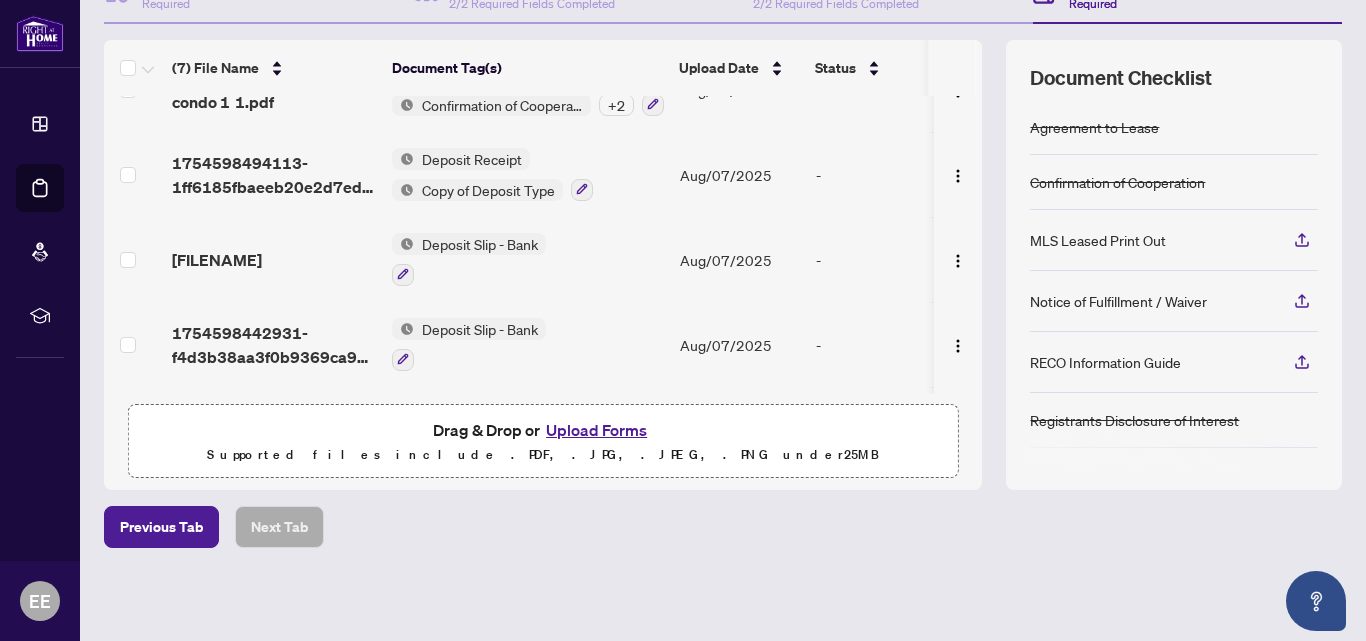 scroll, scrollTop: 108, scrollLeft: 0, axis: vertical 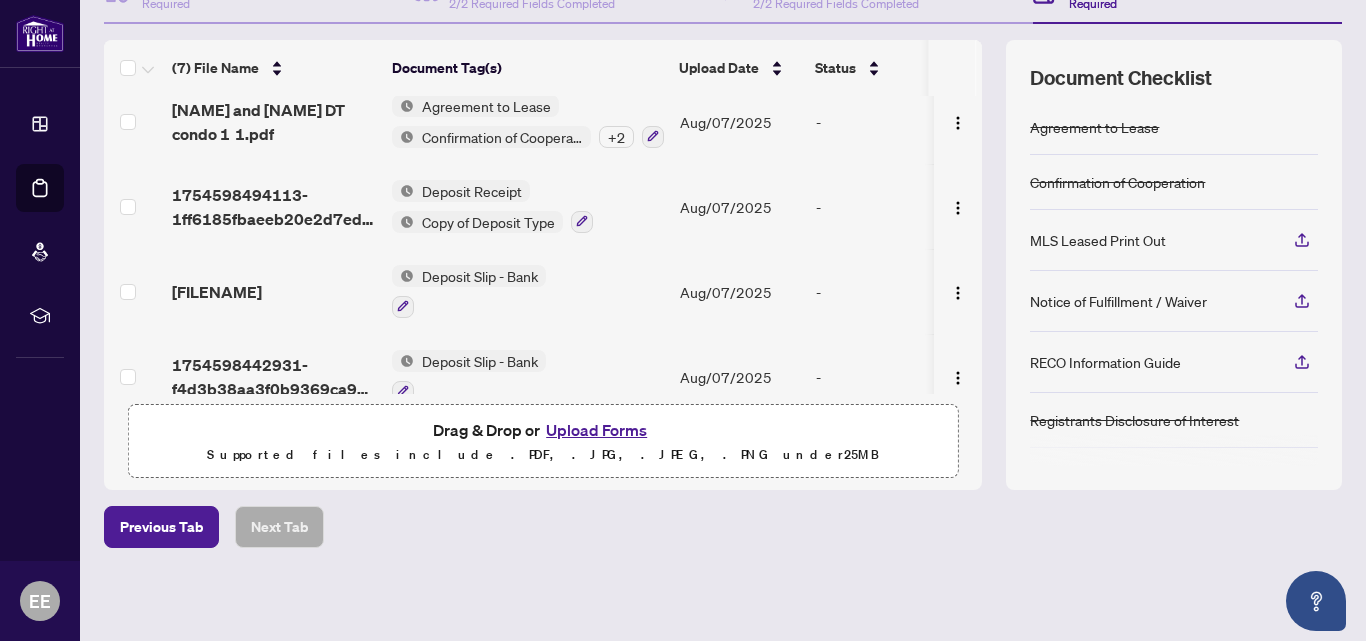 click on "Deposit Receipt" at bounding box center [472, 191] 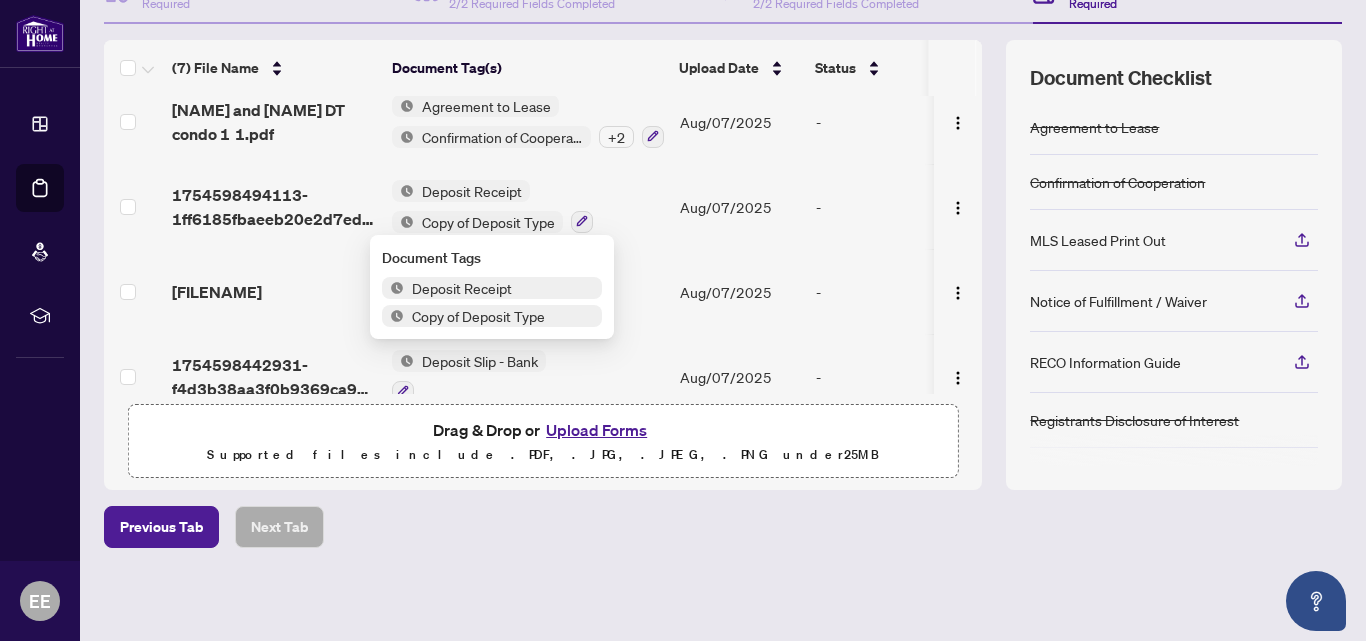 click on "Deposit Receipt" at bounding box center (472, 191) 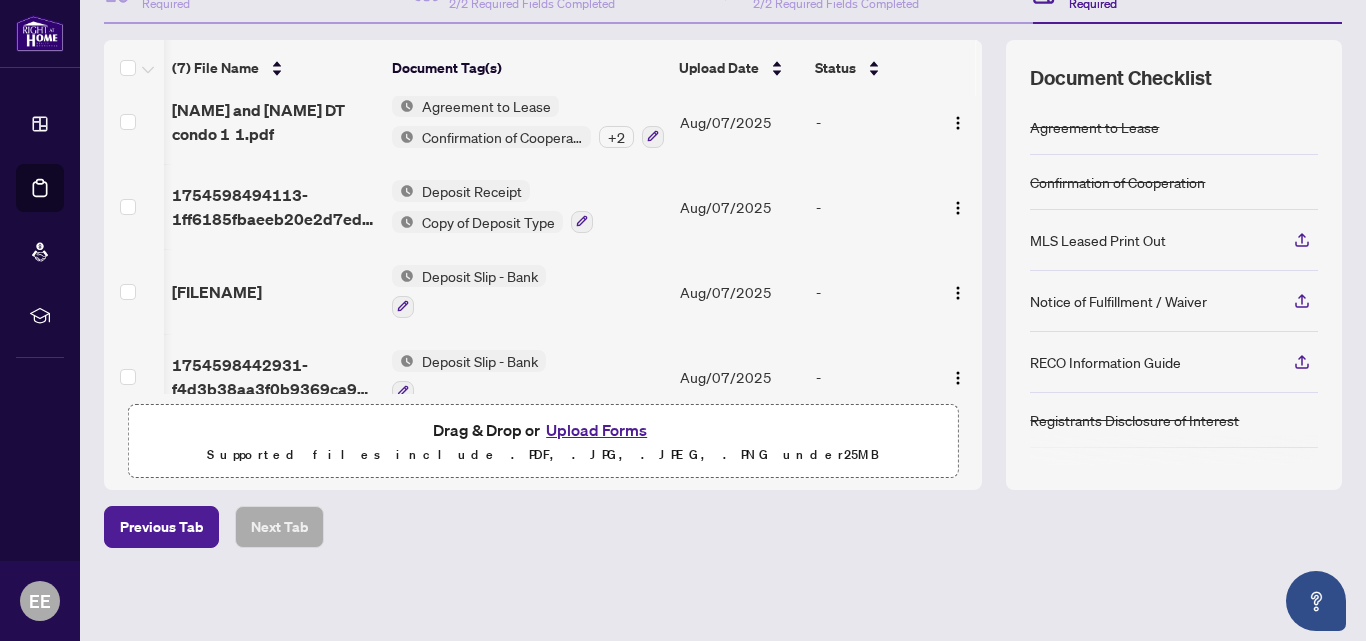 scroll, scrollTop: 102, scrollLeft: 63, axis: both 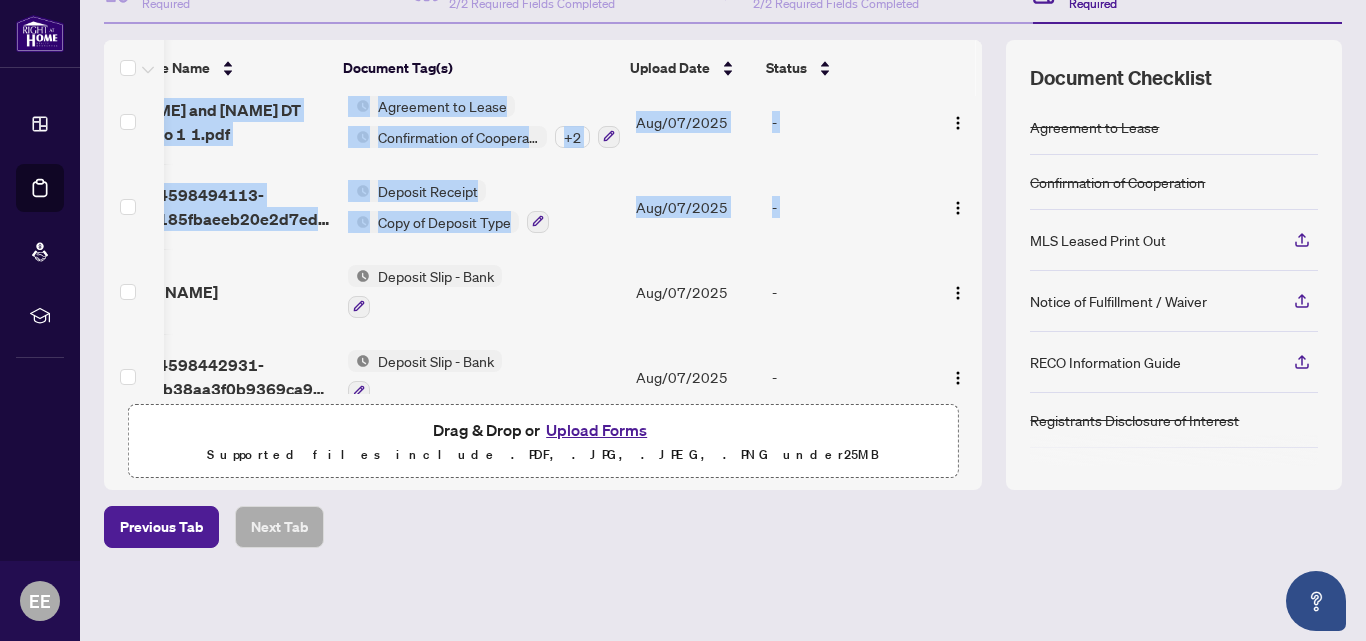 drag, startPoint x: 961, startPoint y: 208, endPoint x: 979, endPoint y: 365, distance: 158.02847 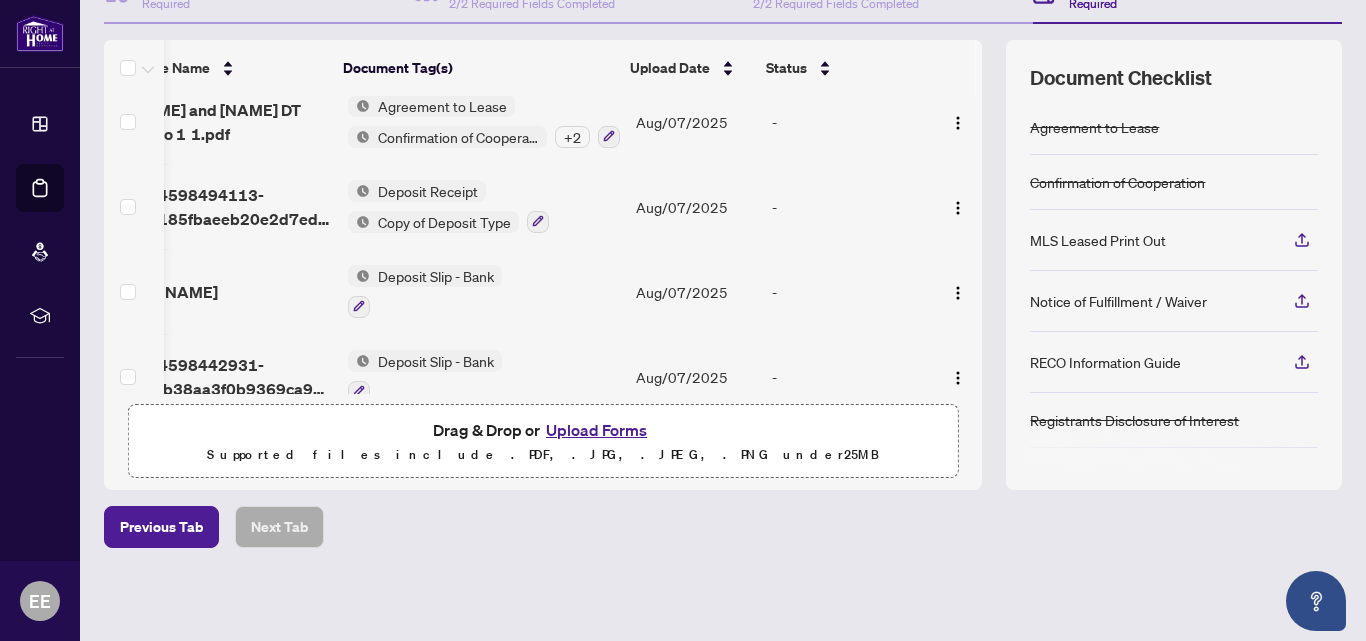 click on "-" at bounding box center [849, 206] 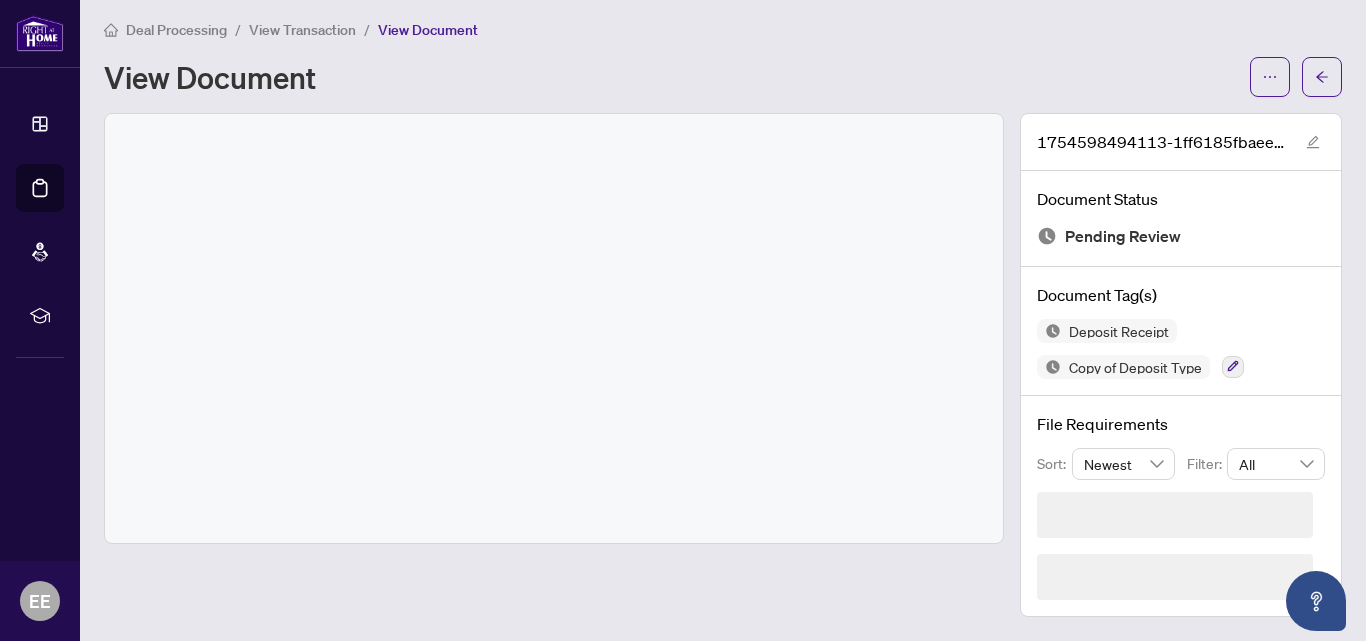 scroll, scrollTop: 0, scrollLeft: 0, axis: both 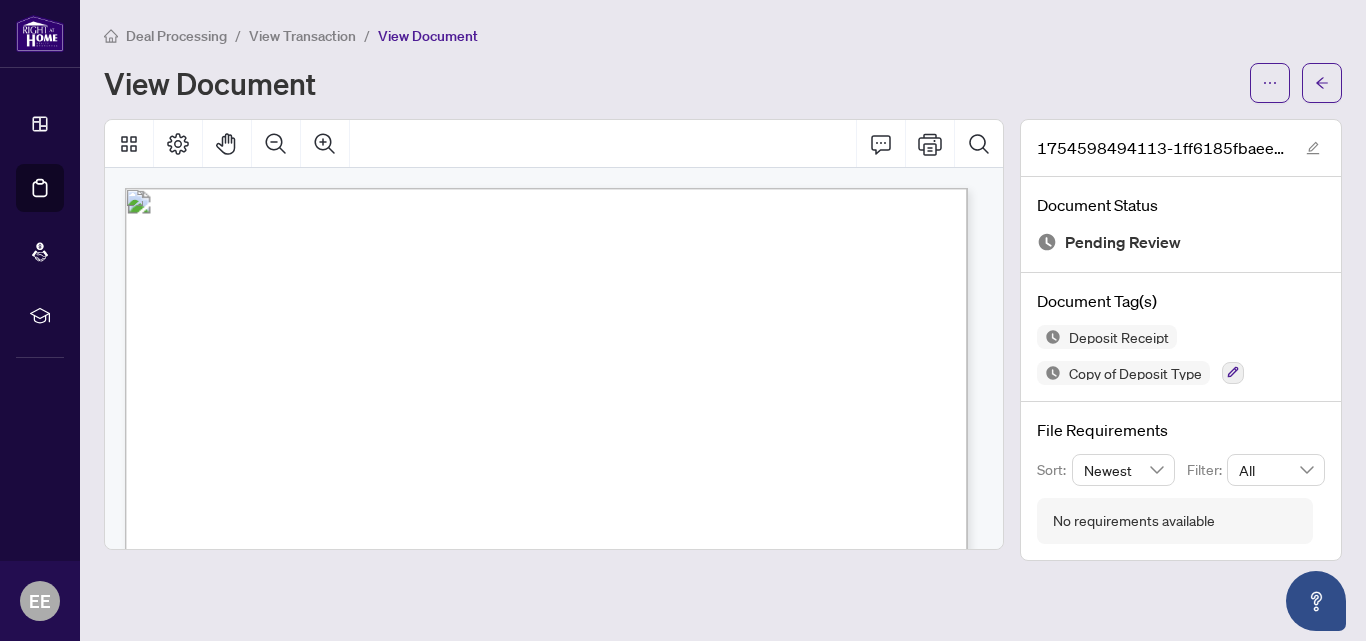 click on "View Transaction" at bounding box center (302, 36) 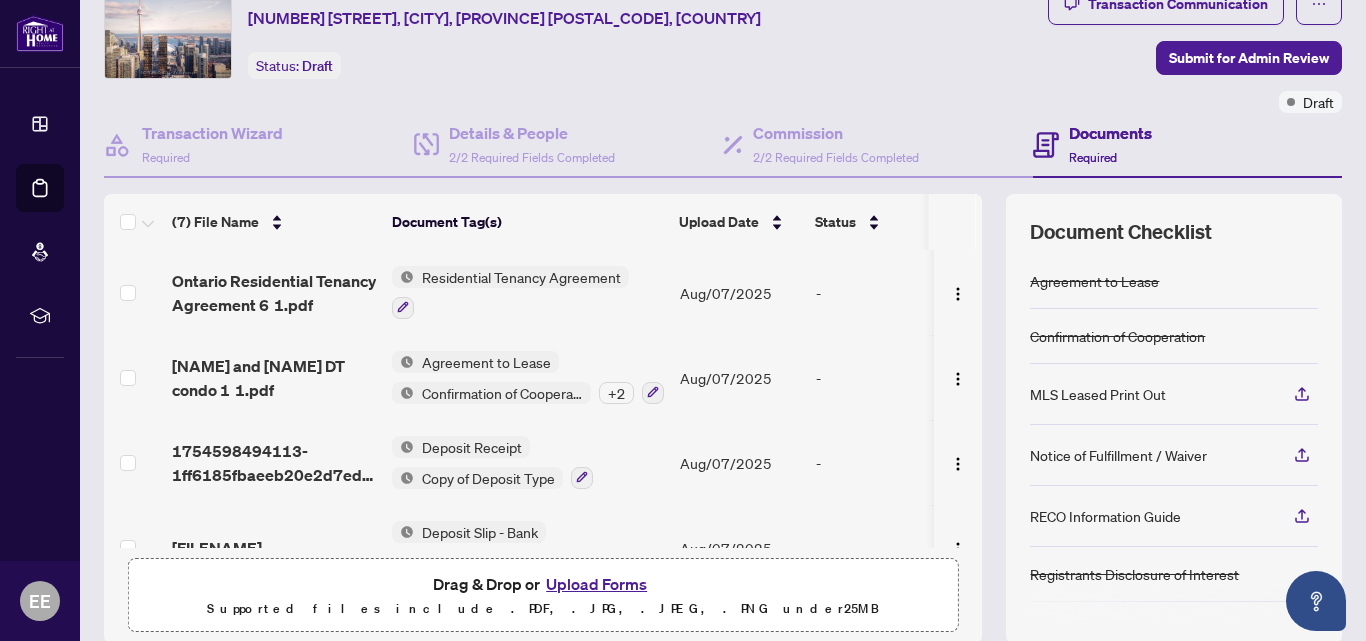 scroll, scrollTop: 234, scrollLeft: 0, axis: vertical 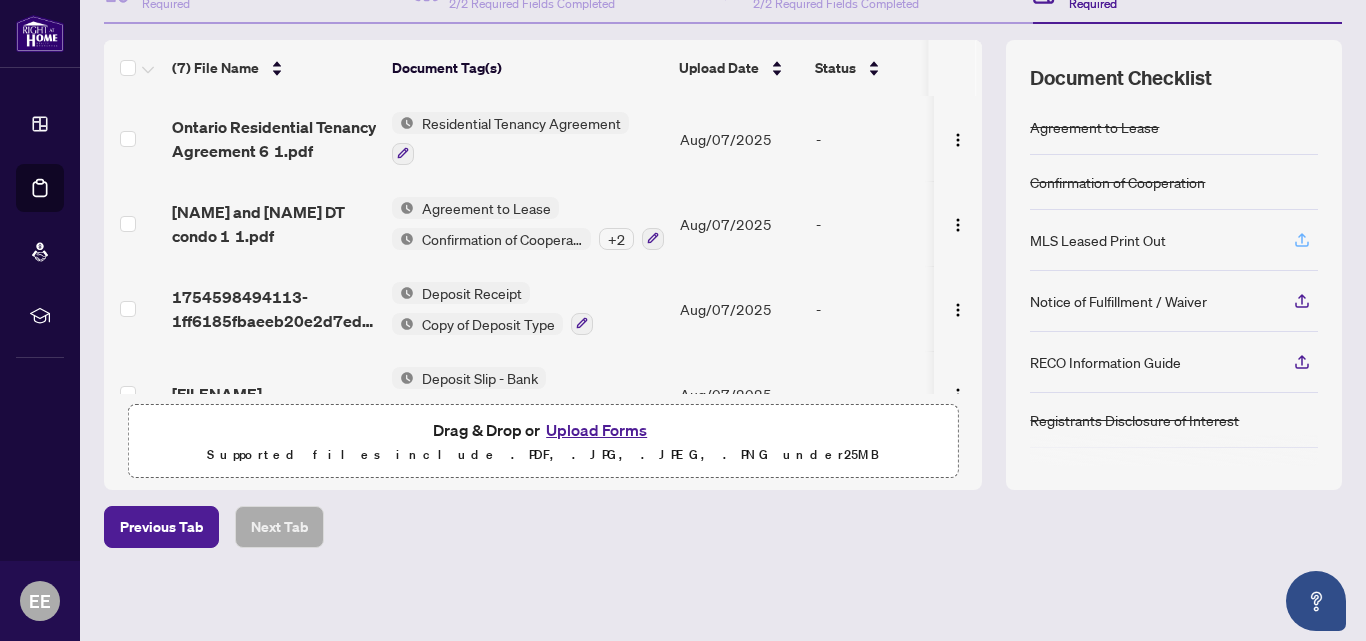 click 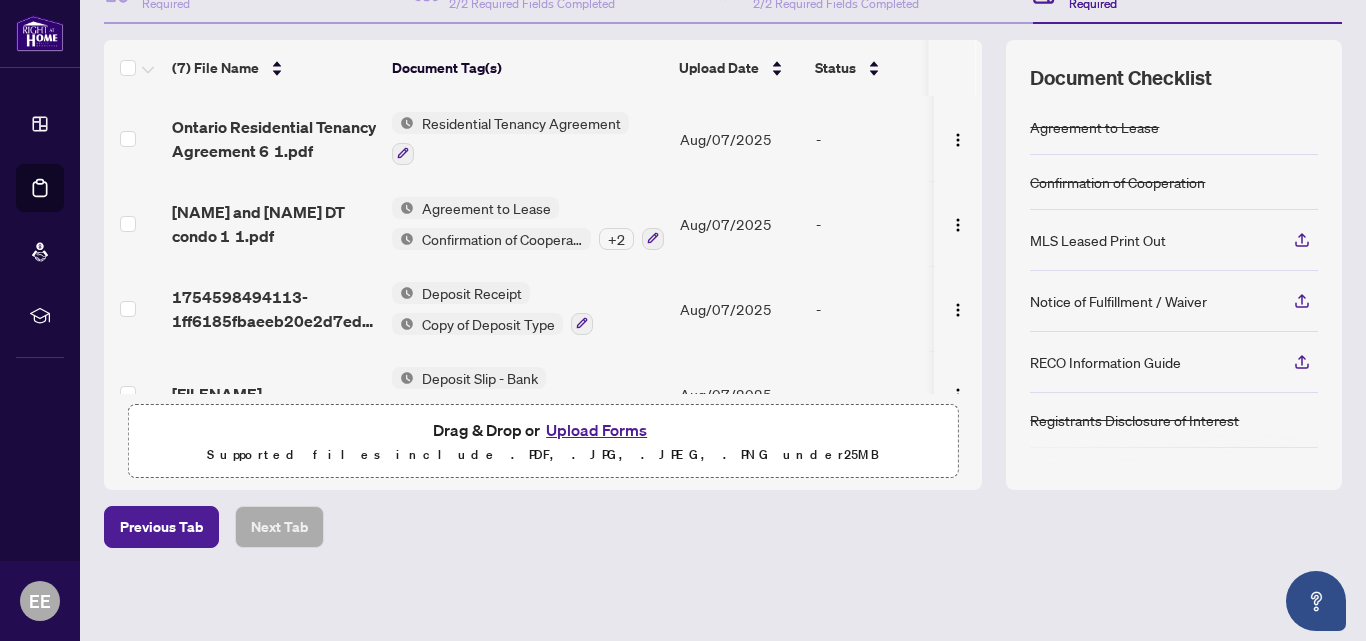 click on "Upload Forms" at bounding box center [596, 430] 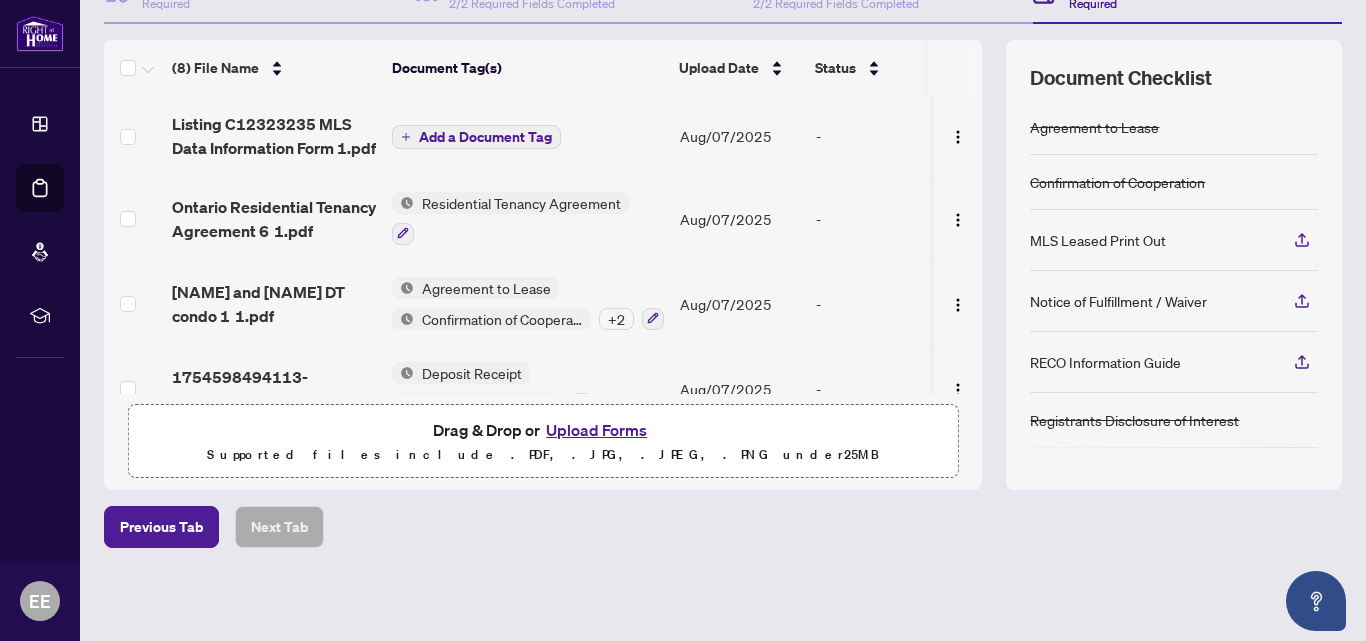click on "Add a Document Tag" at bounding box center (485, 137) 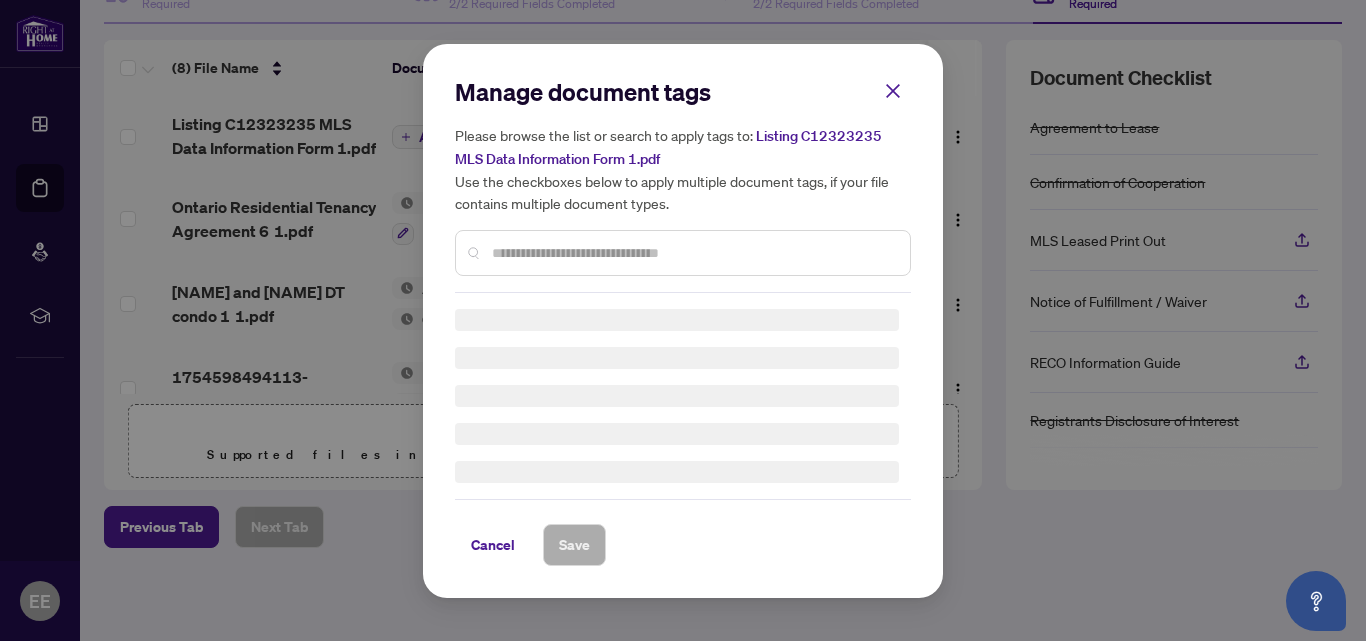 click on "Manage document tags Please browse the list or search to apply tags to:   Listing C12323235 MLS Data Information Form 1.pdf   Use the checkboxes below to apply multiple document tags, if your file contains multiple document types." at bounding box center [683, 184] 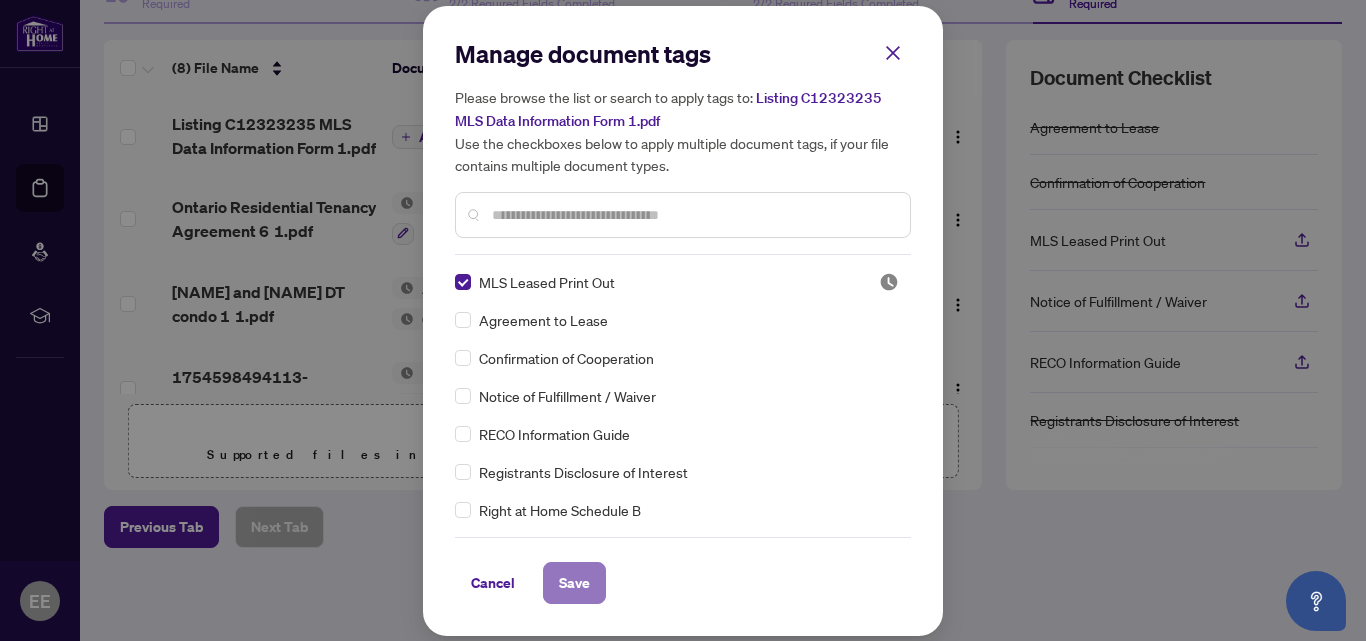 click on "Save" at bounding box center [574, 583] 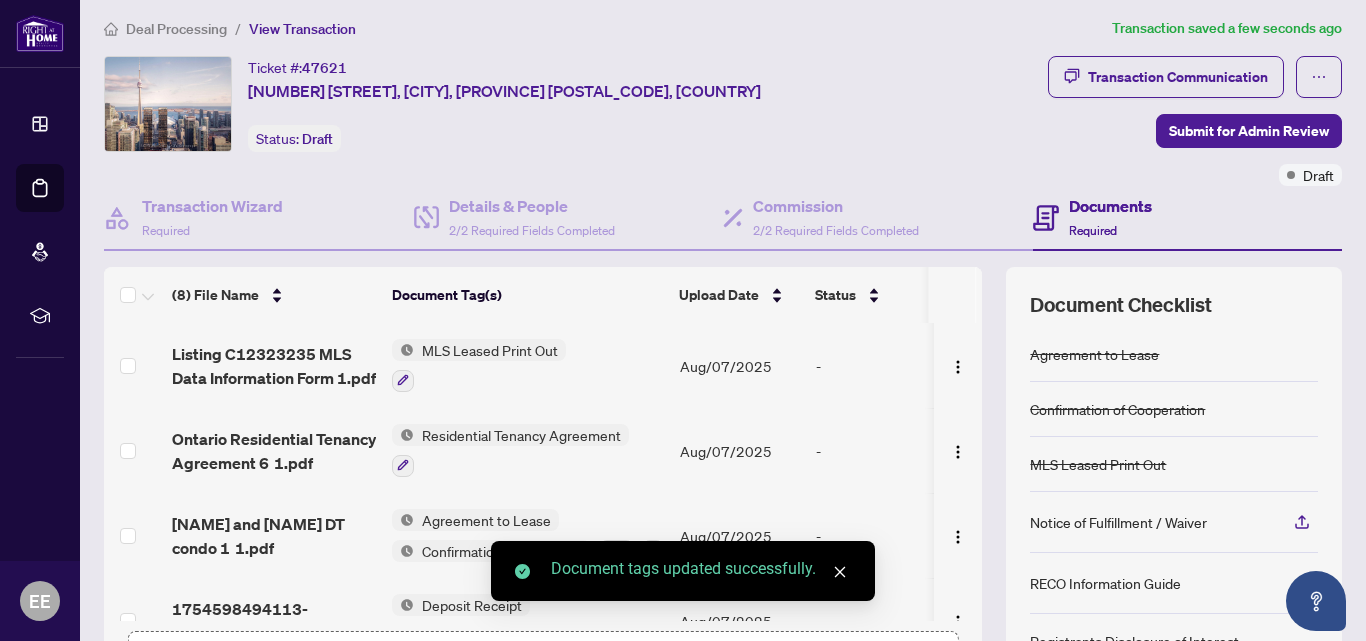 scroll, scrollTop: 0, scrollLeft: 0, axis: both 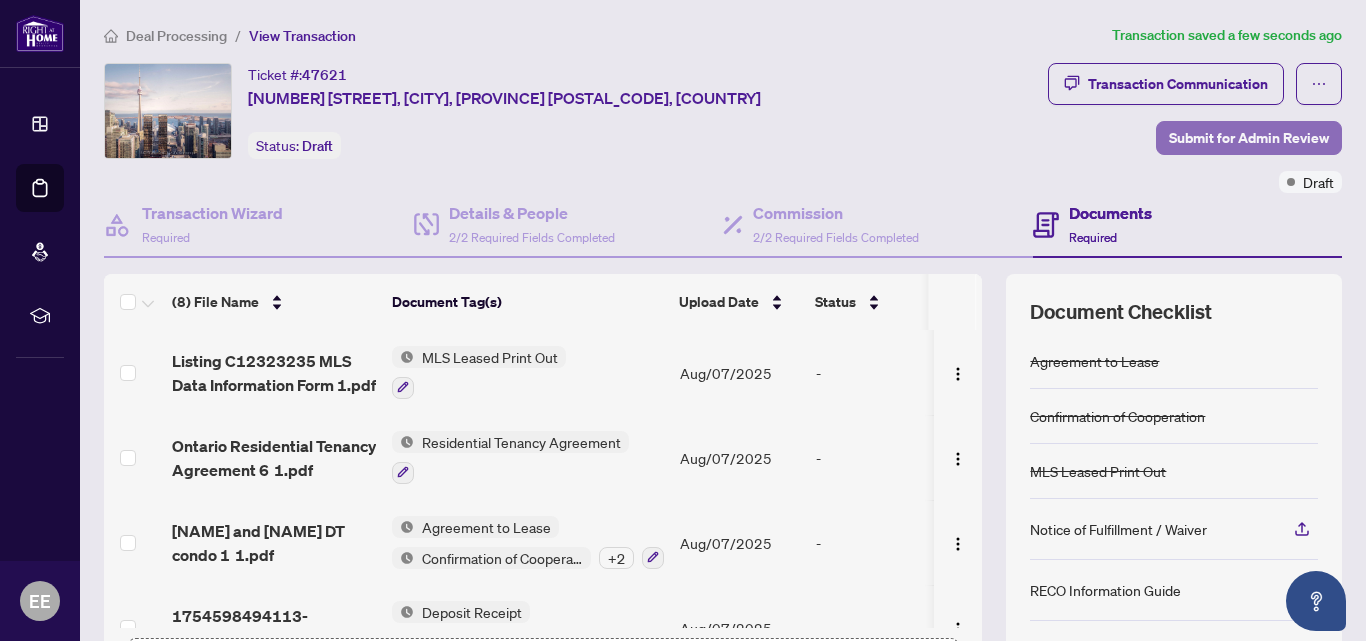 click on "Submit for Admin Review" at bounding box center (1249, 138) 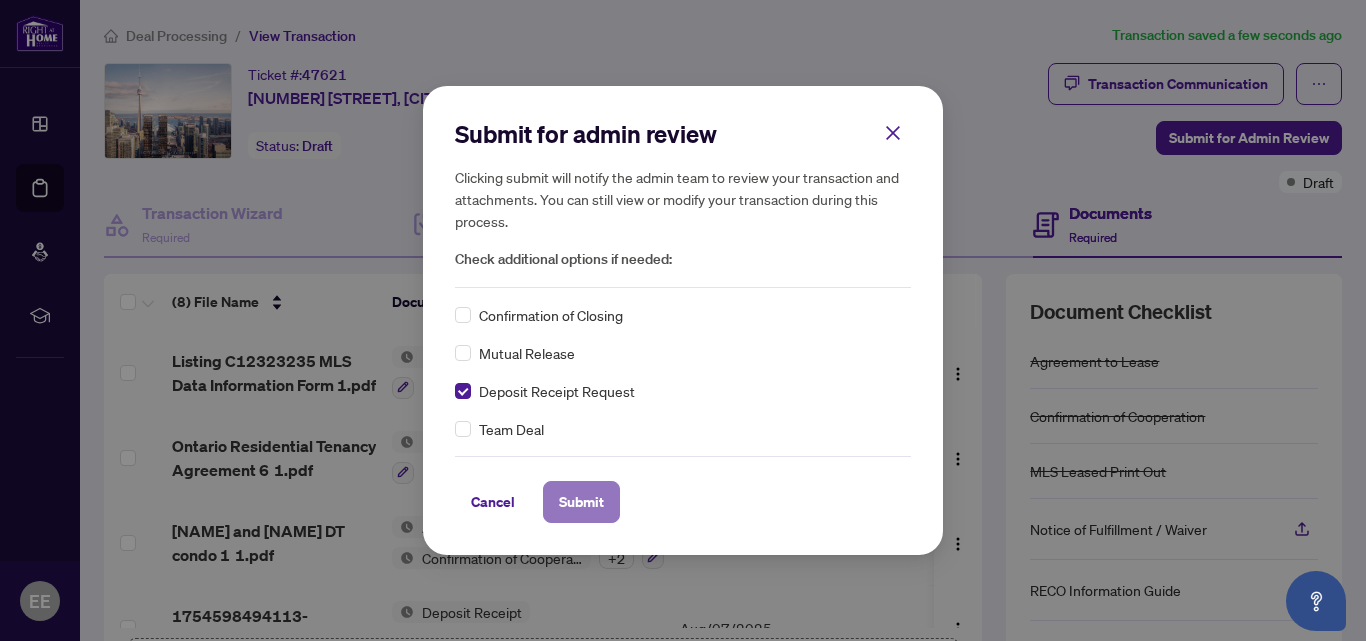 click on "Submit" at bounding box center [581, 502] 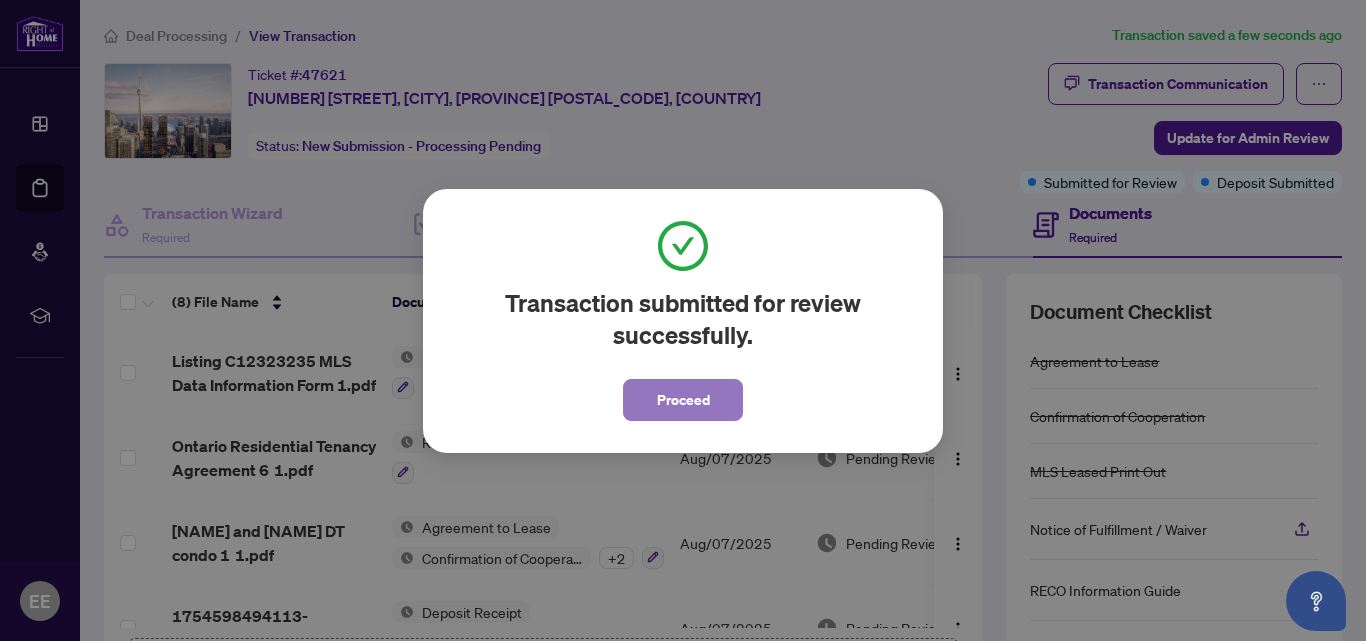 click on "Proceed" at bounding box center (683, 400) 